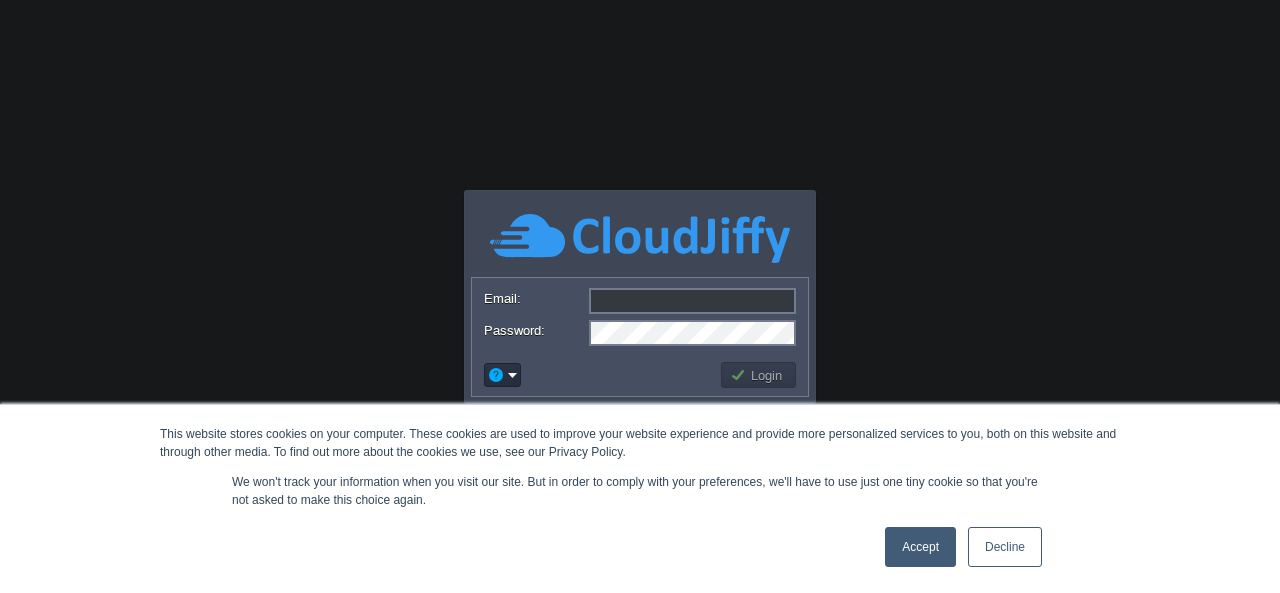 scroll, scrollTop: 0, scrollLeft: 0, axis: both 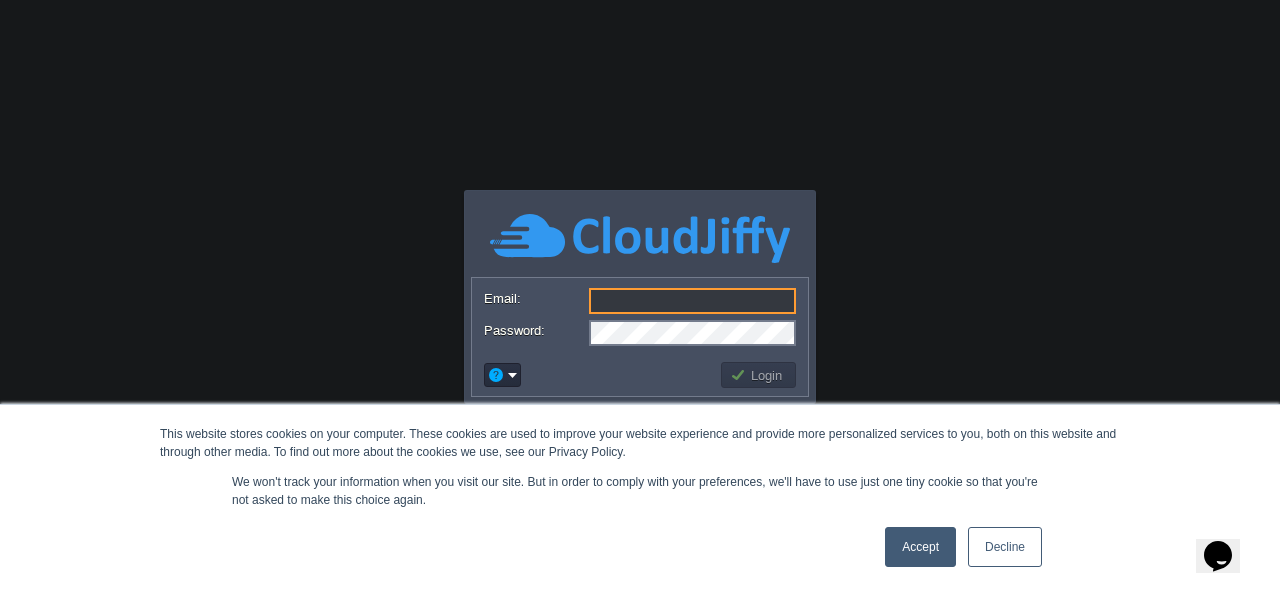 type on "[EMAIL]" 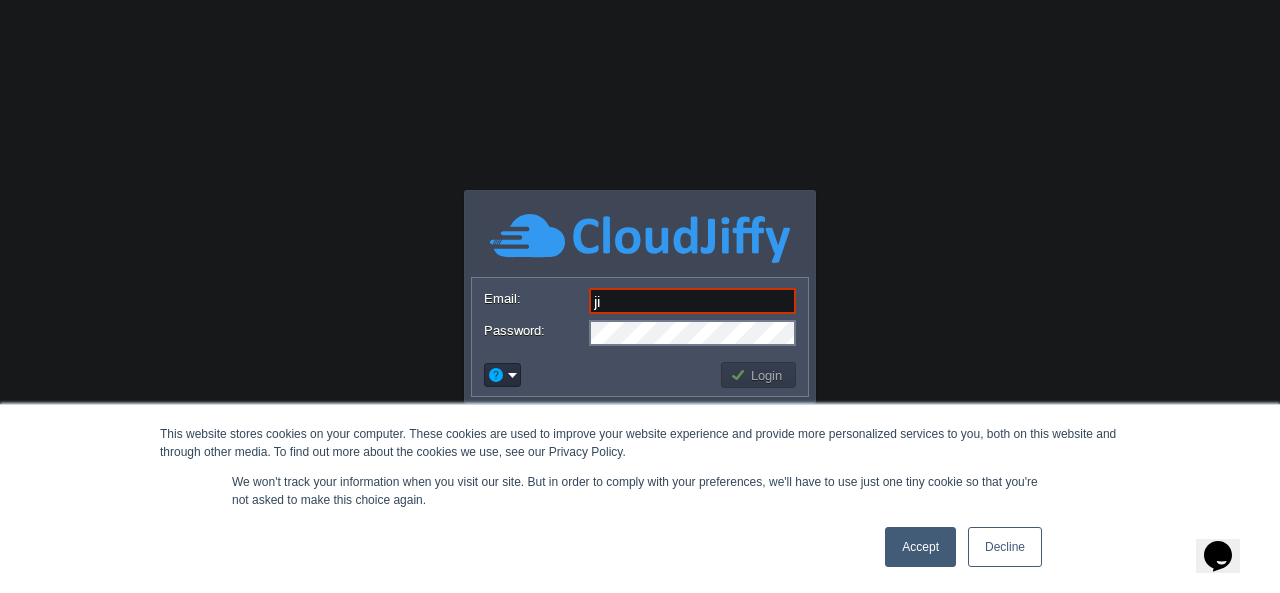 type on "Jittupant12@gmail.com" 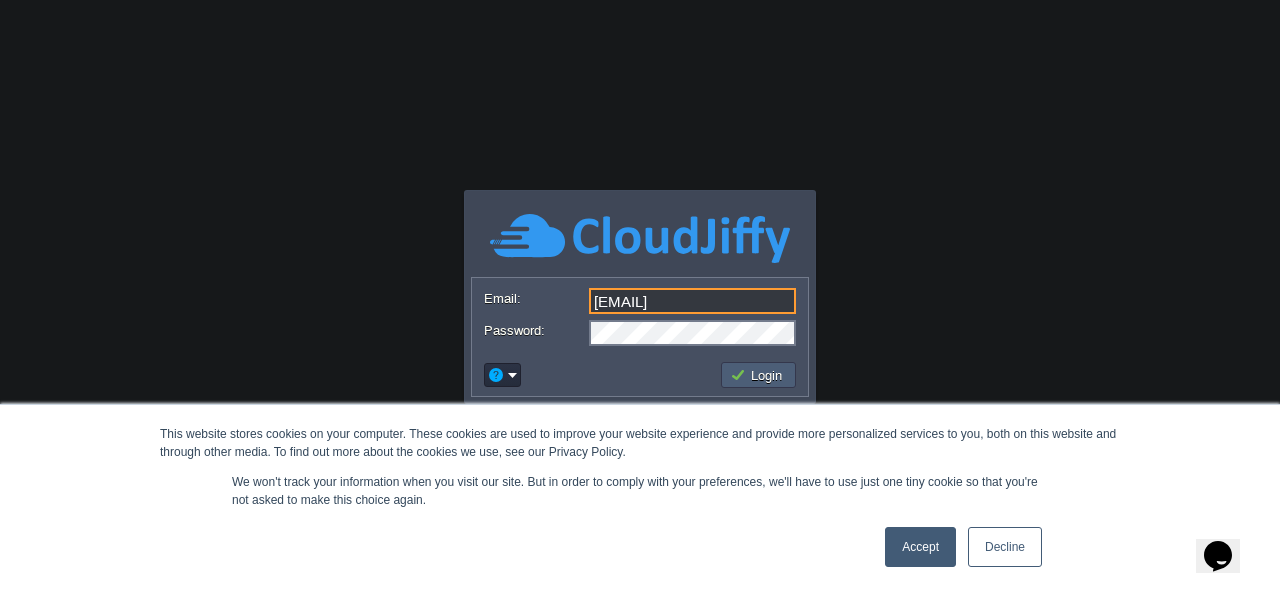 click on "Login" at bounding box center (759, 375) 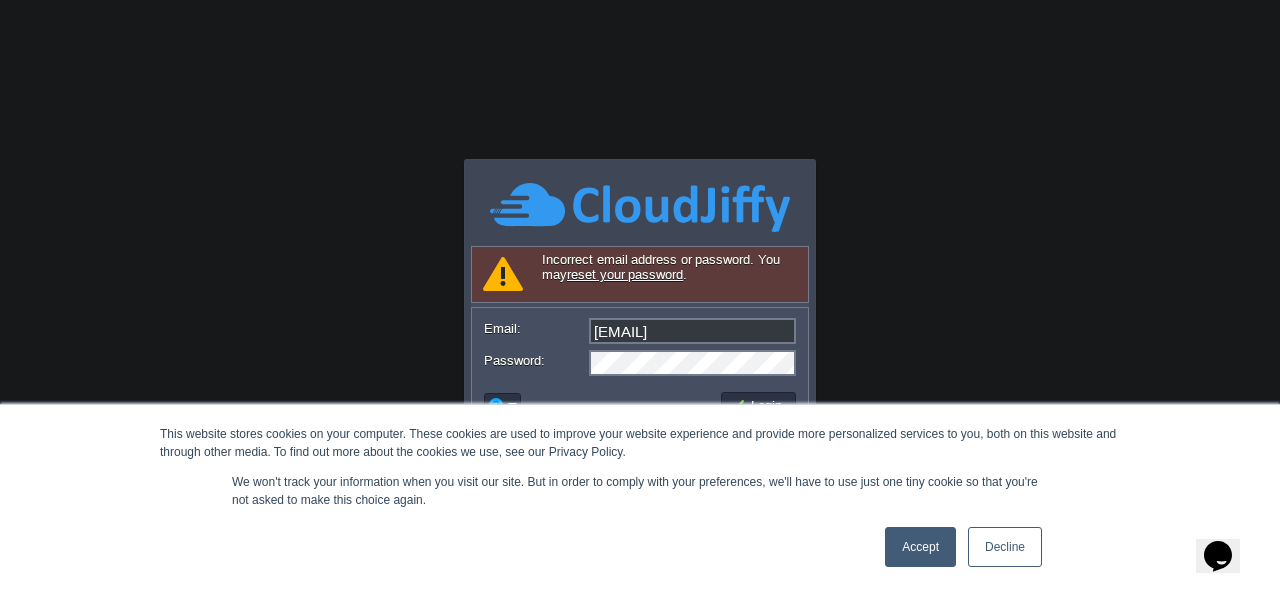 scroll, scrollTop: 0, scrollLeft: 437, axis: horizontal 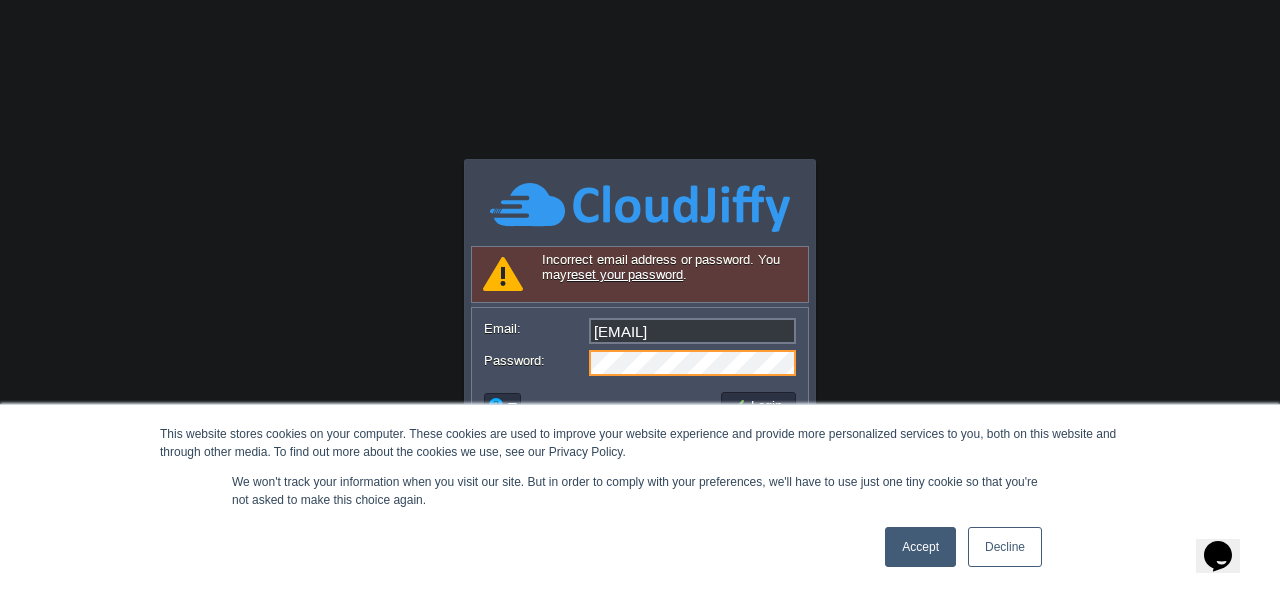 click on "Jittupant12@gmail.com" at bounding box center [692, 331] 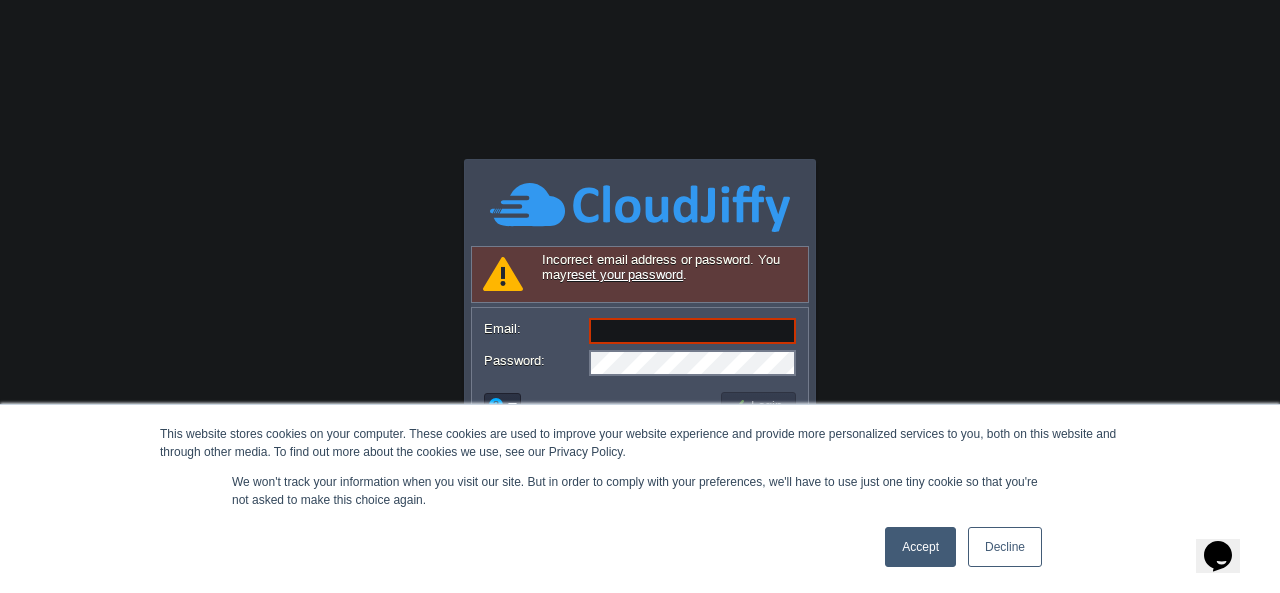 click on "Email:" at bounding box center (692, 331) 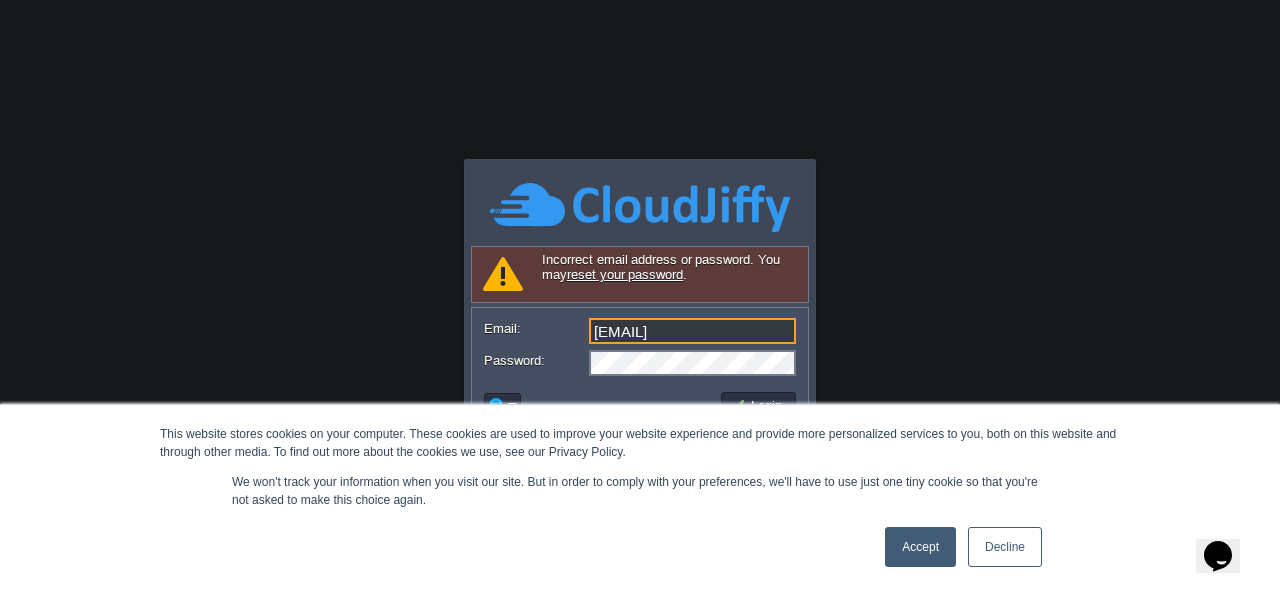 click on "Accept" at bounding box center [920, 547] 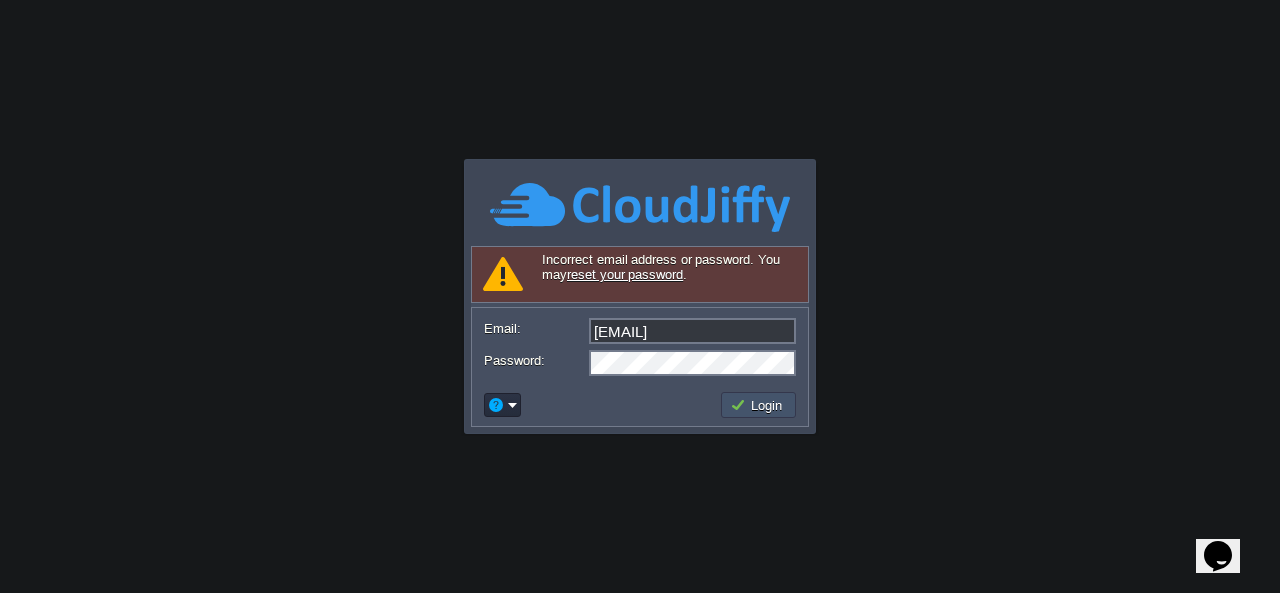 click on "Login" at bounding box center (759, 405) 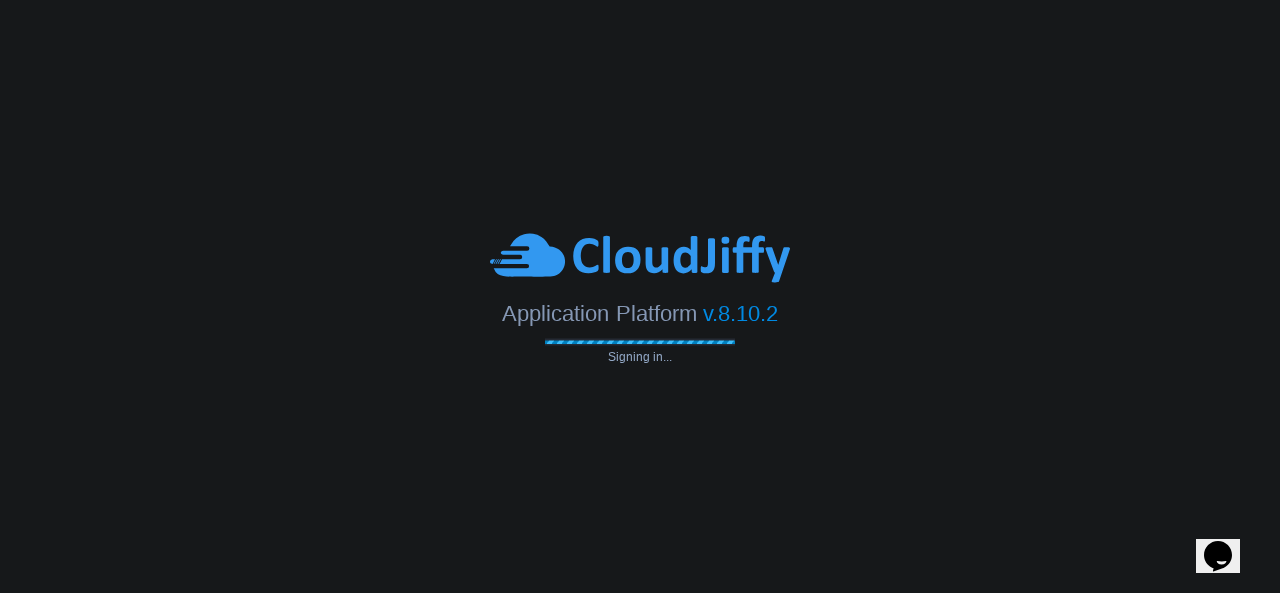 scroll, scrollTop: 0, scrollLeft: 0, axis: both 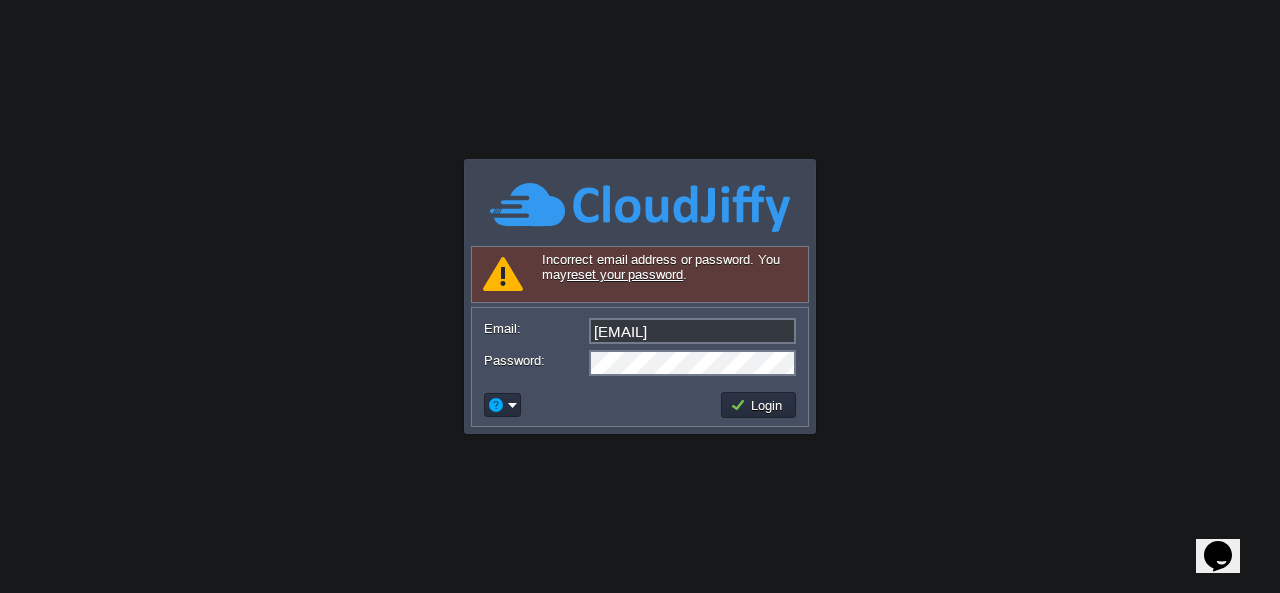 click on "Email: jittupant12@gmail.com Password:" at bounding box center (640, 346) 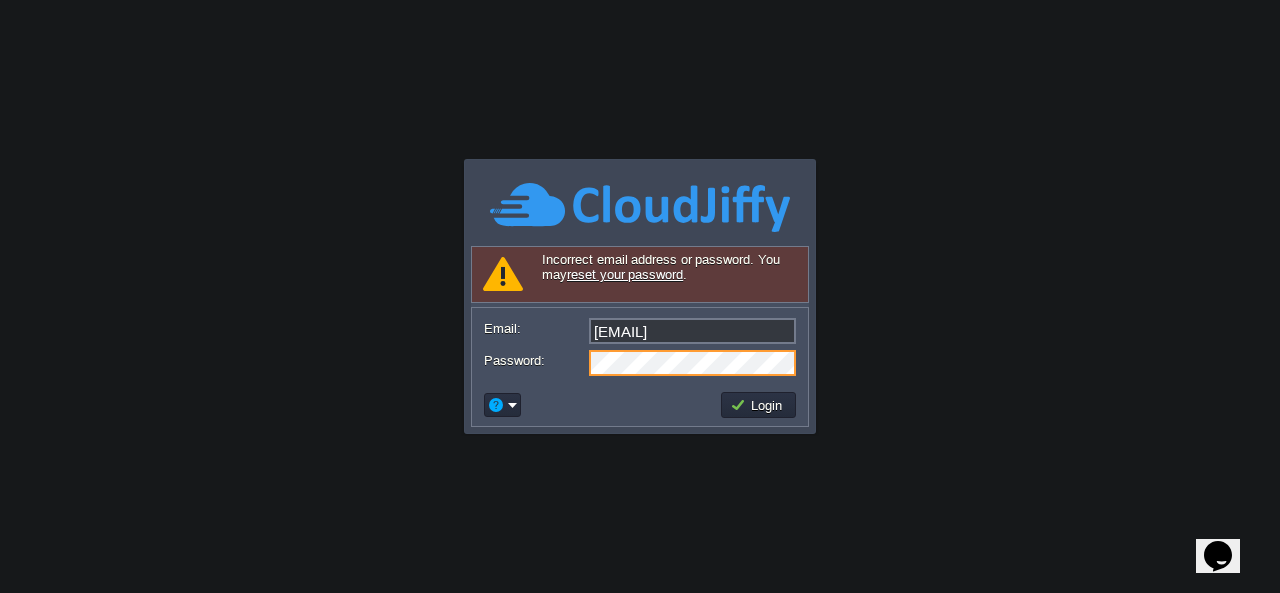 scroll, scrollTop: 0, scrollLeft: 0, axis: both 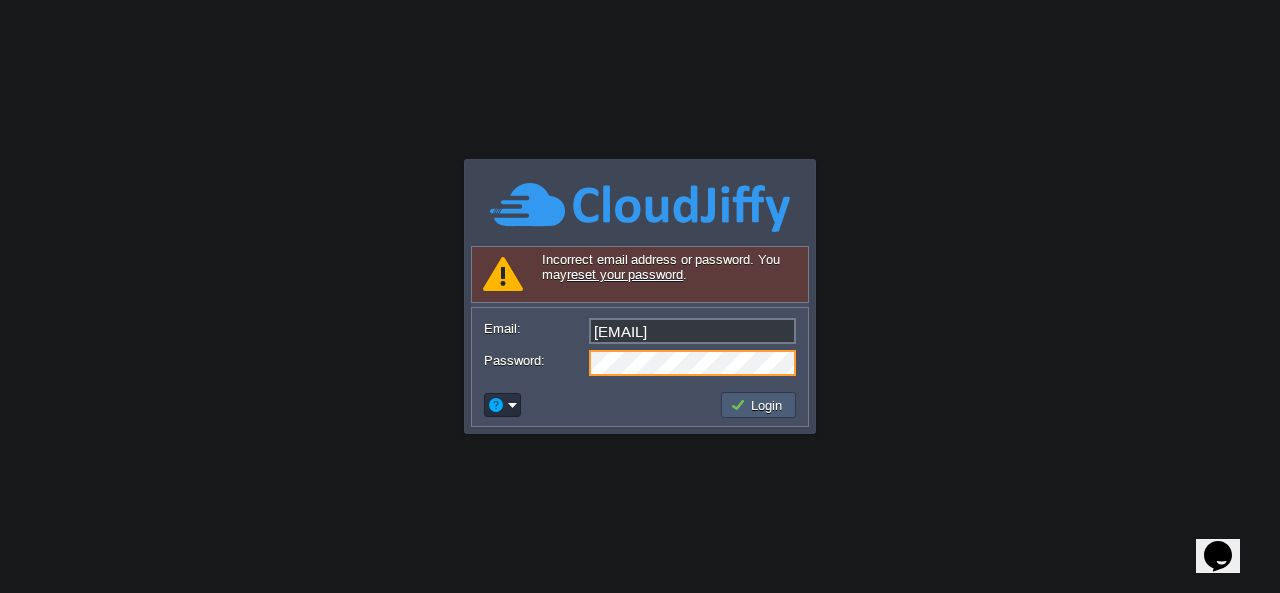 click on "Login" at bounding box center [759, 405] 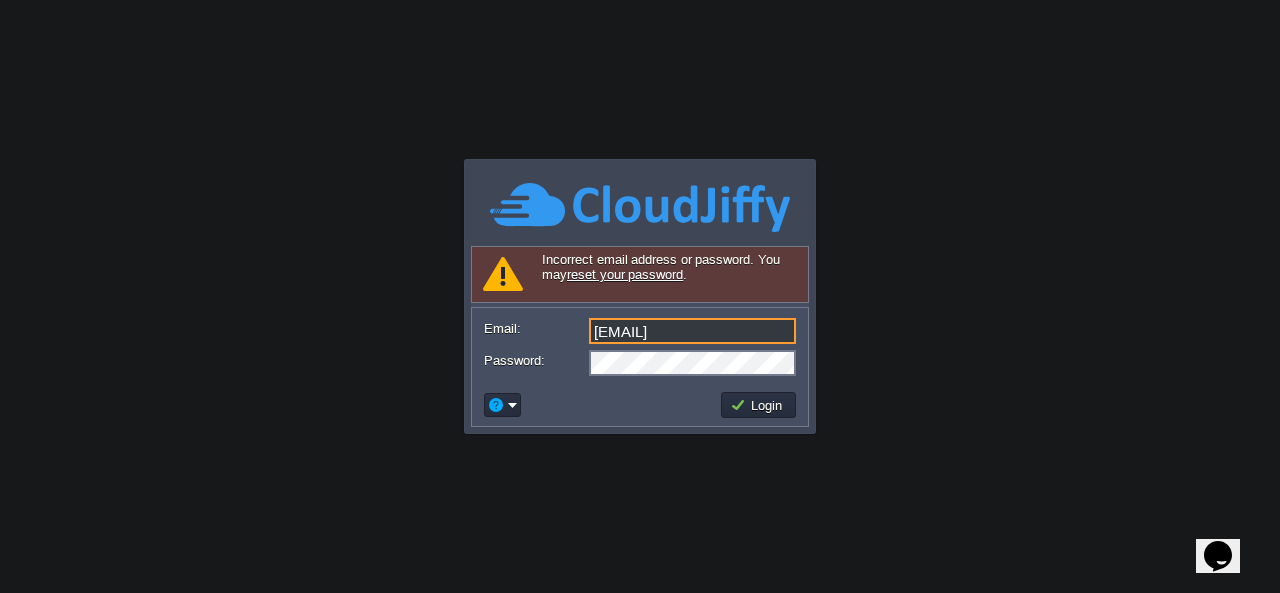 drag, startPoint x: 754, startPoint y: 334, endPoint x: 562, endPoint y: 337, distance: 192.02344 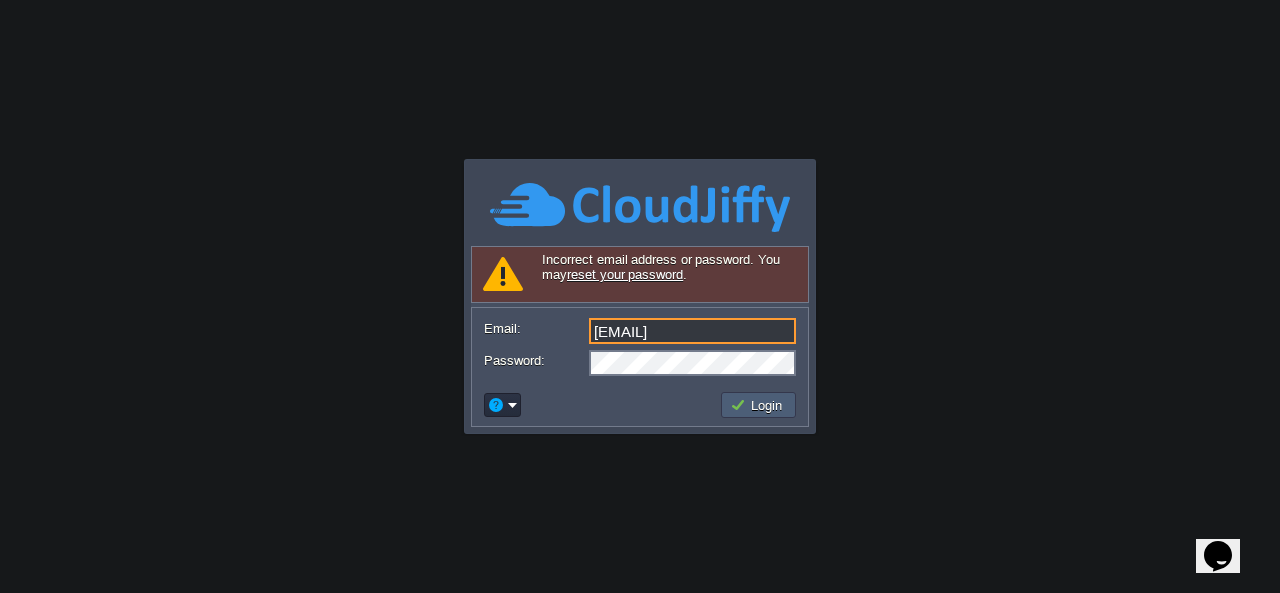 click on "Login" at bounding box center (759, 405) 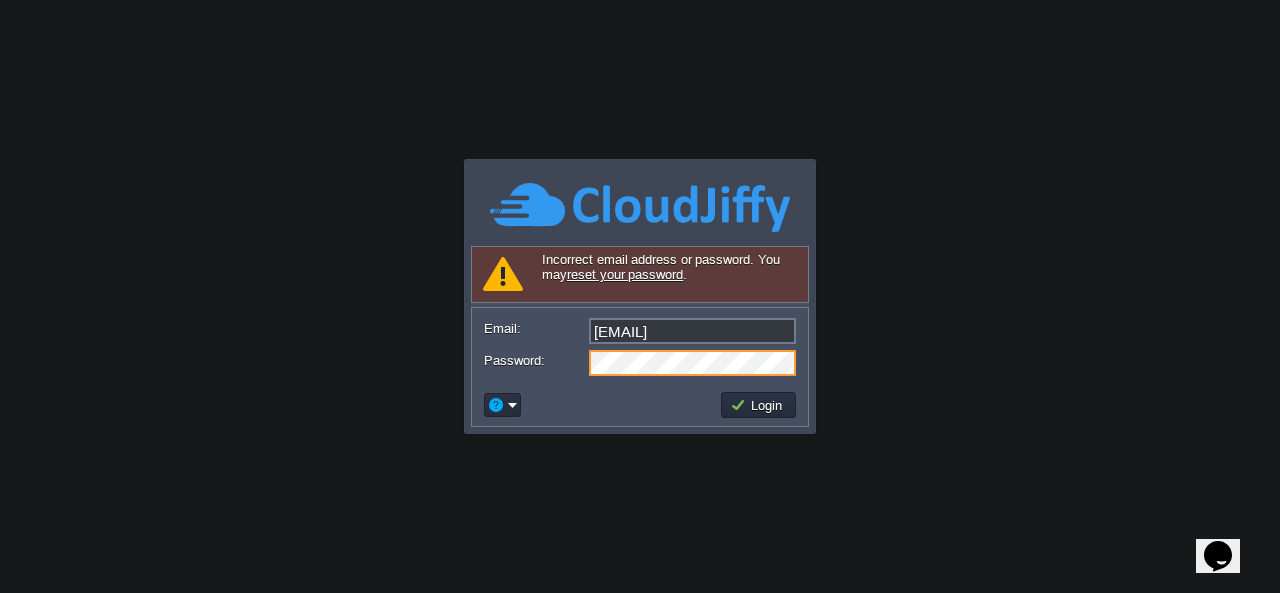 scroll, scrollTop: 0, scrollLeft: 0, axis: both 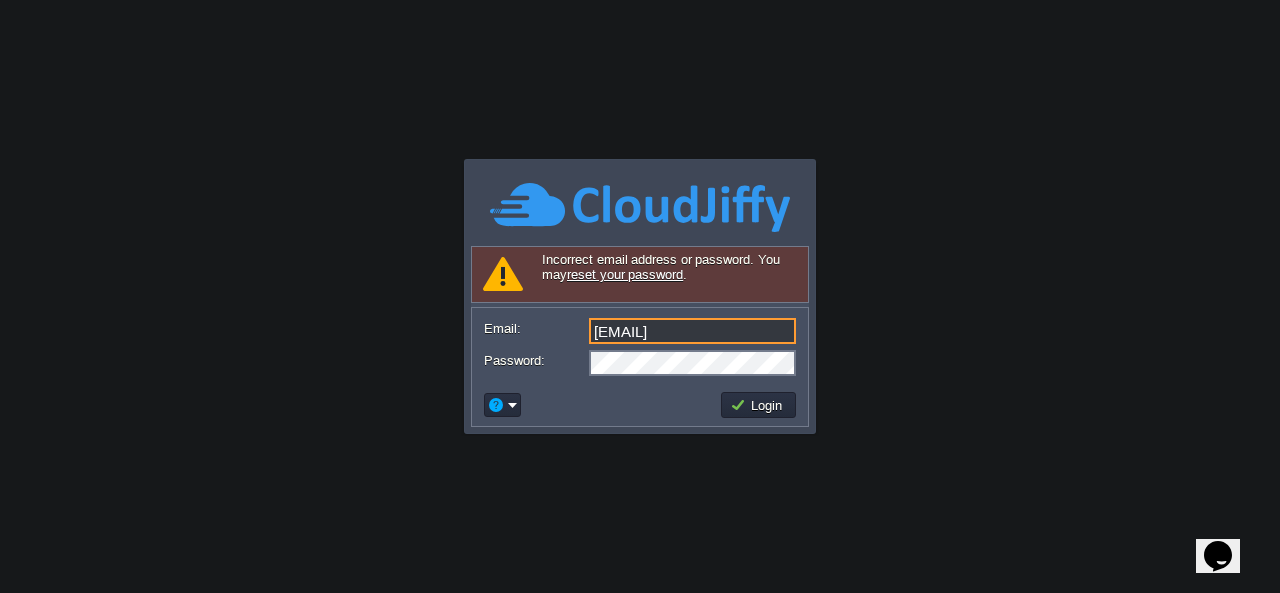 click on "Jittupant12@gmail.coom" at bounding box center [692, 331] 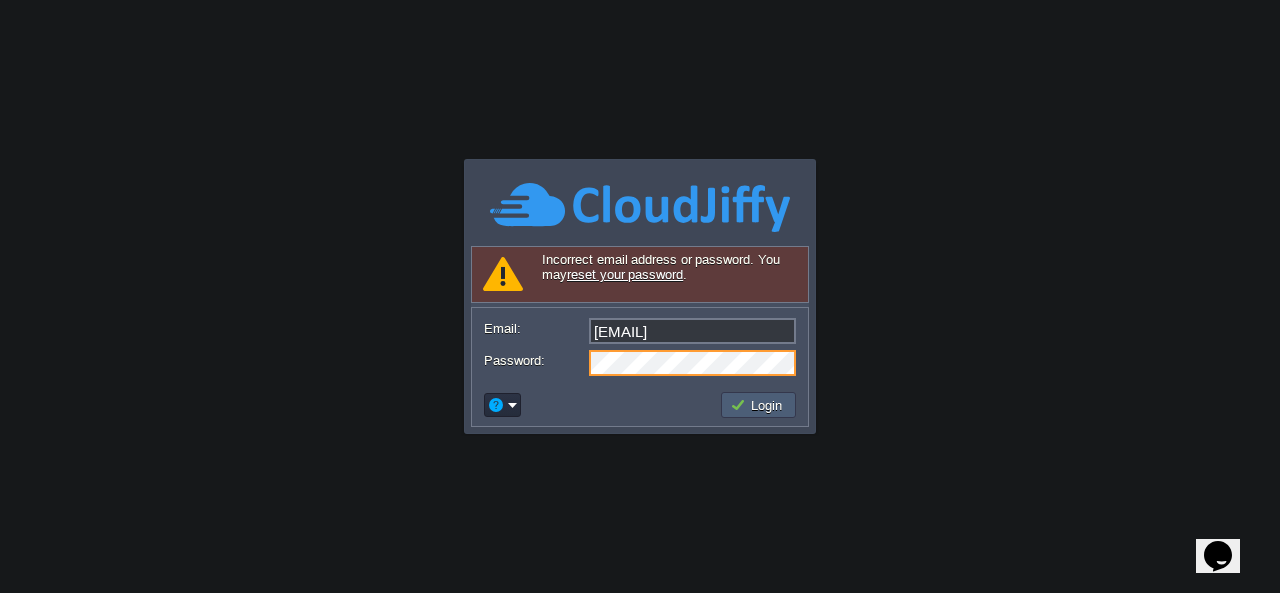 click on "Login" at bounding box center (759, 405) 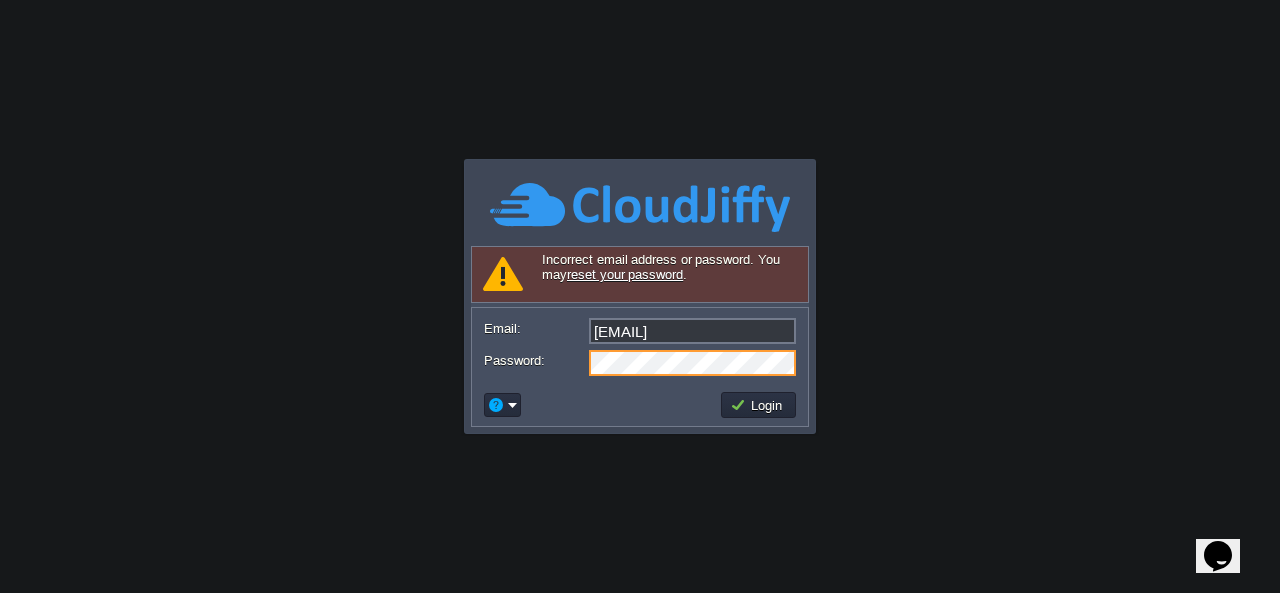 click on "jittupant12@gmail.coom" at bounding box center [692, 331] 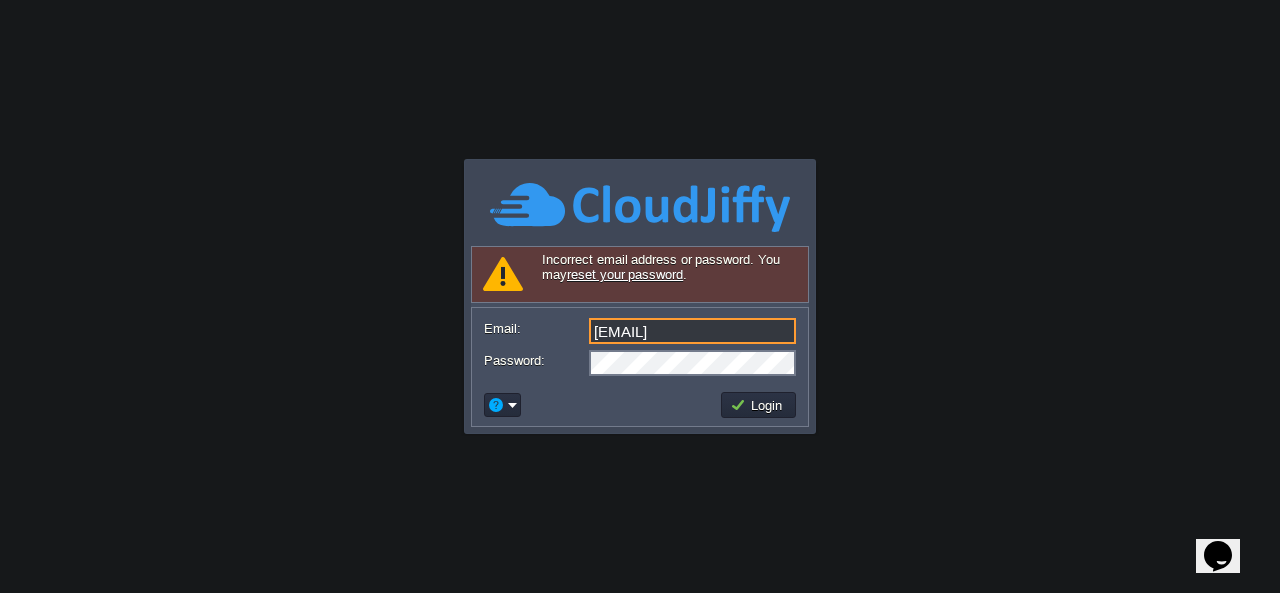 type on "Jittupant12@gmail.coom" 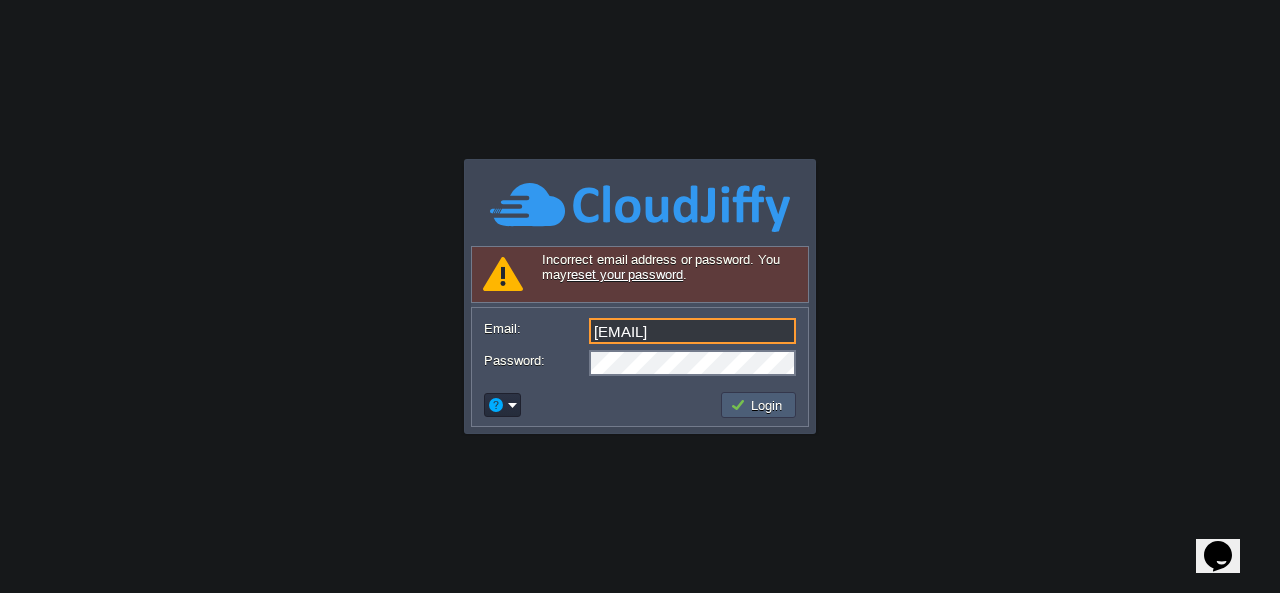 click on "Login" at bounding box center [758, 405] 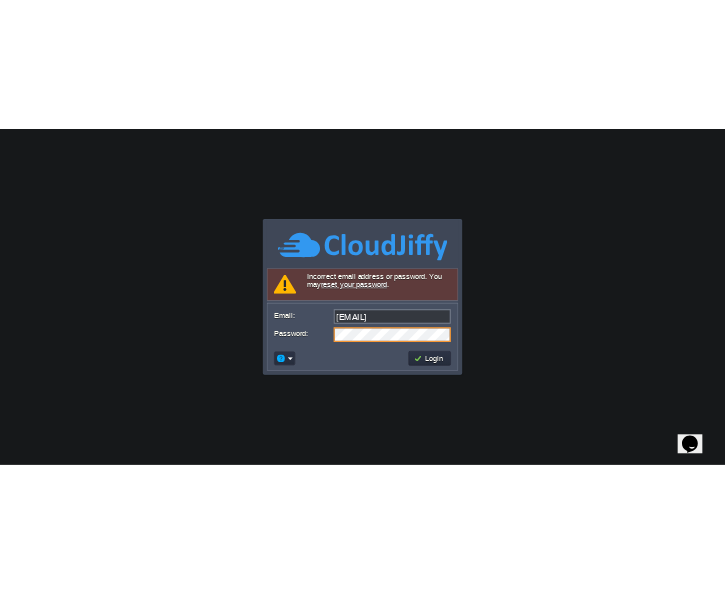 scroll, scrollTop: 0, scrollLeft: 0, axis: both 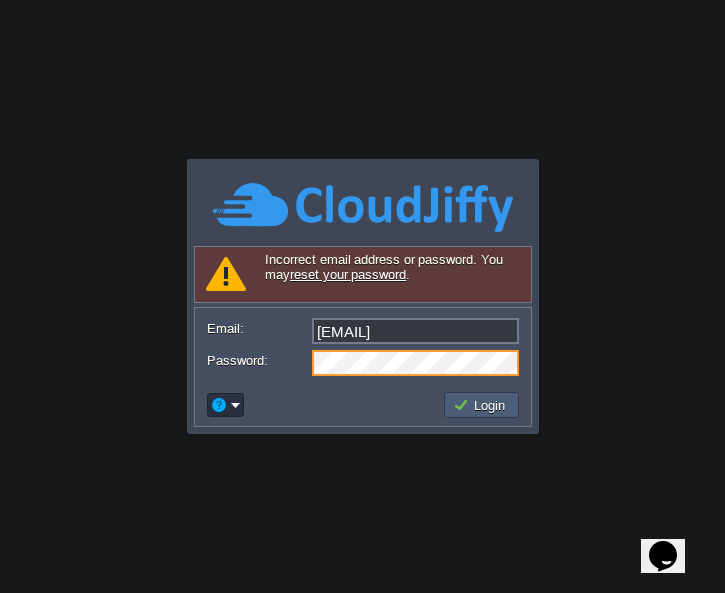 click on "Login" at bounding box center [481, 405] 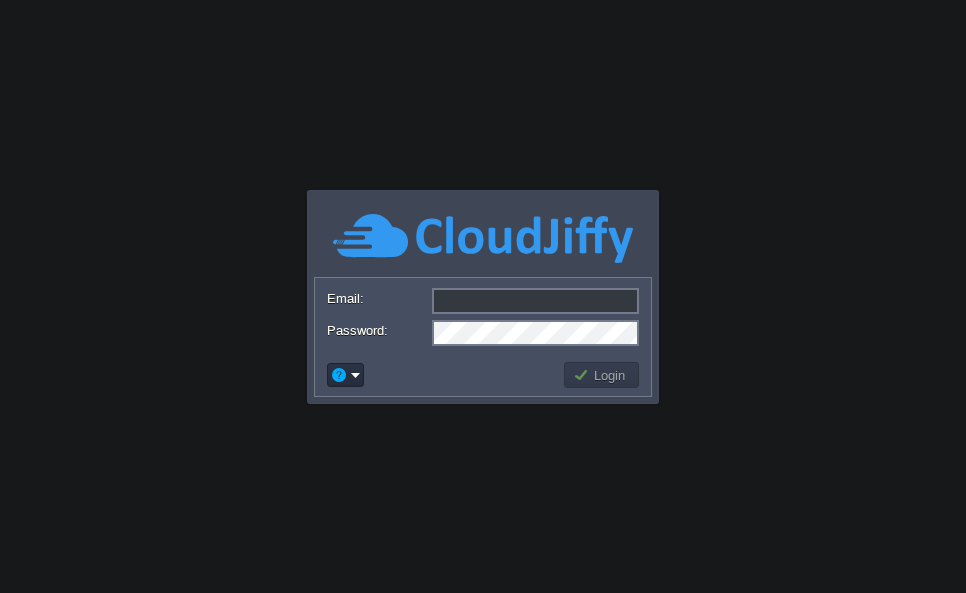 scroll, scrollTop: 0, scrollLeft: 0, axis: both 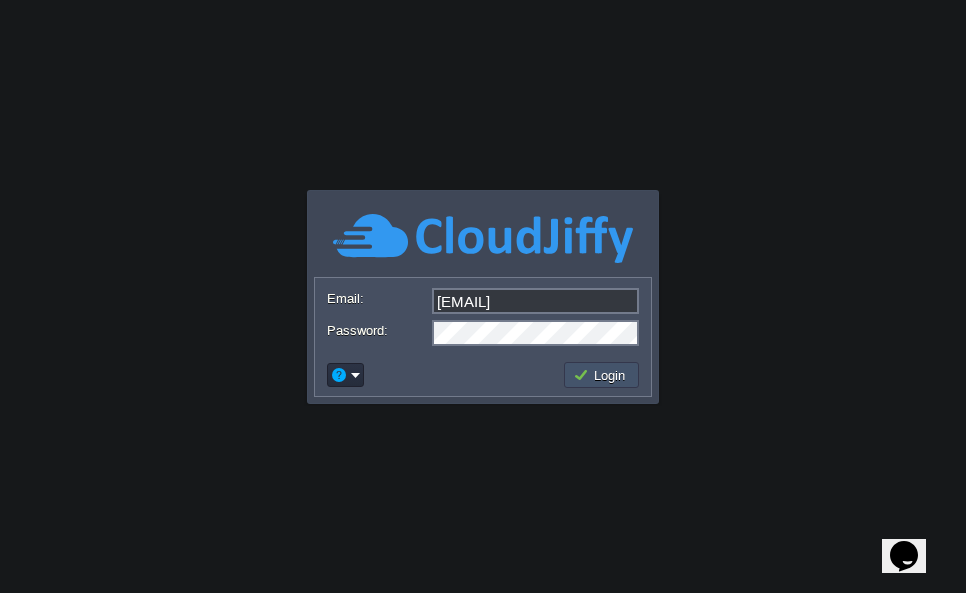 click on "Login" at bounding box center (602, 375) 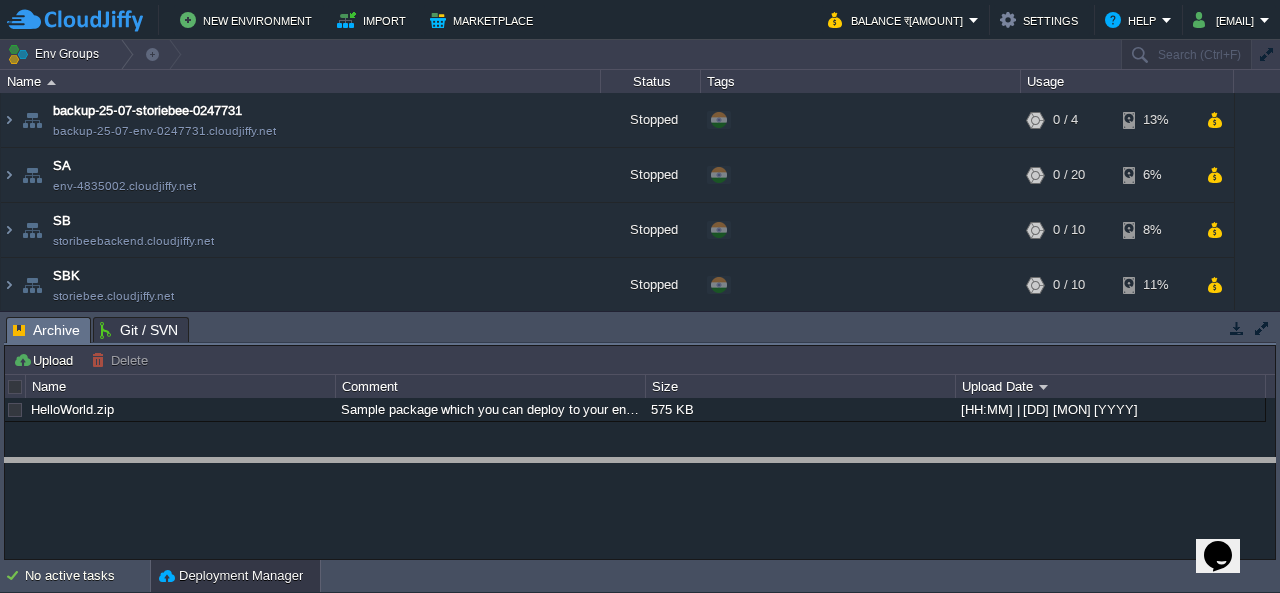 drag, startPoint x: 516, startPoint y: 335, endPoint x: 503, endPoint y: 492, distance: 157.5373 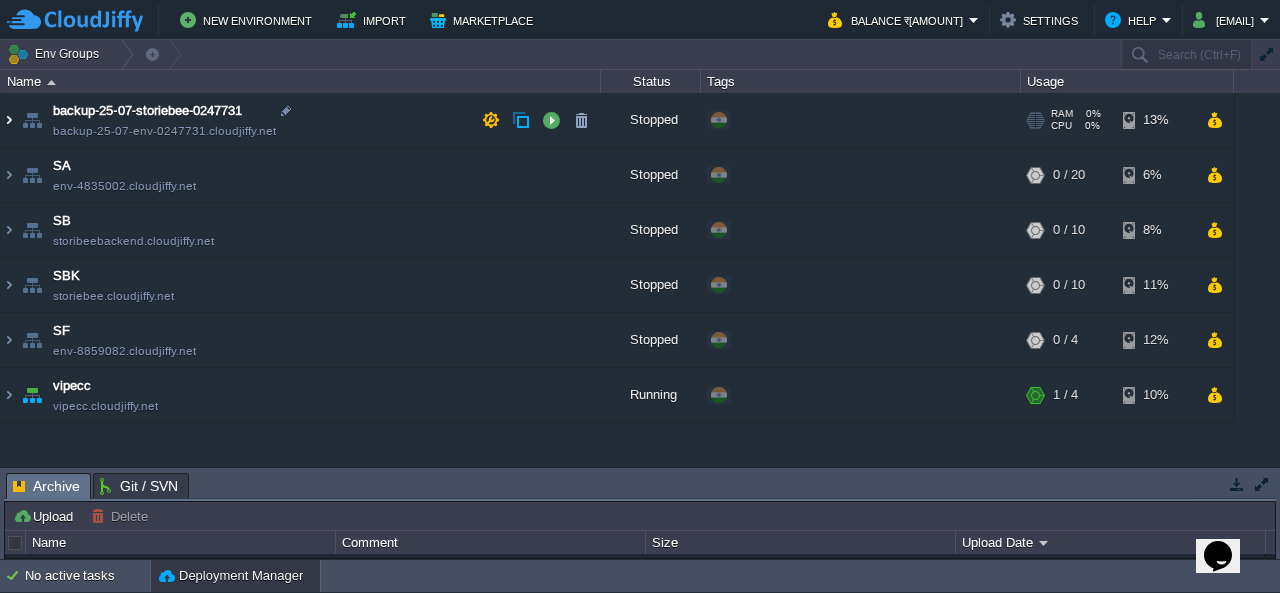 click at bounding box center (9, 120) 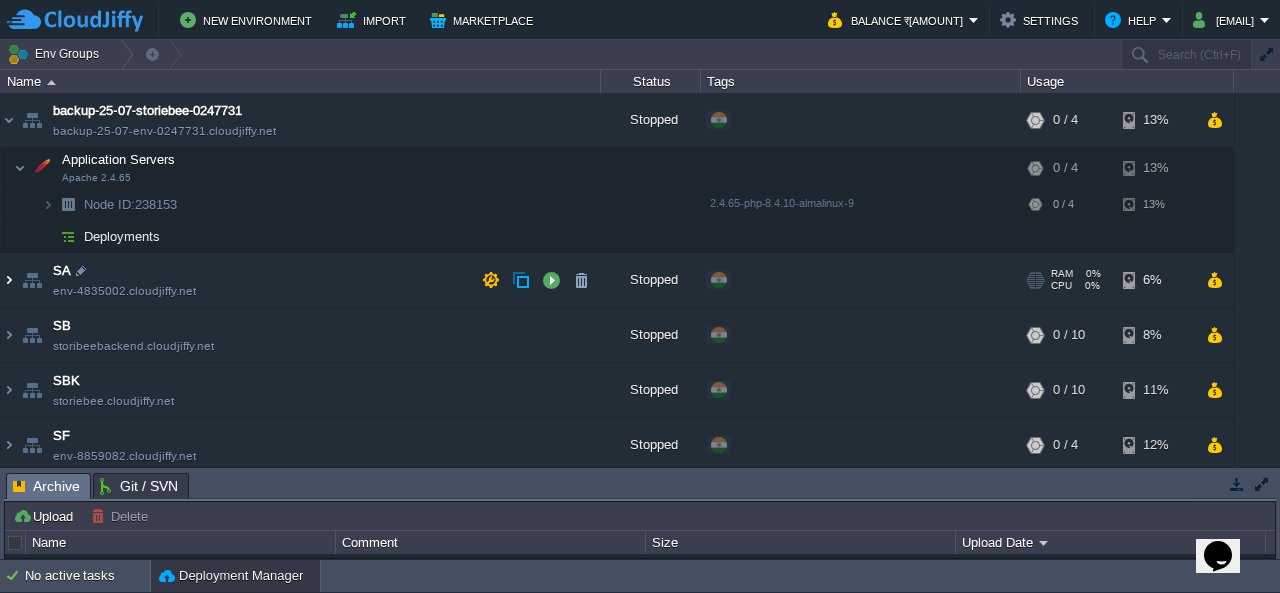 click at bounding box center (9, 280) 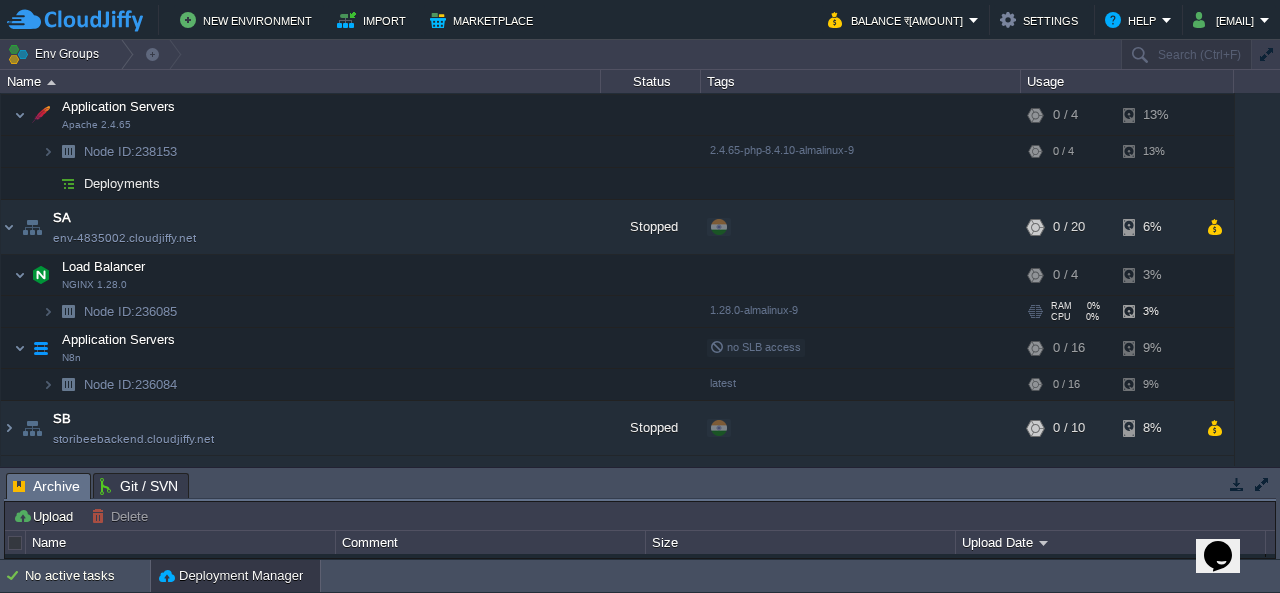 scroll, scrollTop: 100, scrollLeft: 0, axis: vertical 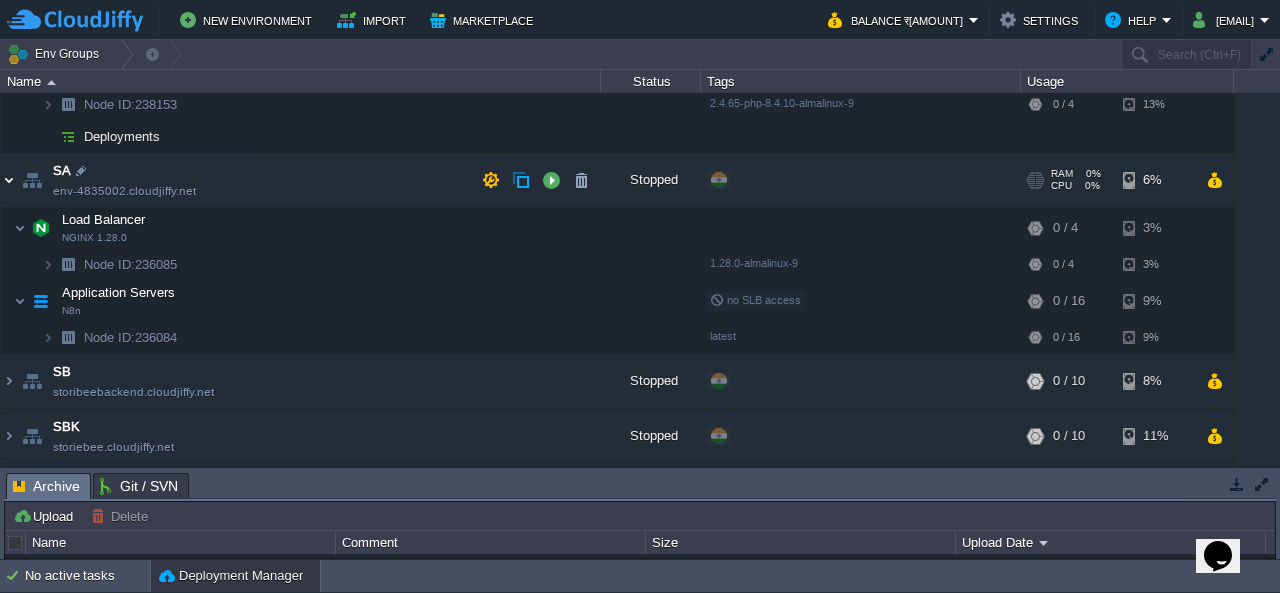 click at bounding box center [9, 180] 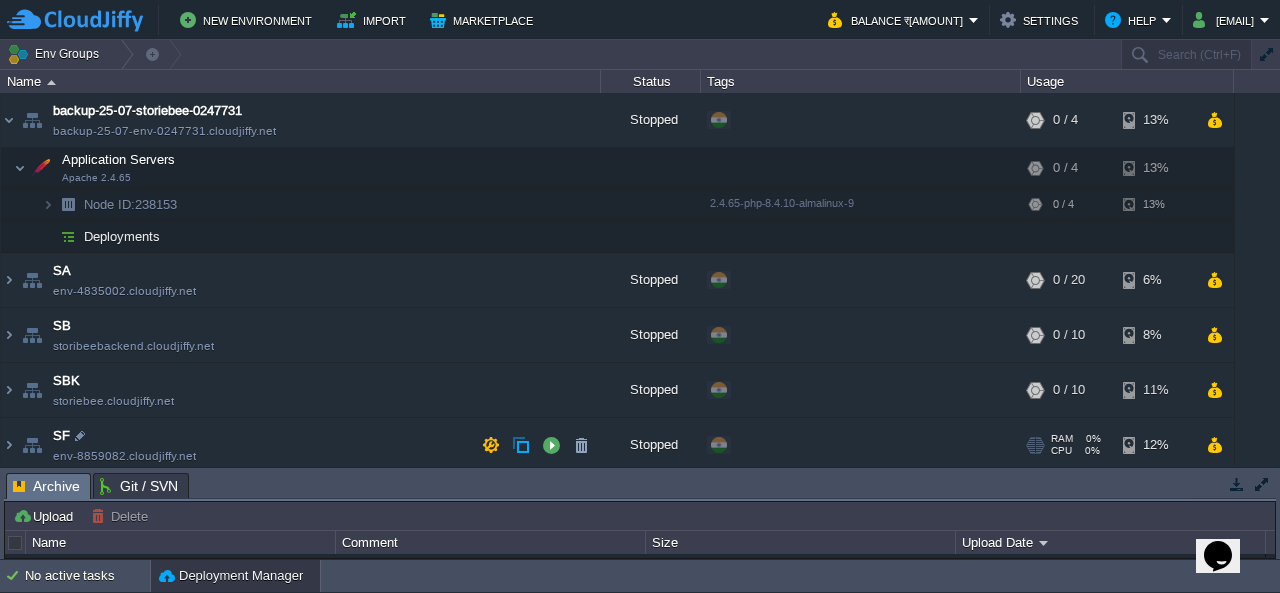 scroll, scrollTop: 62, scrollLeft: 0, axis: vertical 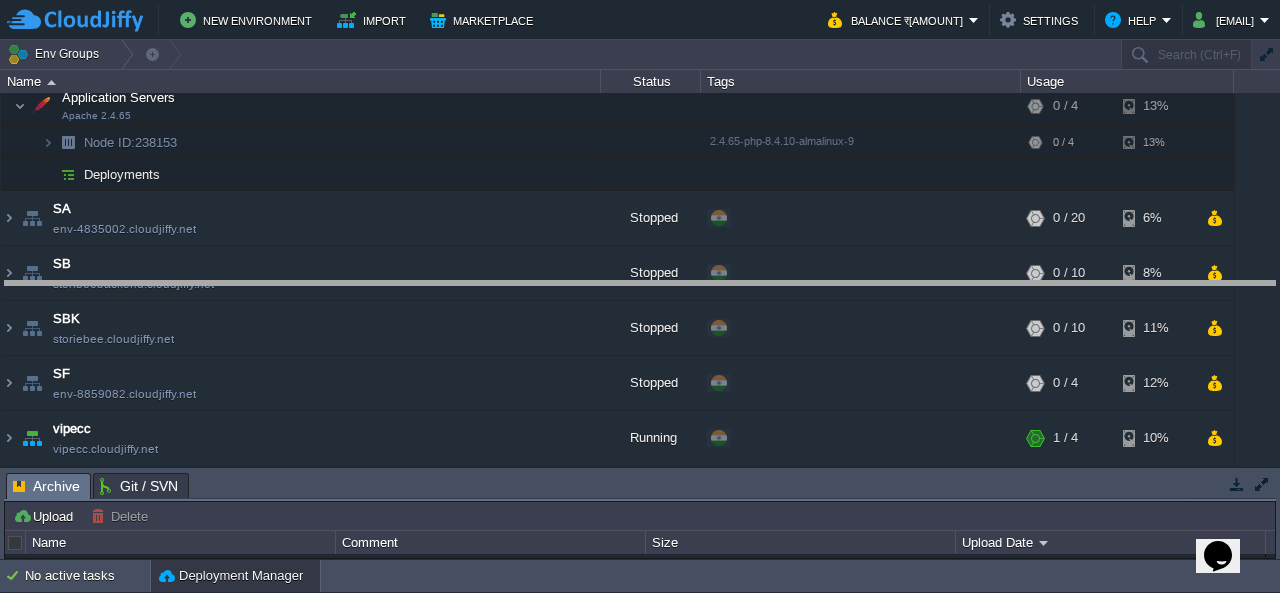 drag, startPoint x: 782, startPoint y: 488, endPoint x: 781, endPoint y: 296, distance: 192.00261 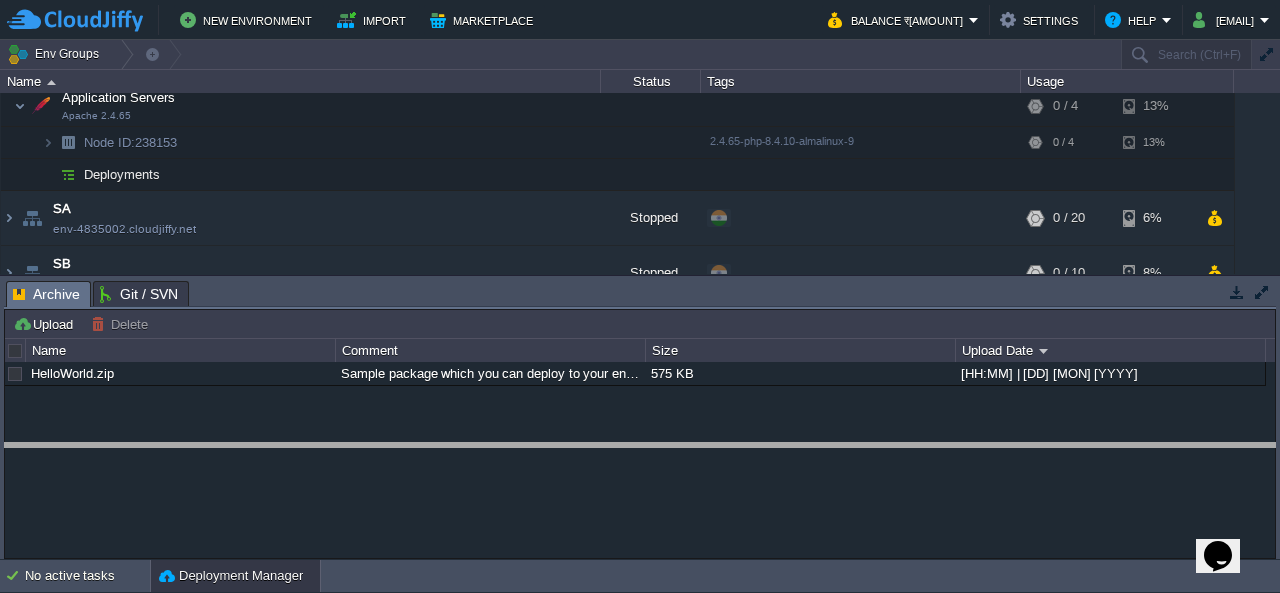 drag, startPoint x: 675, startPoint y: 287, endPoint x: 668, endPoint y: 449, distance: 162.15117 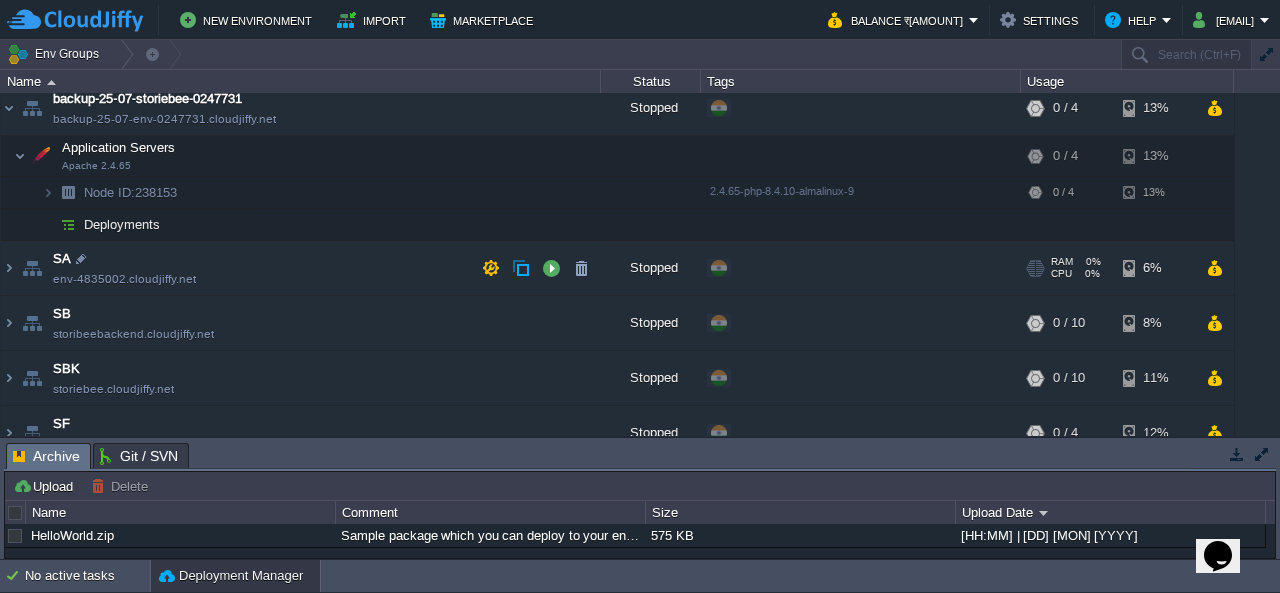 scroll, scrollTop: 0, scrollLeft: 0, axis: both 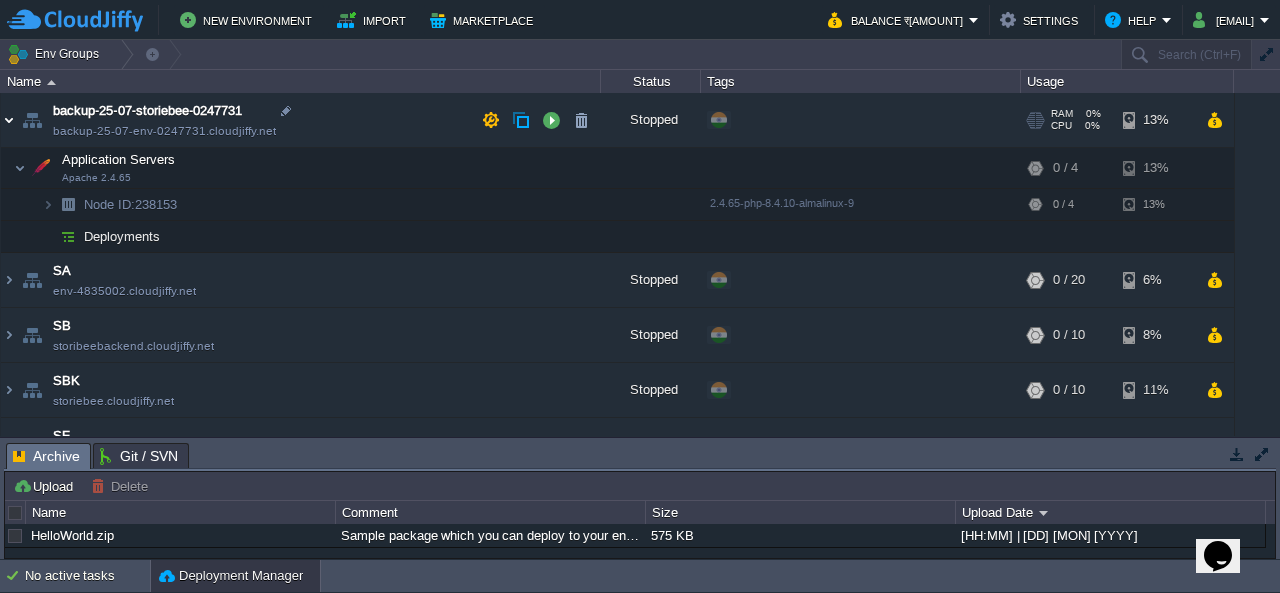 click at bounding box center (9, 120) 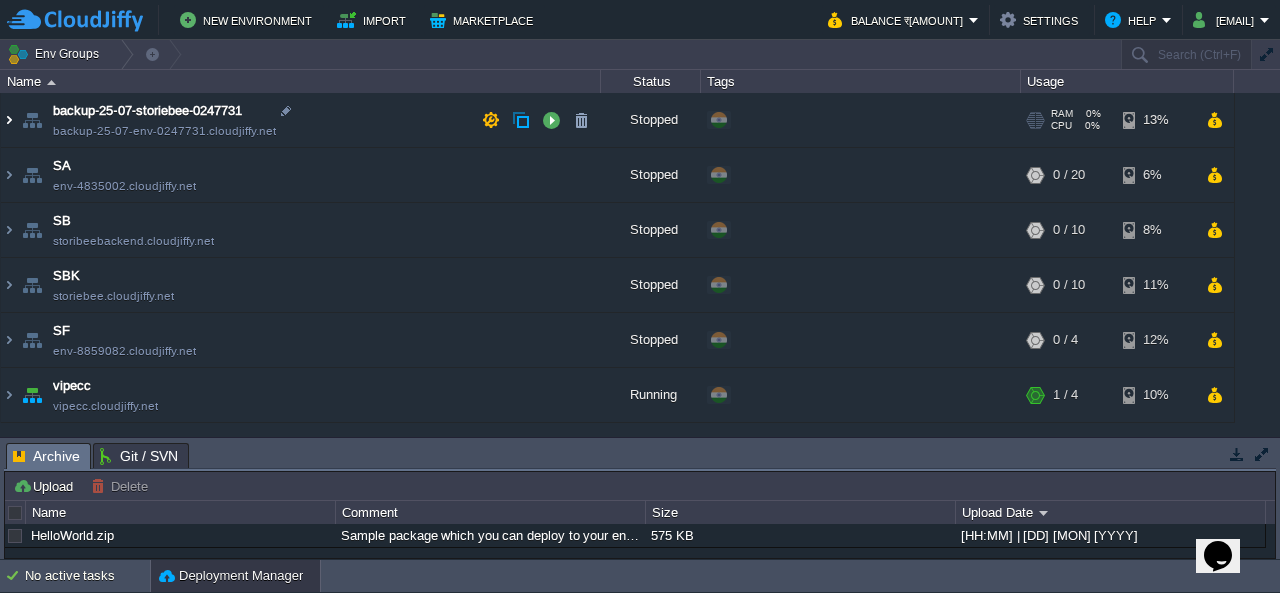 click at bounding box center (9, 120) 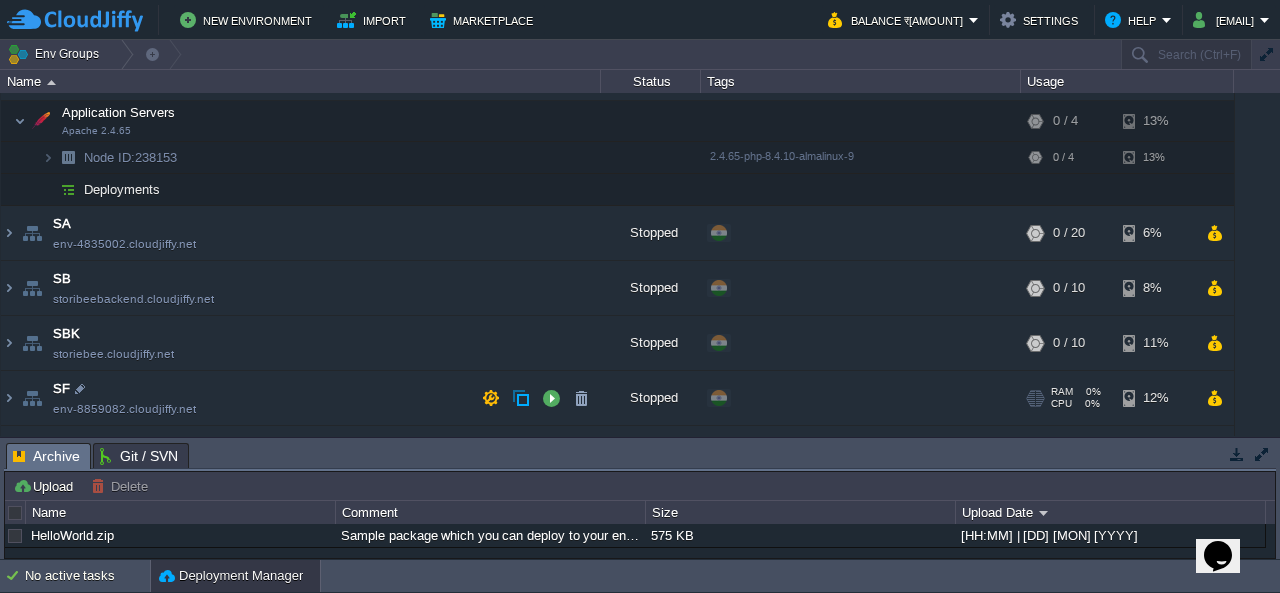 scroll, scrollTop: 92, scrollLeft: 0, axis: vertical 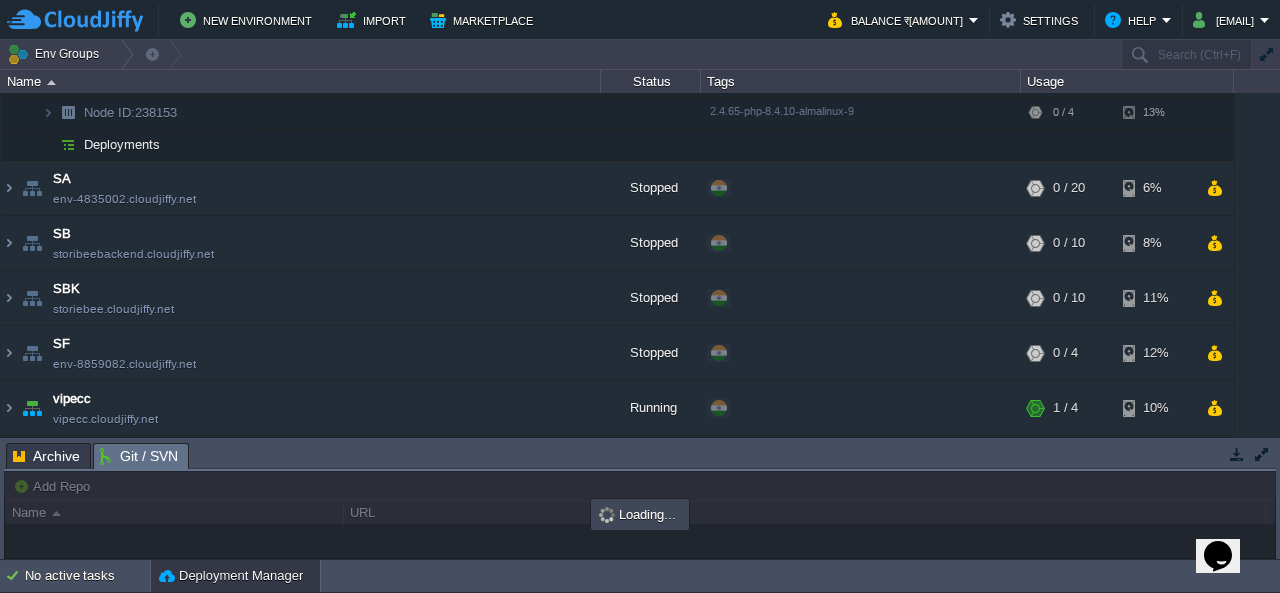 click on "Git / SVN" at bounding box center [139, 456] 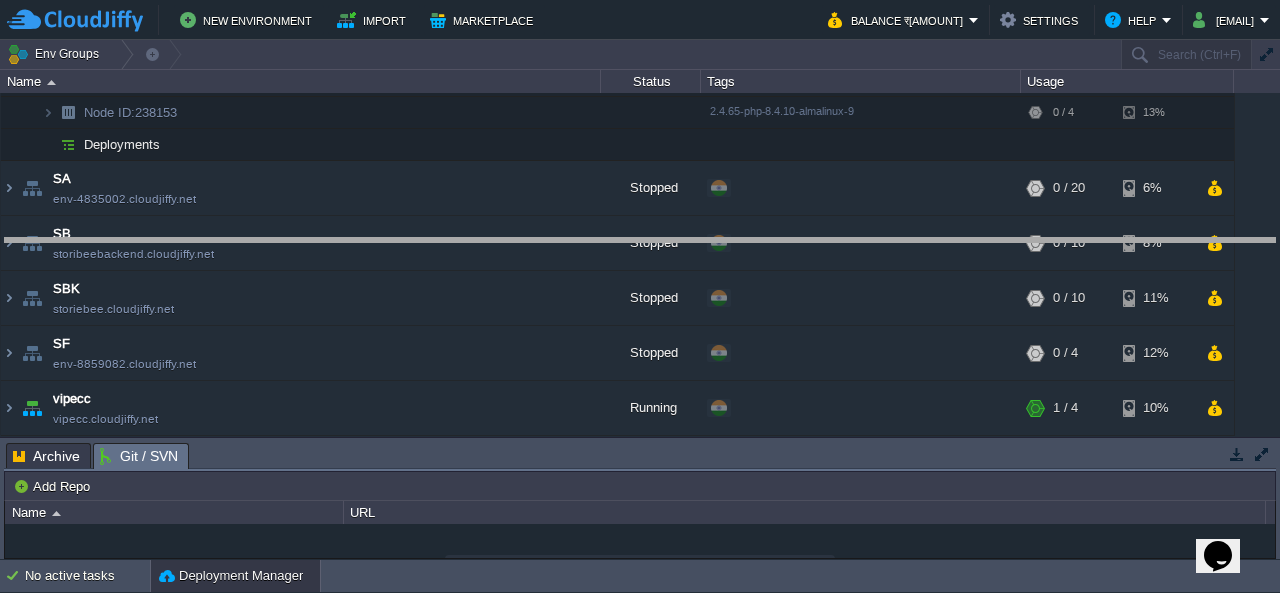 drag, startPoint x: 471, startPoint y: 461, endPoint x: 540, endPoint y: 256, distance: 216.30072 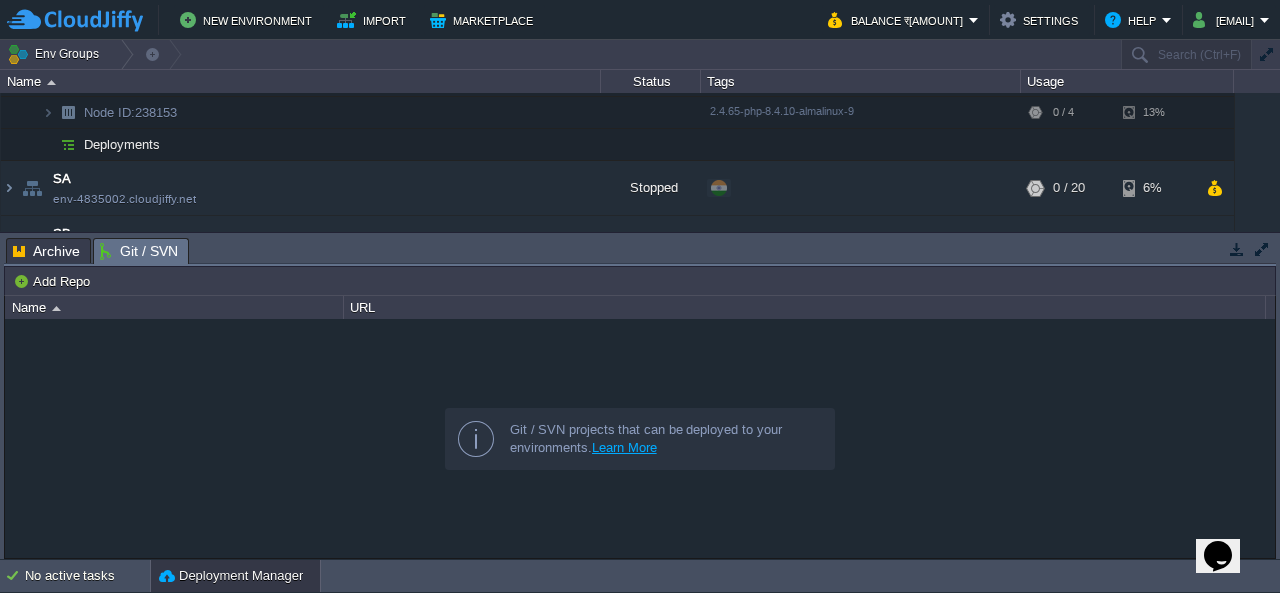 click at bounding box center (640, 438) 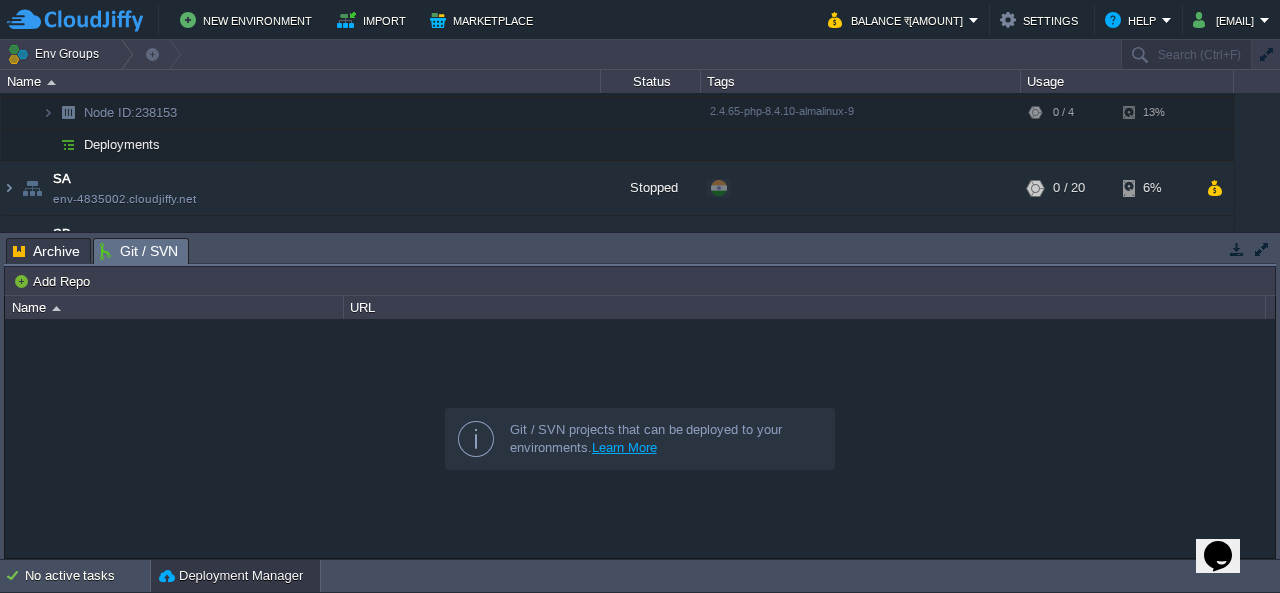 click at bounding box center [640, 438] 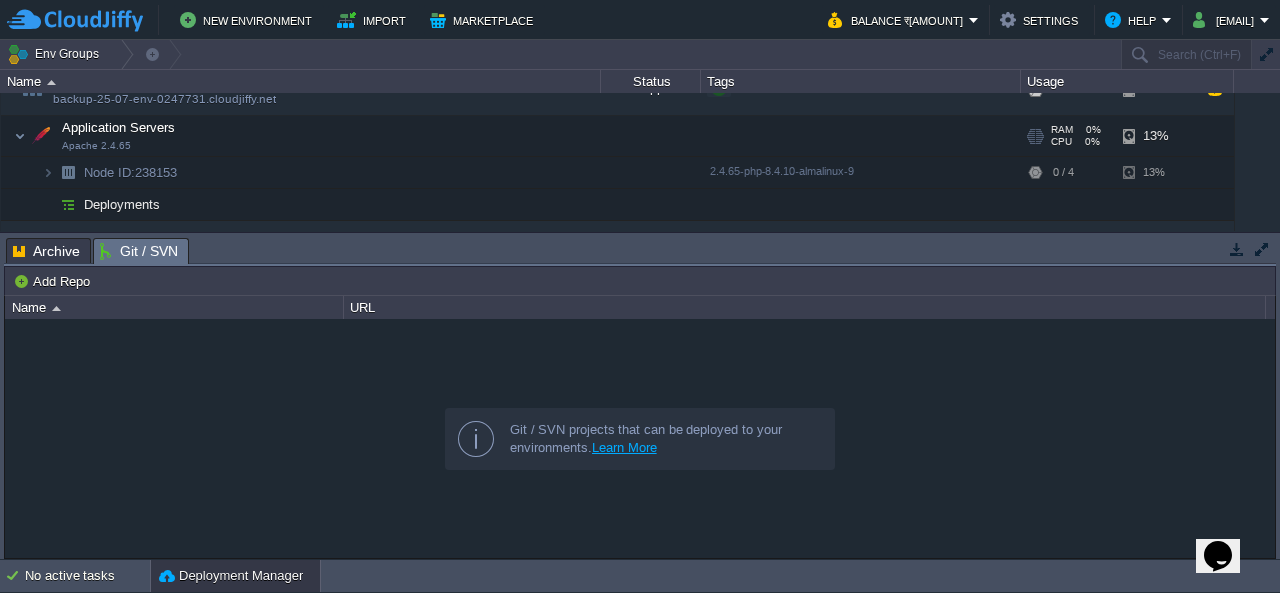 scroll, scrollTop: 0, scrollLeft: 0, axis: both 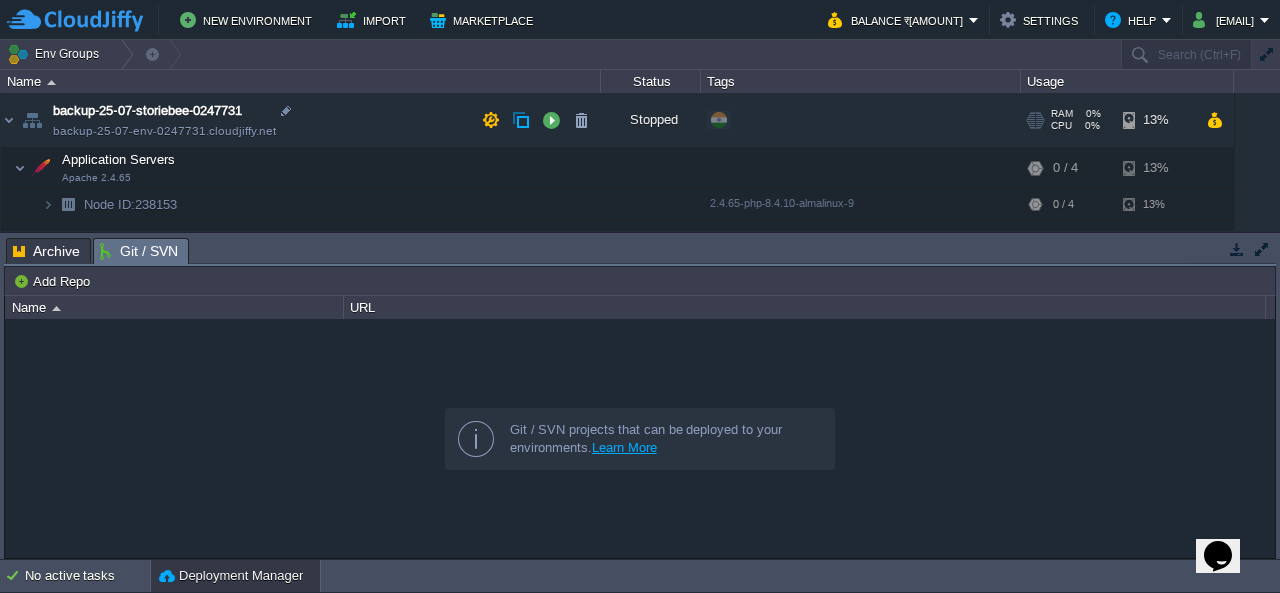 click on "backup-25-07-storiebee-0247731 backup-25-07-env-0247731.cloudjiffy.net" at bounding box center [301, 120] 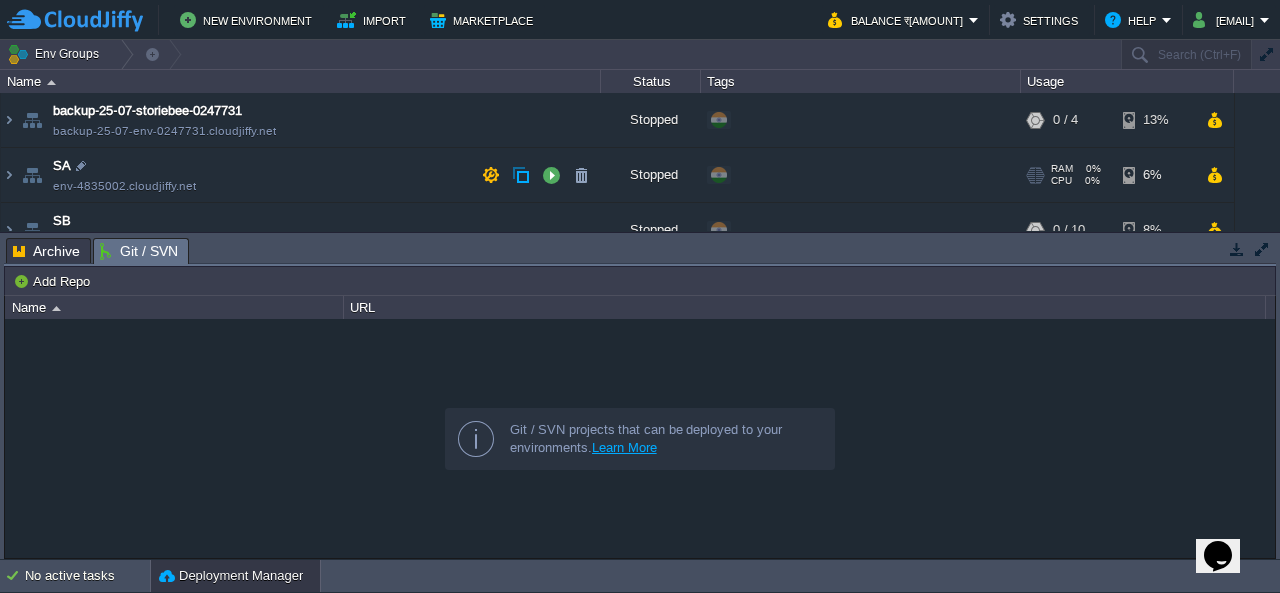 click on "SA env-4835002.cloudjiffy.net" at bounding box center [301, 175] 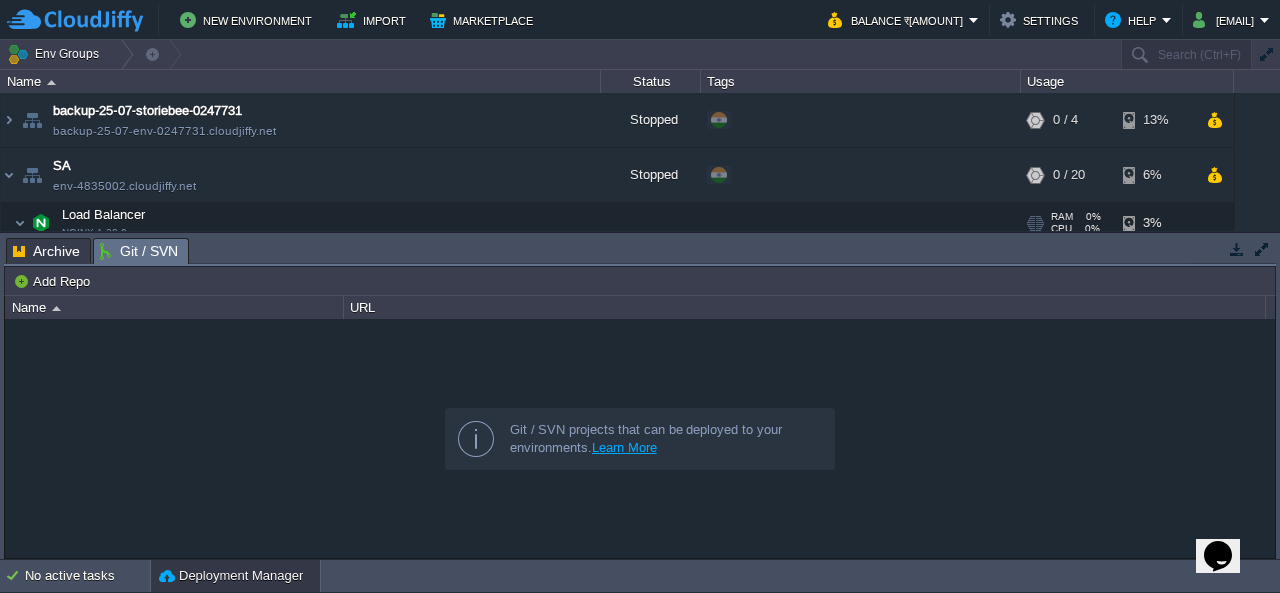 scroll, scrollTop: 200, scrollLeft: 0, axis: vertical 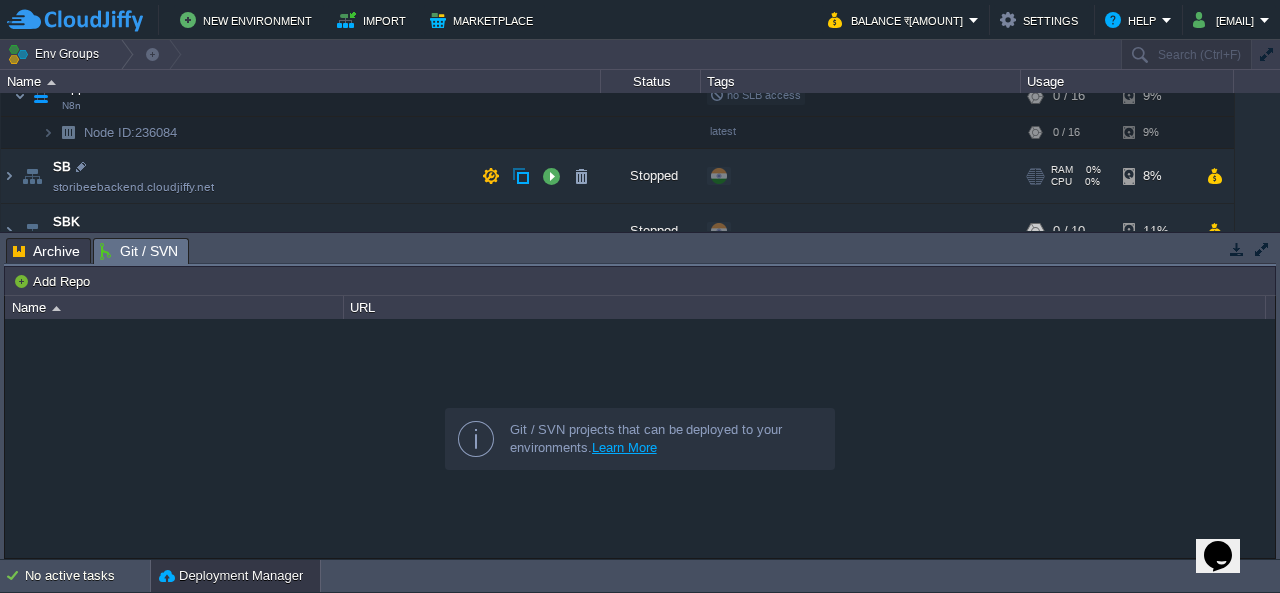 click on "SB storibeebackend.cloudjiffy.net" at bounding box center [301, 176] 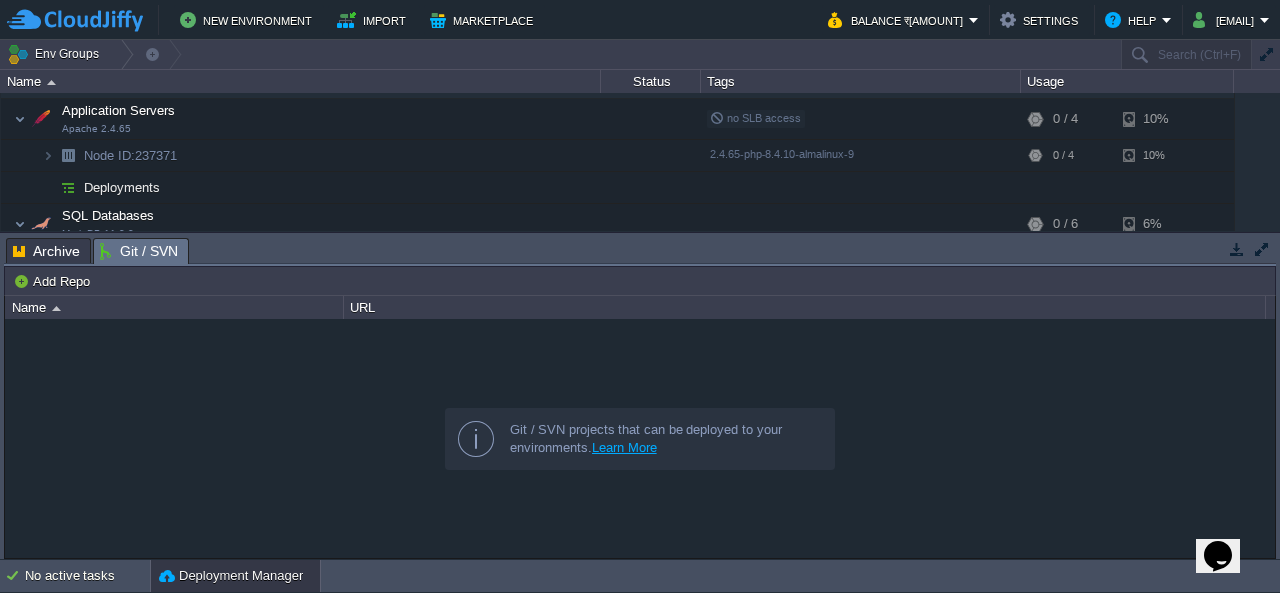 scroll, scrollTop: 500, scrollLeft: 0, axis: vertical 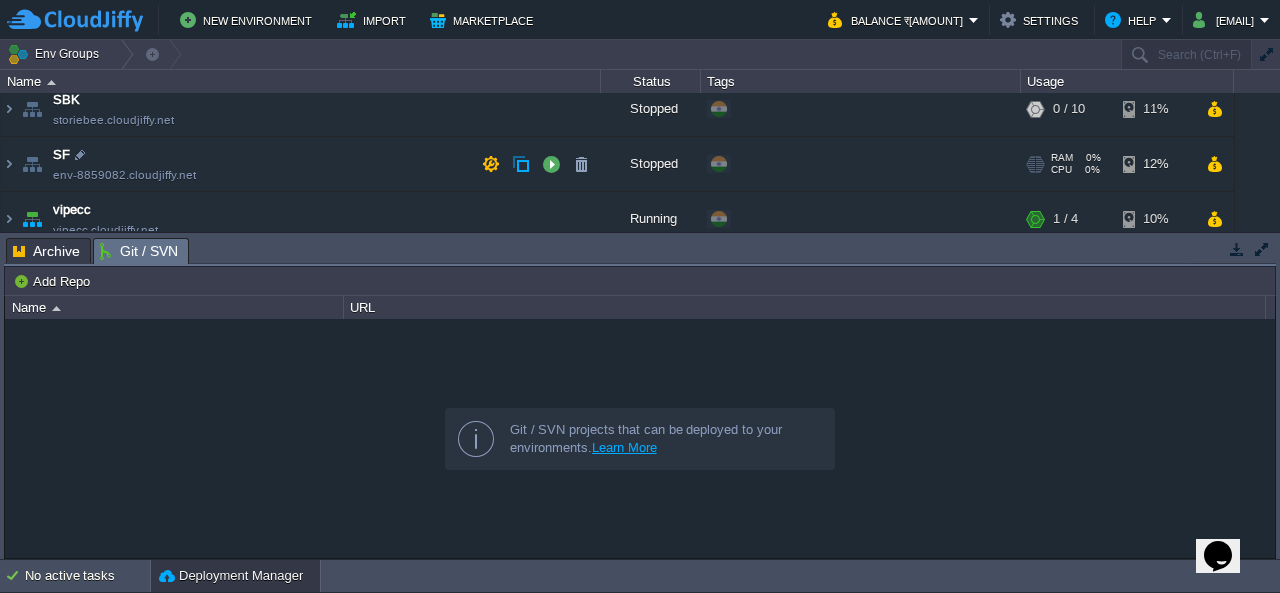 click on "SF env-8859082.cloudjiffy.net" at bounding box center [301, 164] 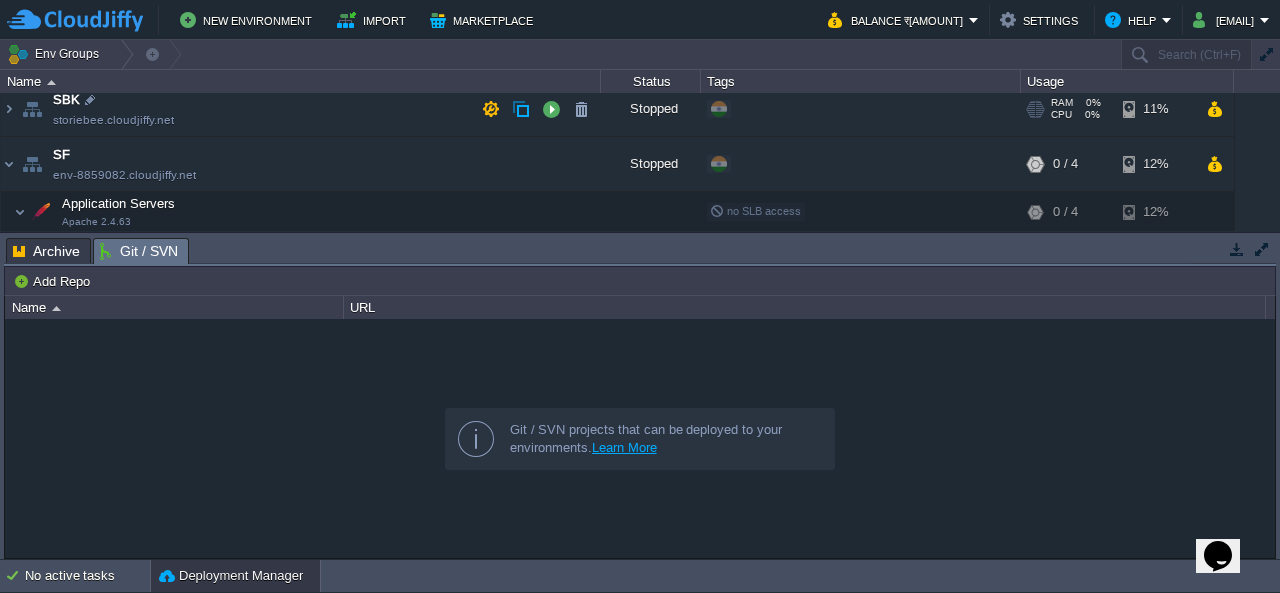 click on "SBK storiebee.cloudjiffy.net" at bounding box center [301, 109] 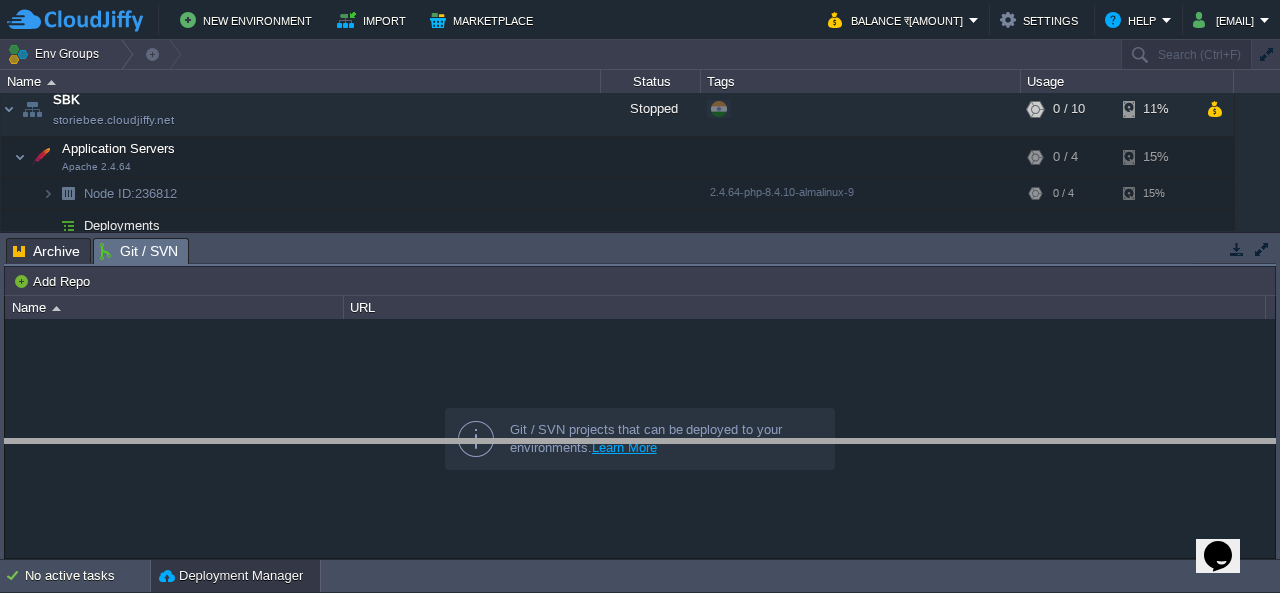 drag, startPoint x: 629, startPoint y: 249, endPoint x: 618, endPoint y: 462, distance: 213.28384 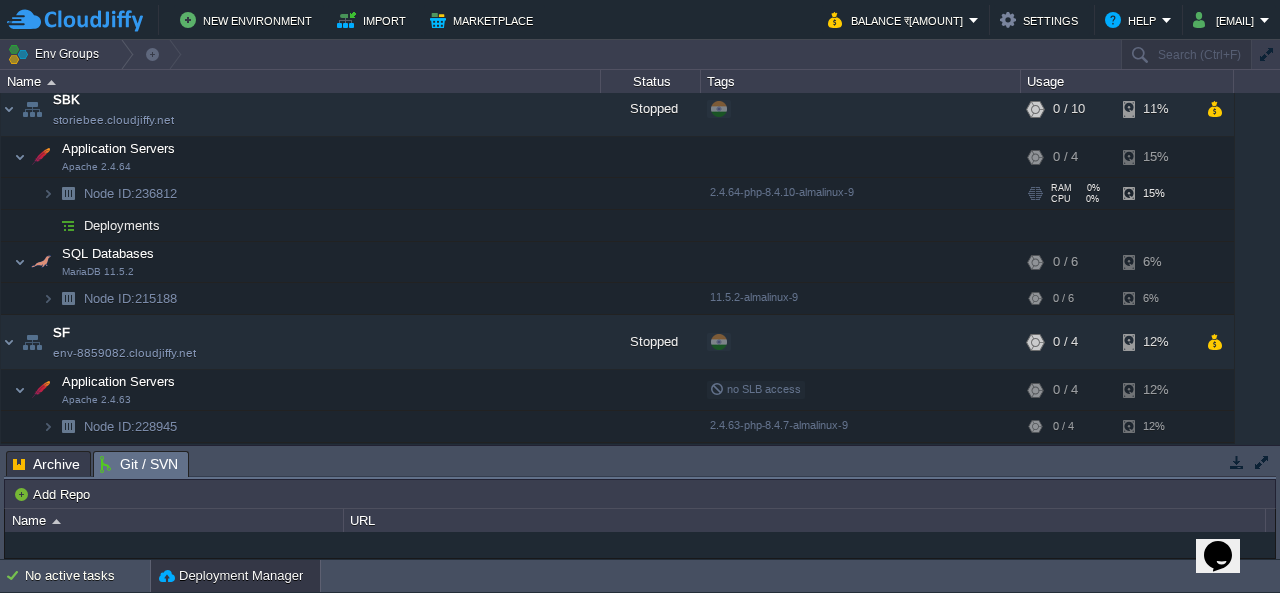 scroll, scrollTop: 586, scrollLeft: 0, axis: vertical 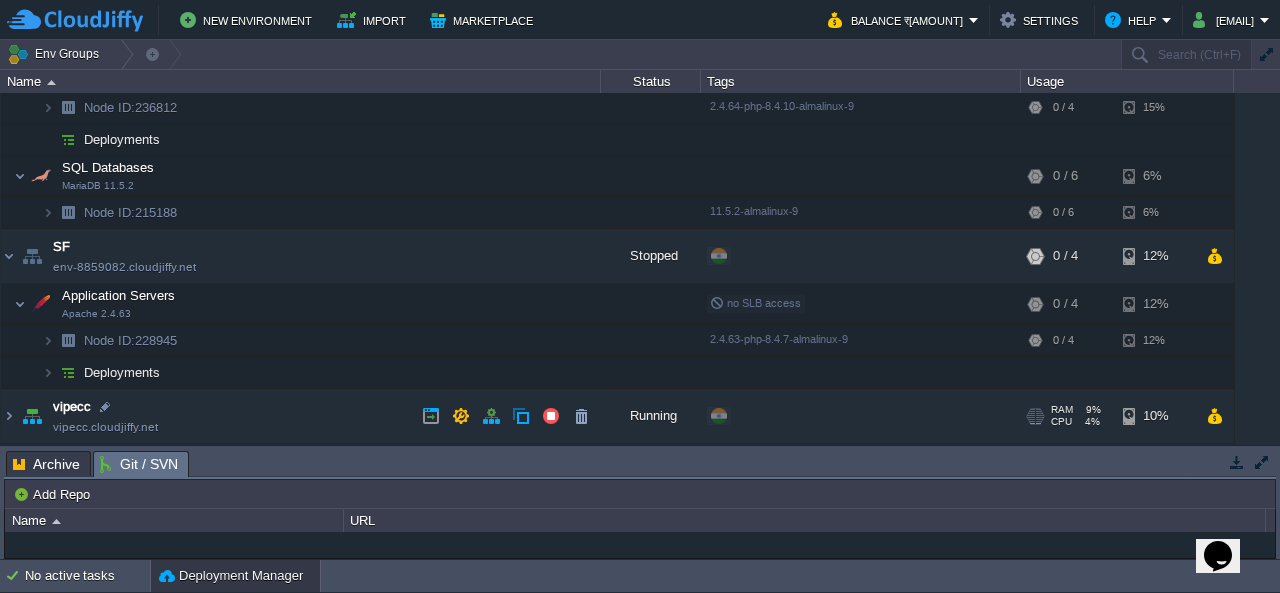 click on "vipecc vipecc.cloudjiffy.net" at bounding box center (301, 416) 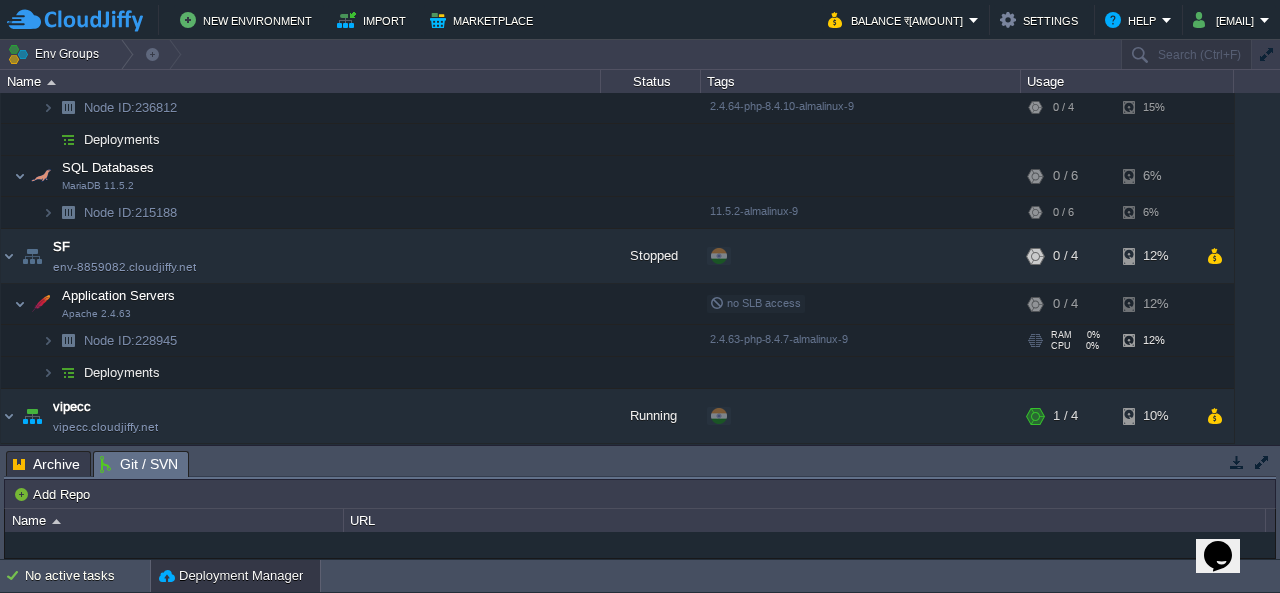 scroll, scrollTop: 691, scrollLeft: 0, axis: vertical 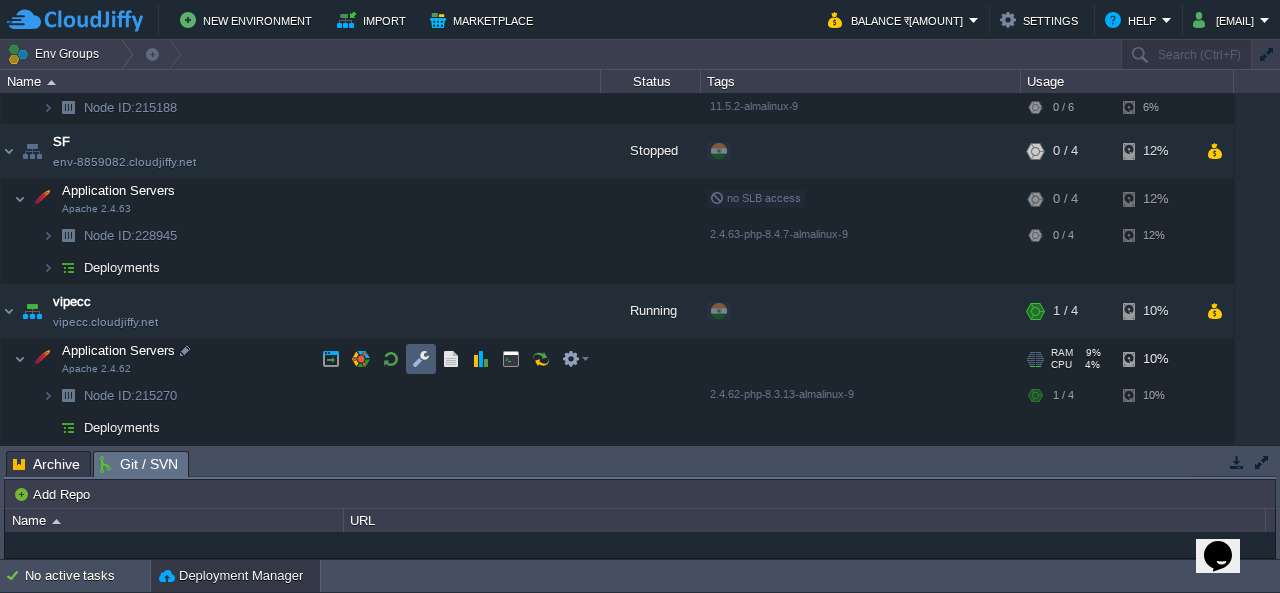 click at bounding box center (421, 359) 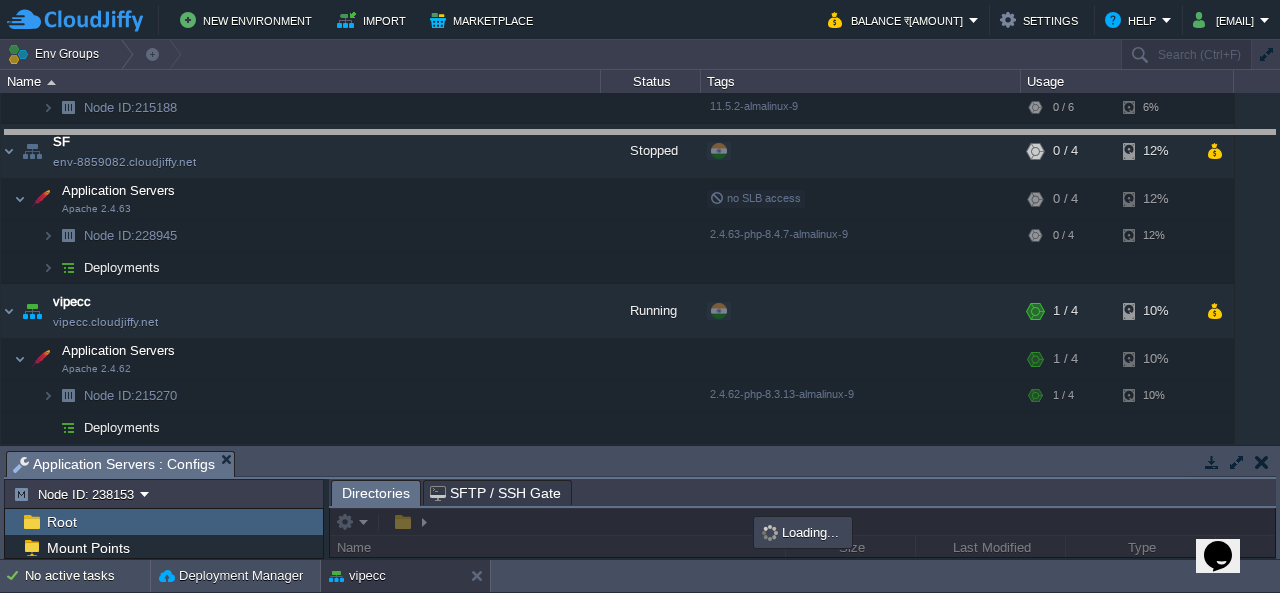drag, startPoint x: 842, startPoint y: 460, endPoint x: 893, endPoint y: 139, distance: 325.02615 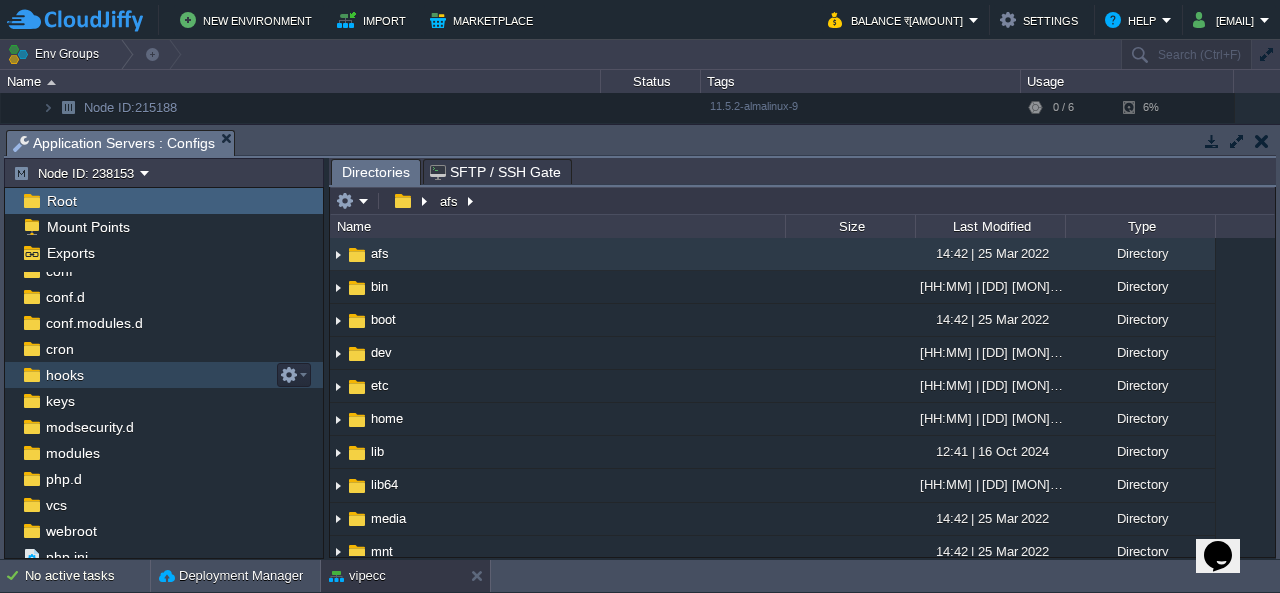 scroll, scrollTop: 74, scrollLeft: 0, axis: vertical 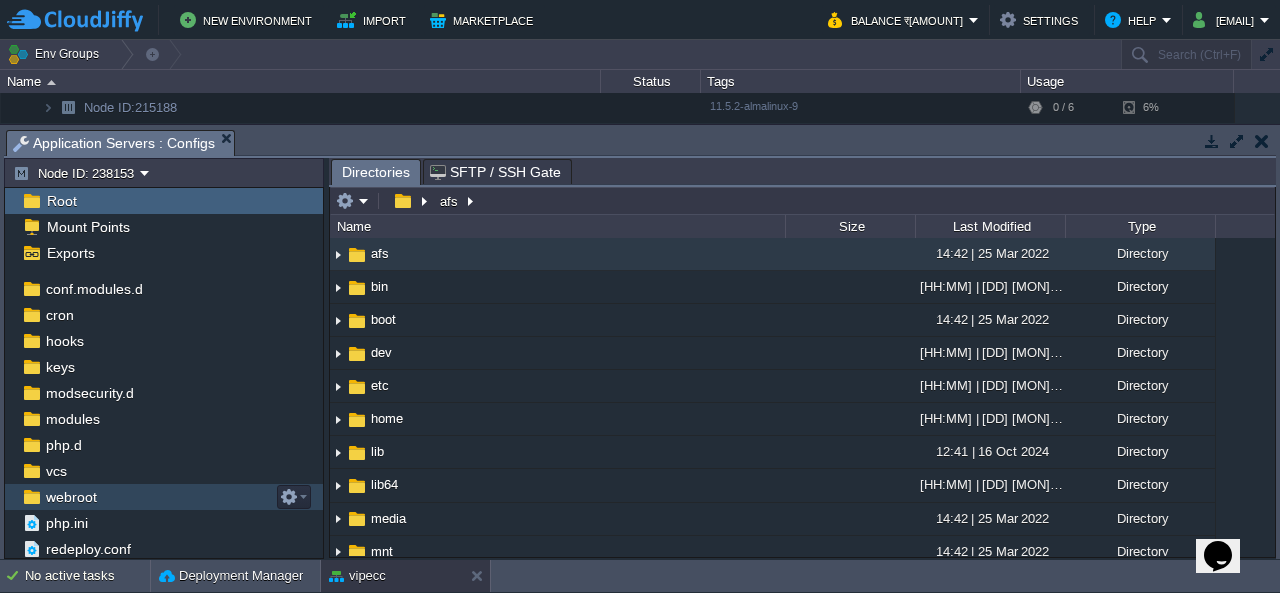click on "webroot" at bounding box center [71, 497] 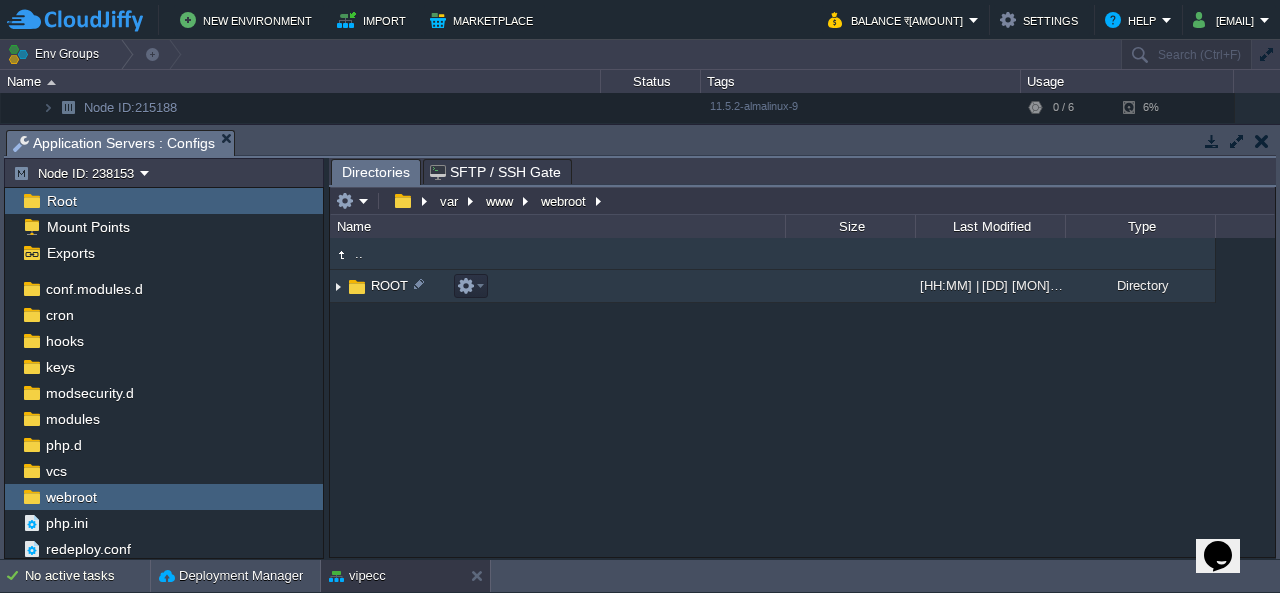 click on "ROOT" at bounding box center [389, 285] 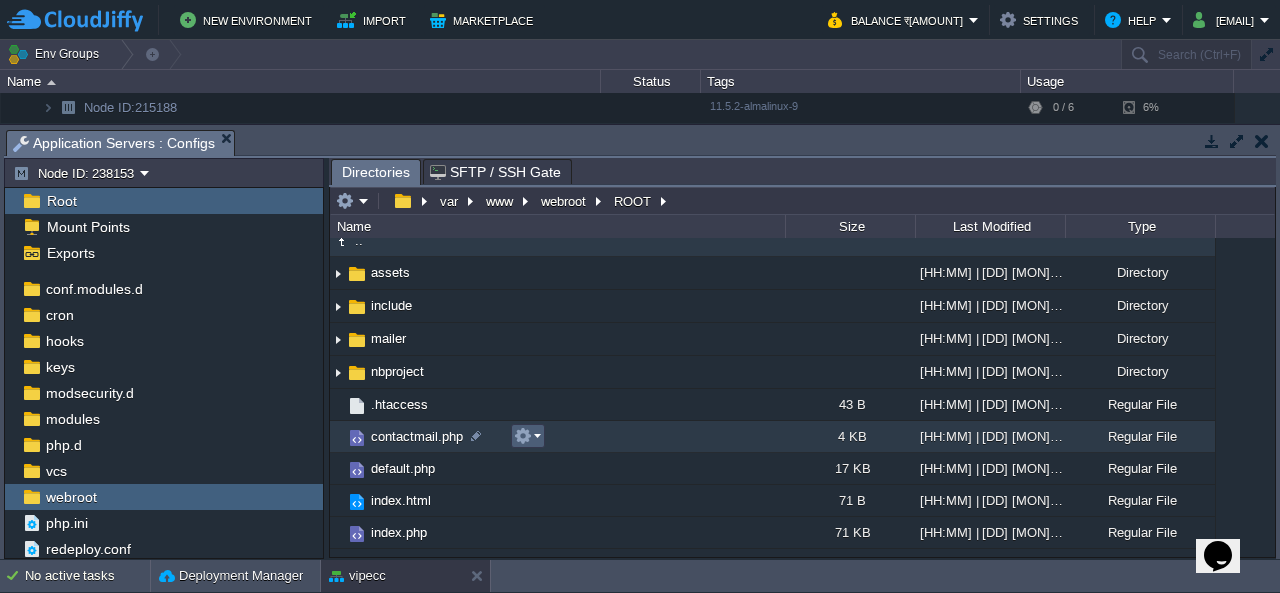 scroll, scrollTop: 0, scrollLeft: 0, axis: both 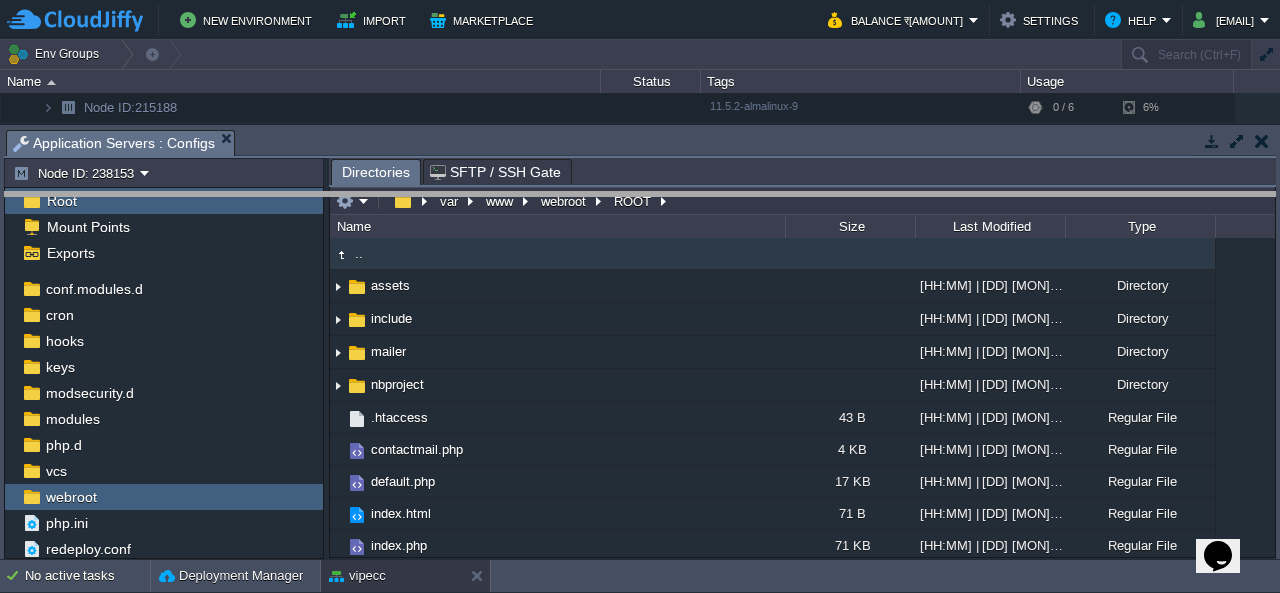 drag, startPoint x: 631, startPoint y: 143, endPoint x: 645, endPoint y: 213, distance: 71.38628 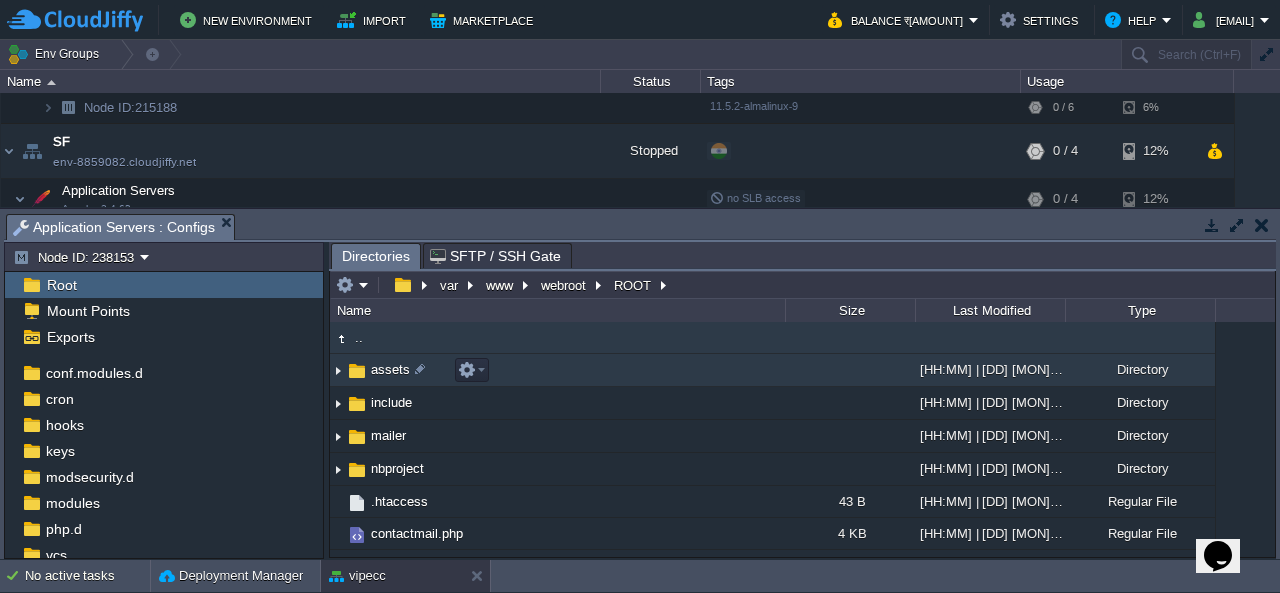 click on "assets" at bounding box center [390, 369] 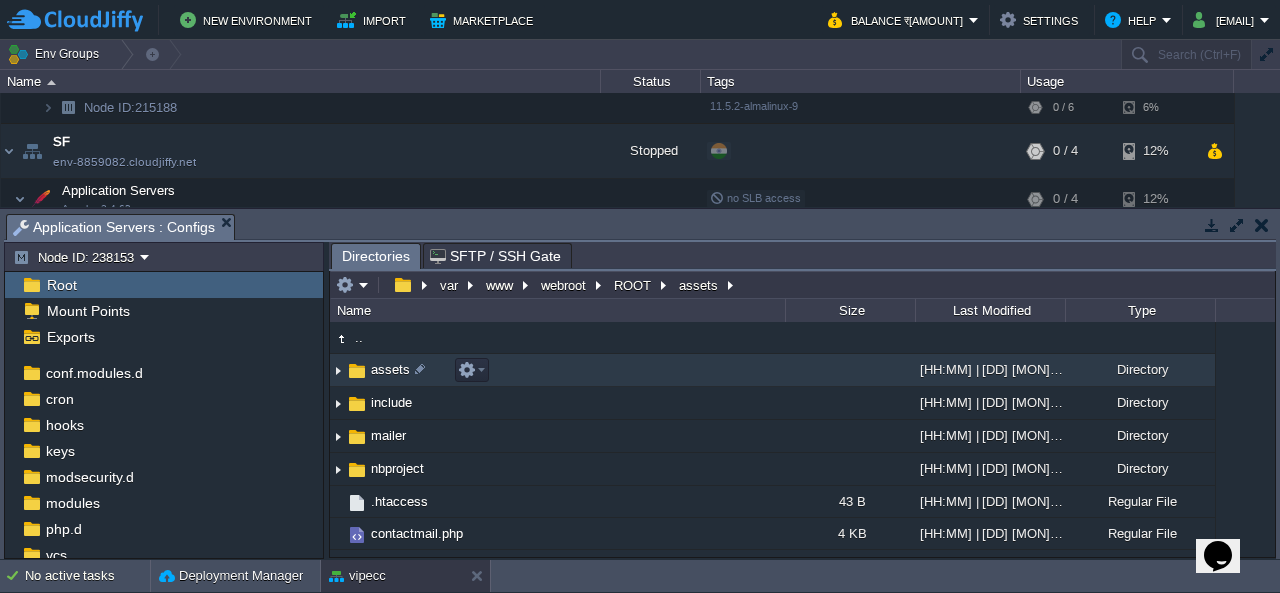 click at bounding box center (338, 370) 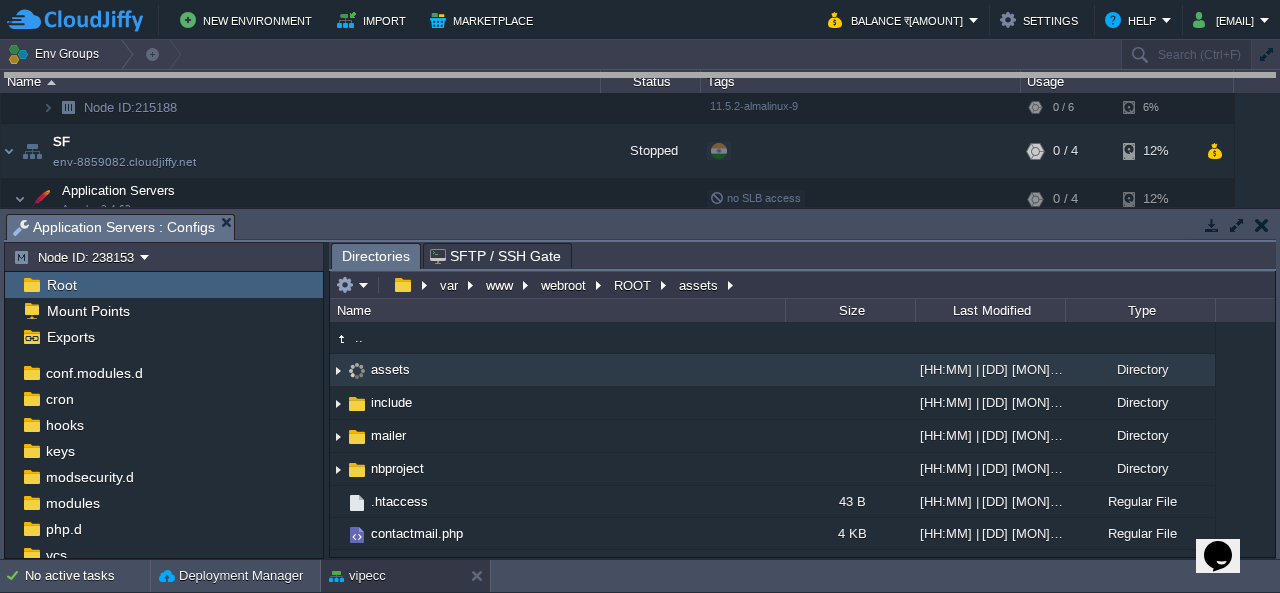 drag, startPoint x: 751, startPoint y: 222, endPoint x: 791, endPoint y: -23, distance: 248.24384 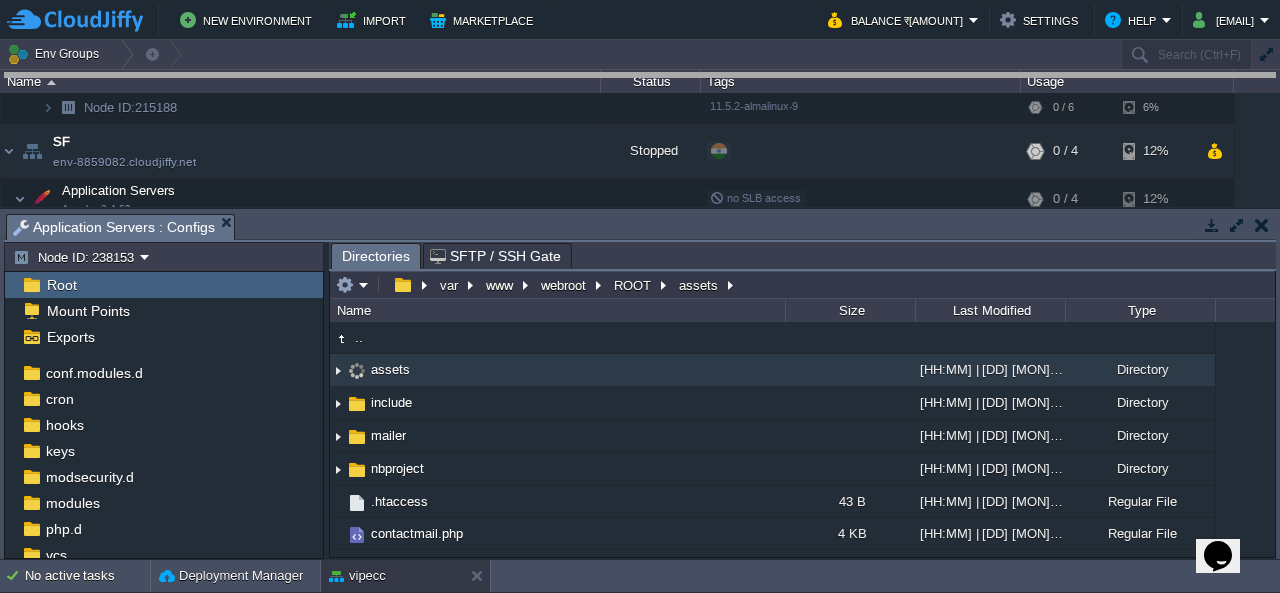 click on "New Environment Import Marketplace Bonus ₹0.00 Upgrade Account Balance ₹[AMOUNT] Settings Help [EMAIL]         Env Groups                     Search (Ctrl+F)         auto-gen Name Status Tags Usage backup-25-07-storiebee-0247731 backup-25-07-env-0247731.cloudjiffy.net Stopped                                 + Add to Env Group                                                                                                                                                            RAM                 0%                                         CPU                 0%                             0 / 4                    13%       Application Servers Apache 2.4.65                                                                                                                                                            RAM                 0%                                         CPU                 0%                             0 / 4                    13%     Node ID:  238153" 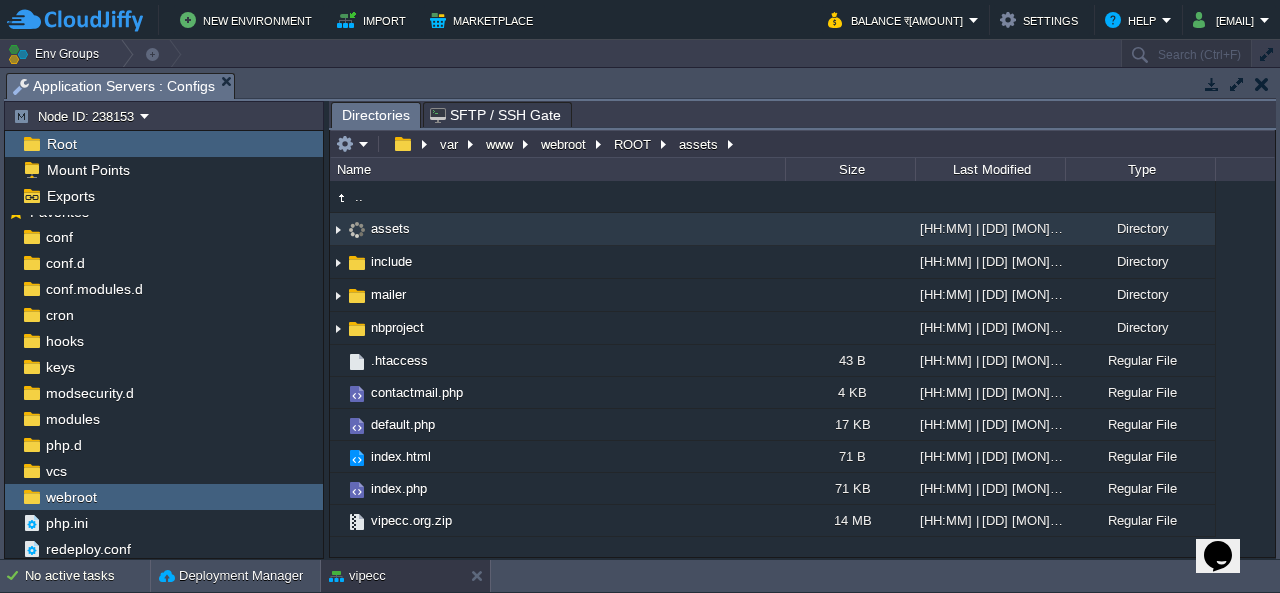 scroll, scrollTop: 17, scrollLeft: 0, axis: vertical 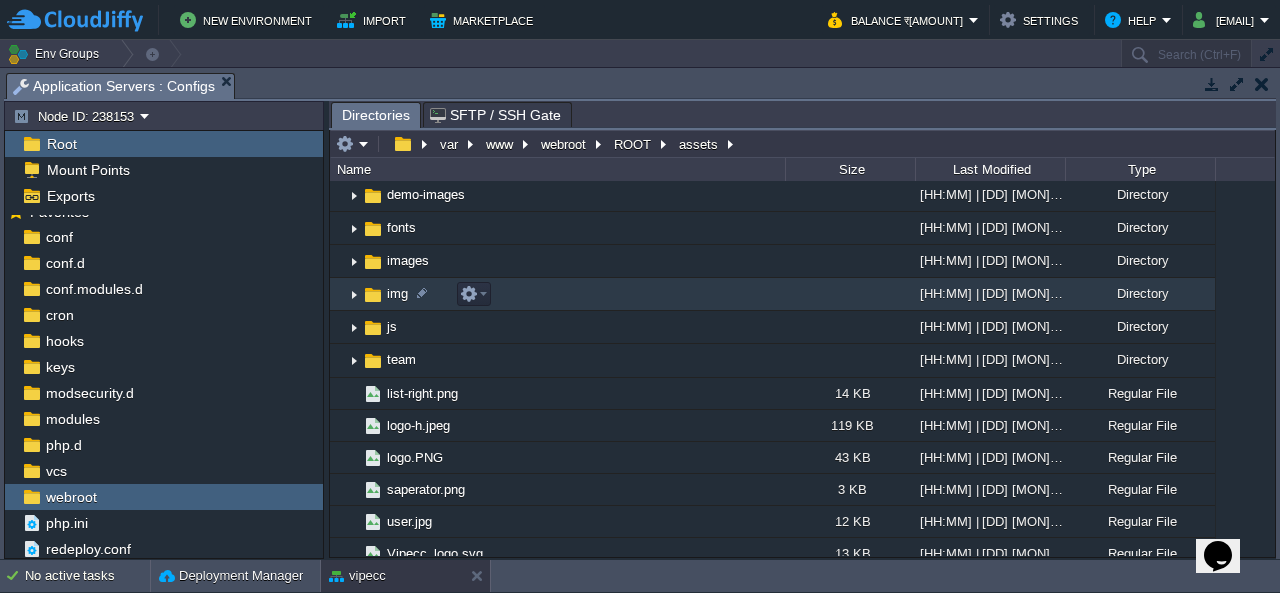 click at bounding box center [354, 294] 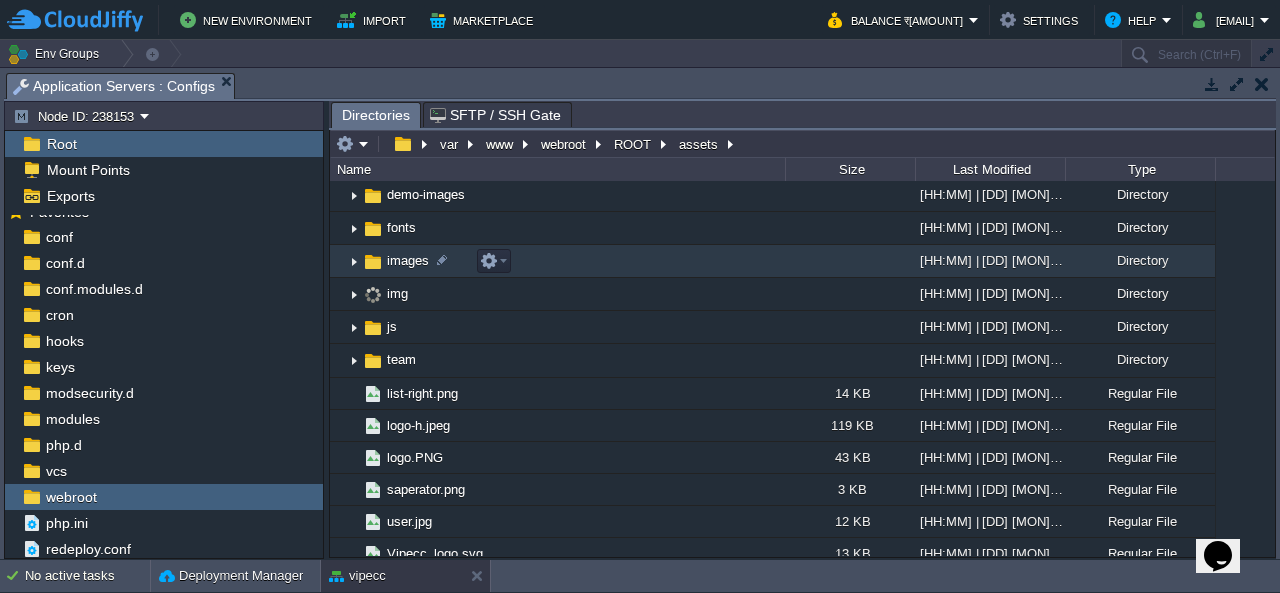 click at bounding box center [354, 261] 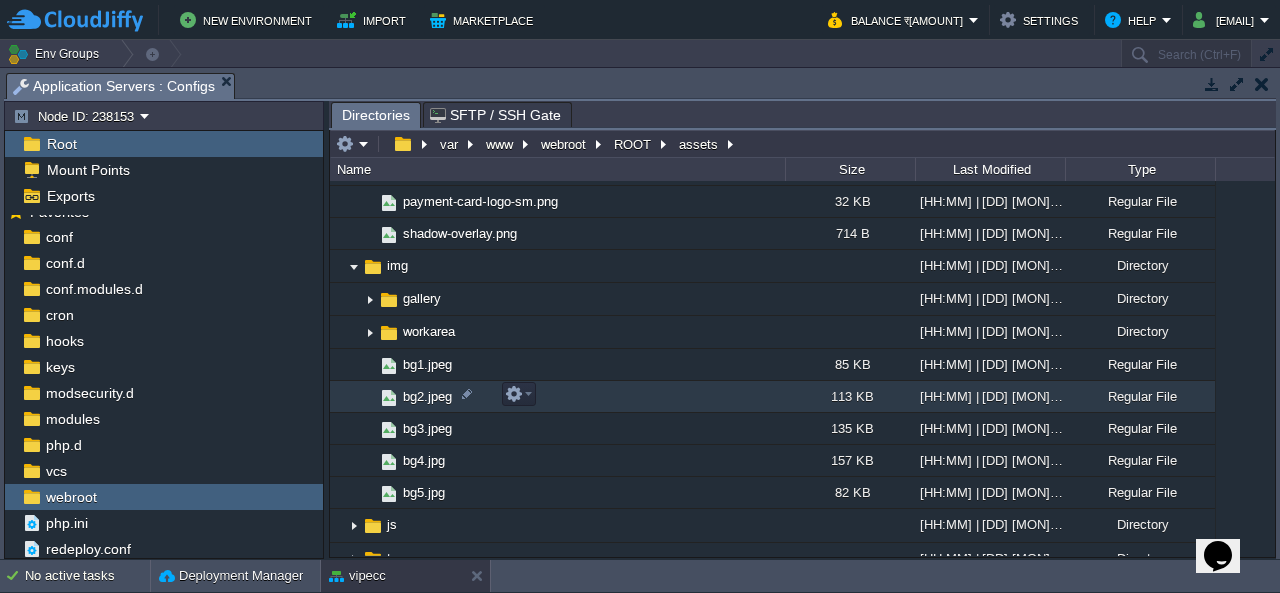 scroll, scrollTop: 1200, scrollLeft: 0, axis: vertical 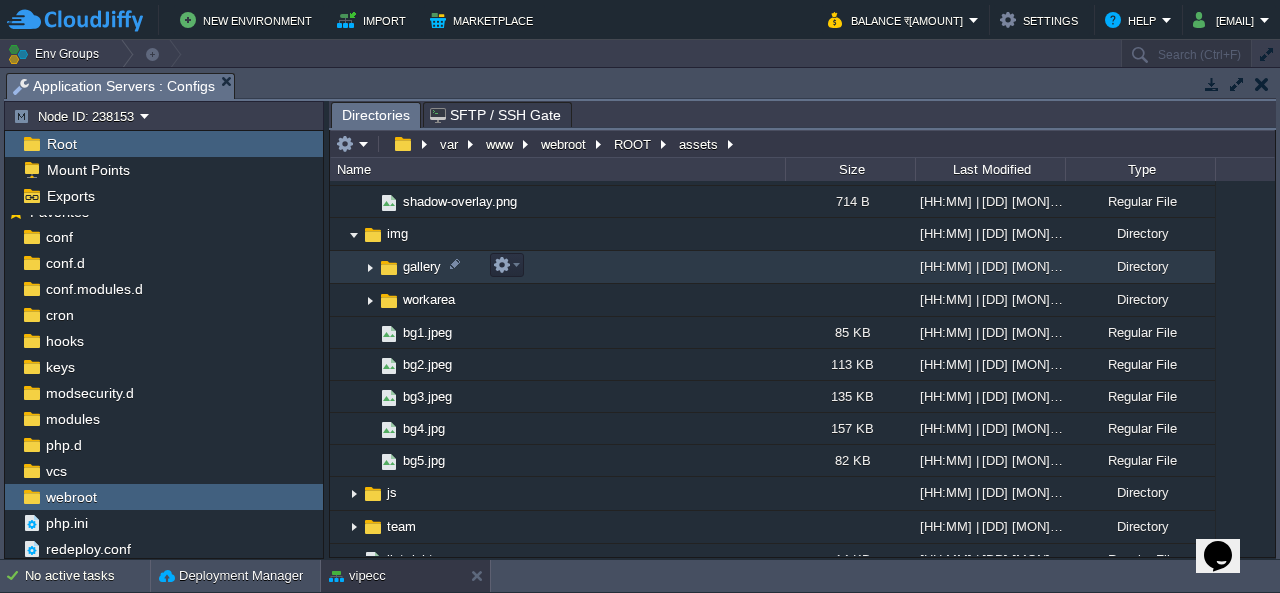 click at bounding box center [370, 267] 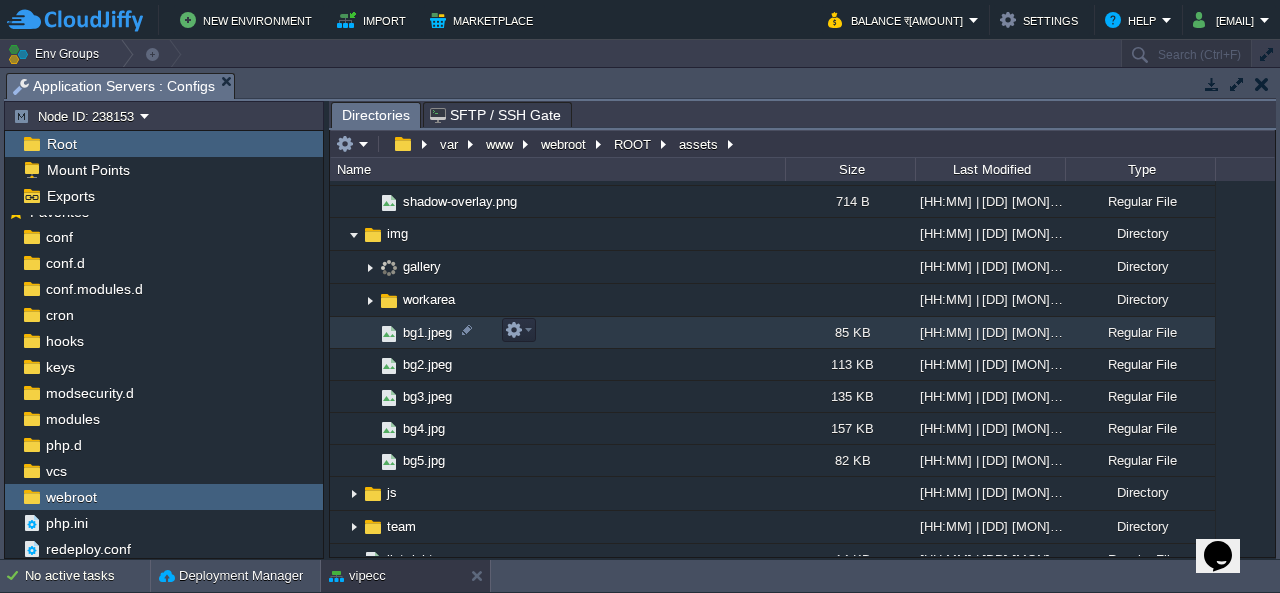 click on "bg1.jpeg" at bounding box center (427, 332) 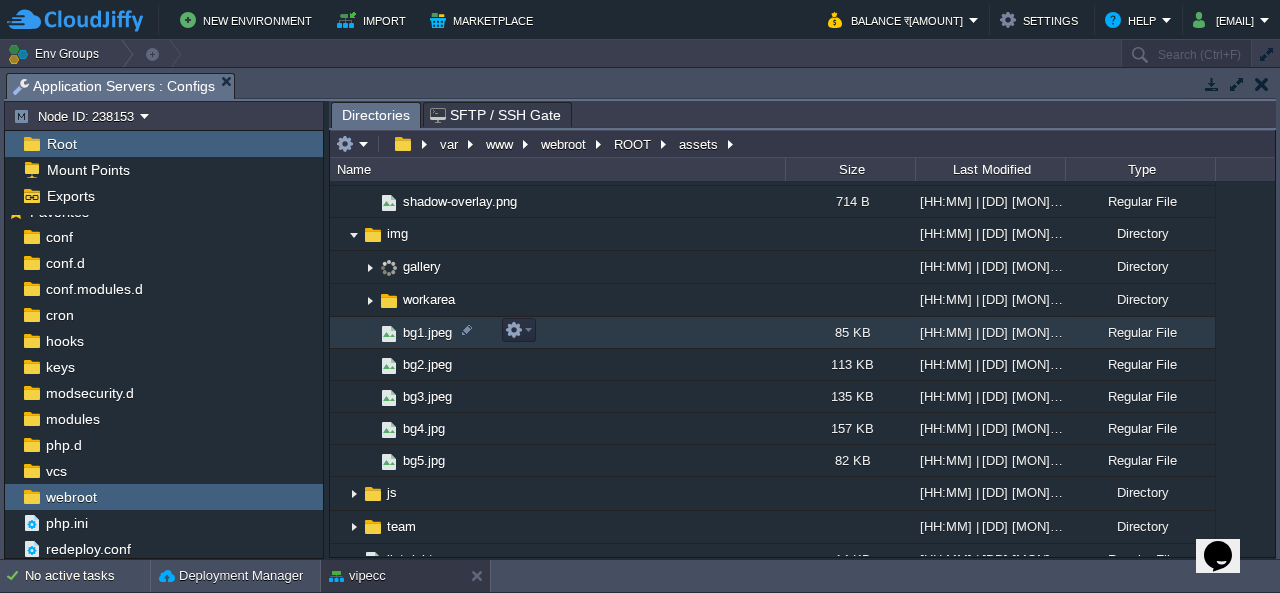 click on "bg1.jpeg" at bounding box center (427, 332) 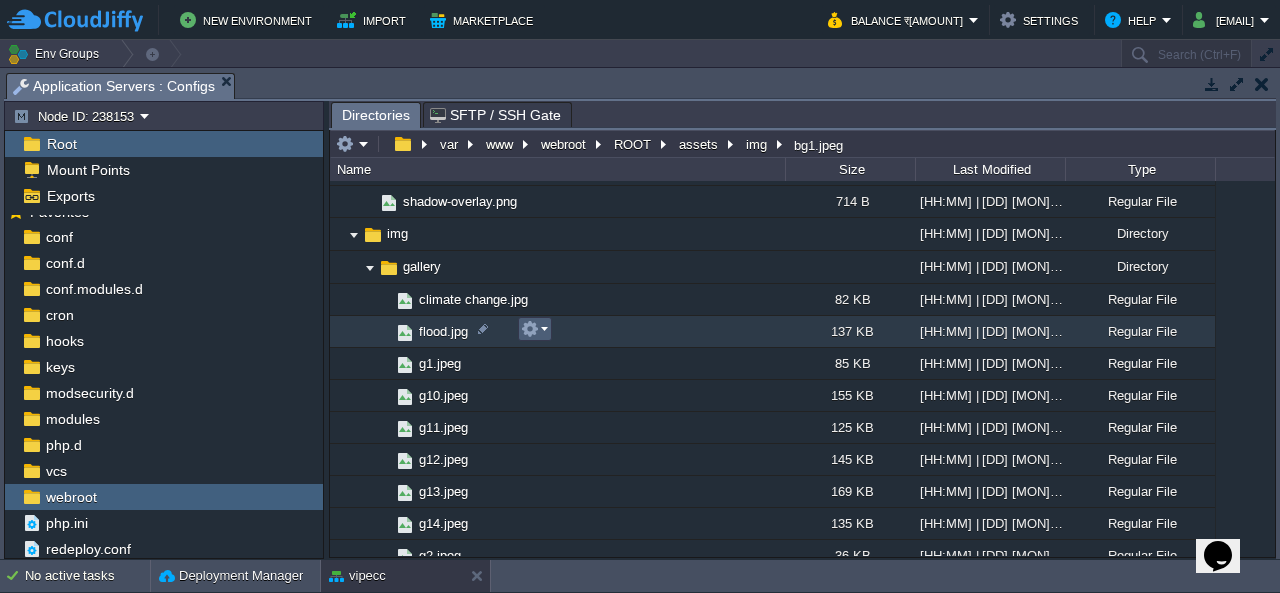 click at bounding box center [534, 329] 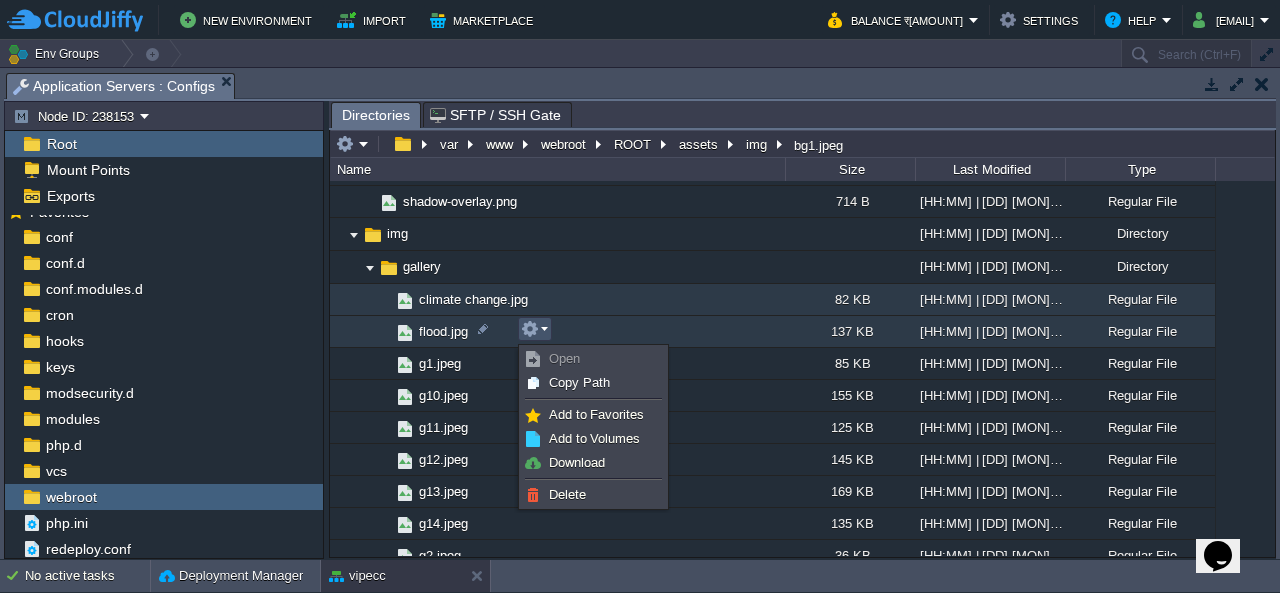 click on "climate change.jpg" at bounding box center [473, 299] 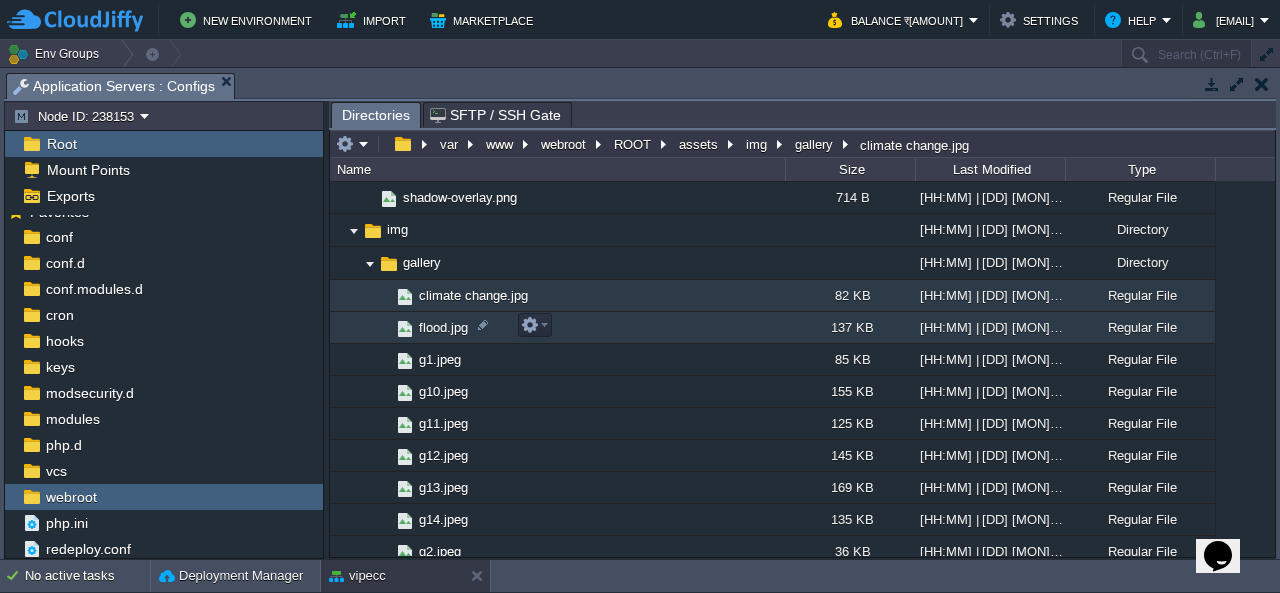 scroll, scrollTop: 1200, scrollLeft: 0, axis: vertical 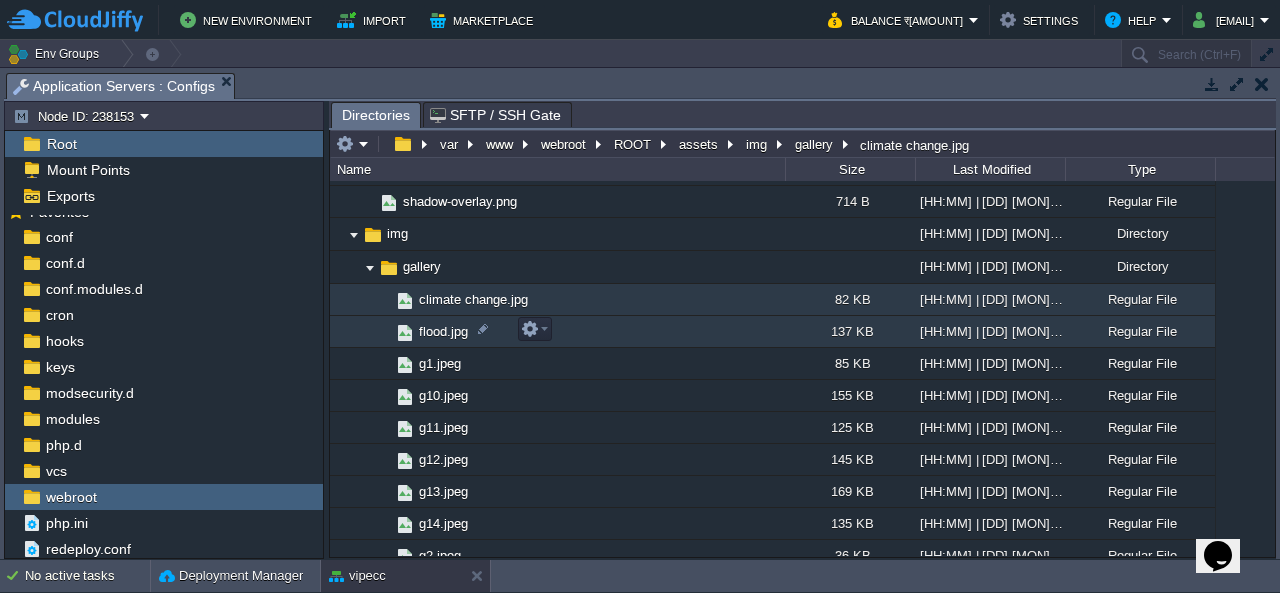 click on "flood.jpg" at bounding box center [443, 331] 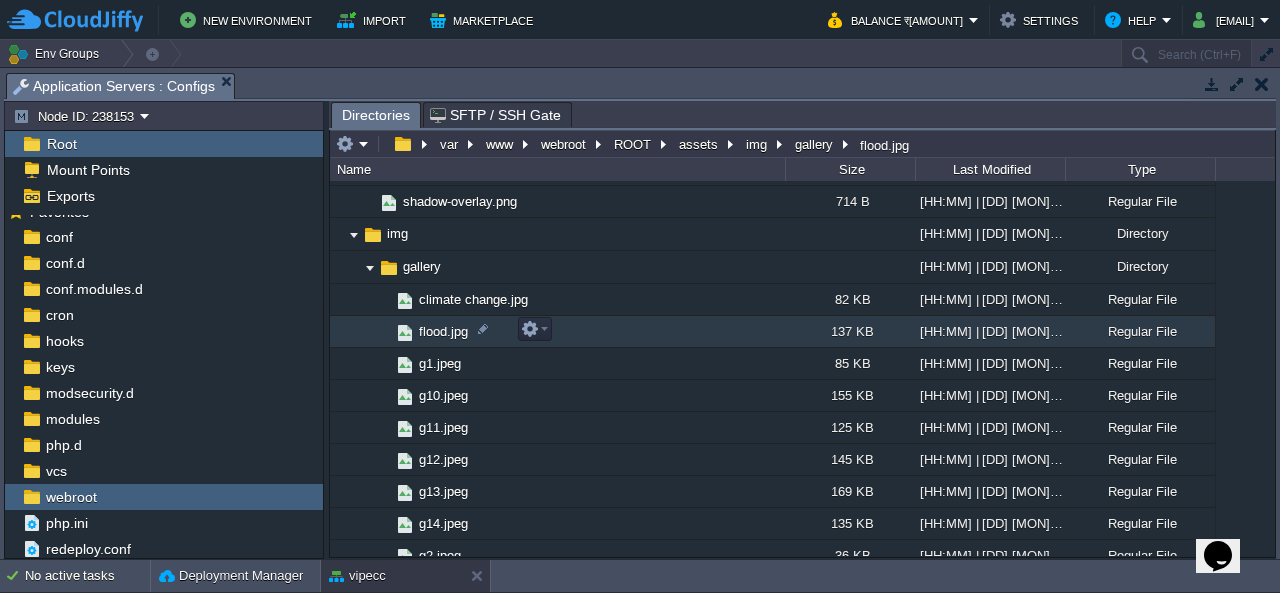 click on "flood.jpg" at bounding box center [443, 331] 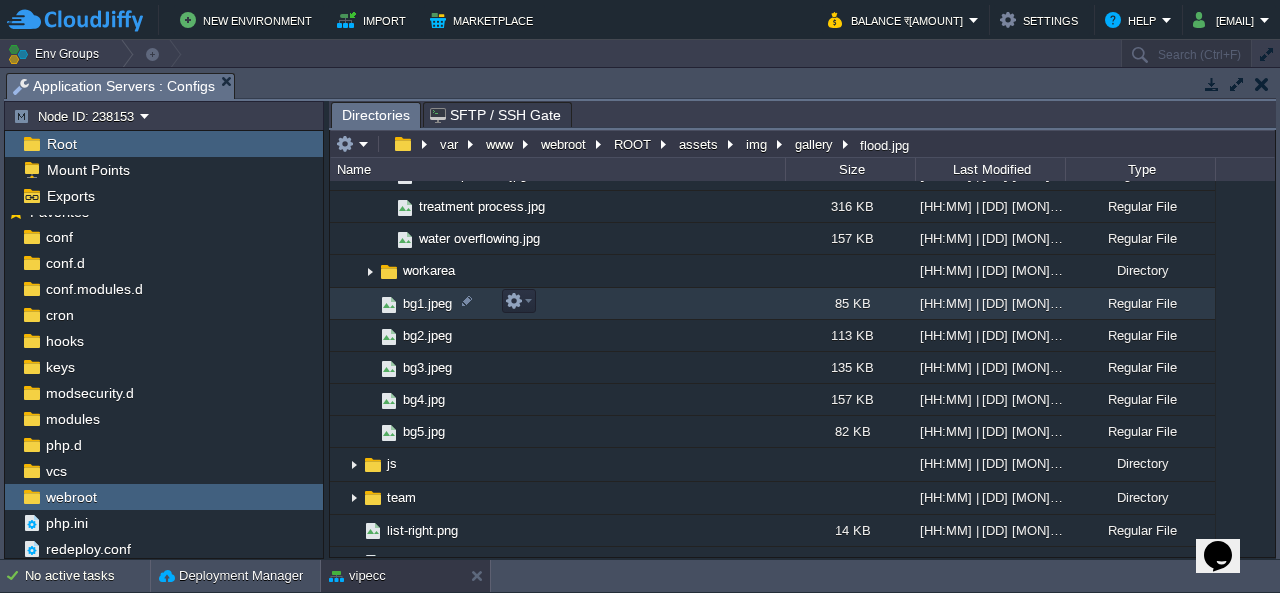 scroll, scrollTop: 1900, scrollLeft: 0, axis: vertical 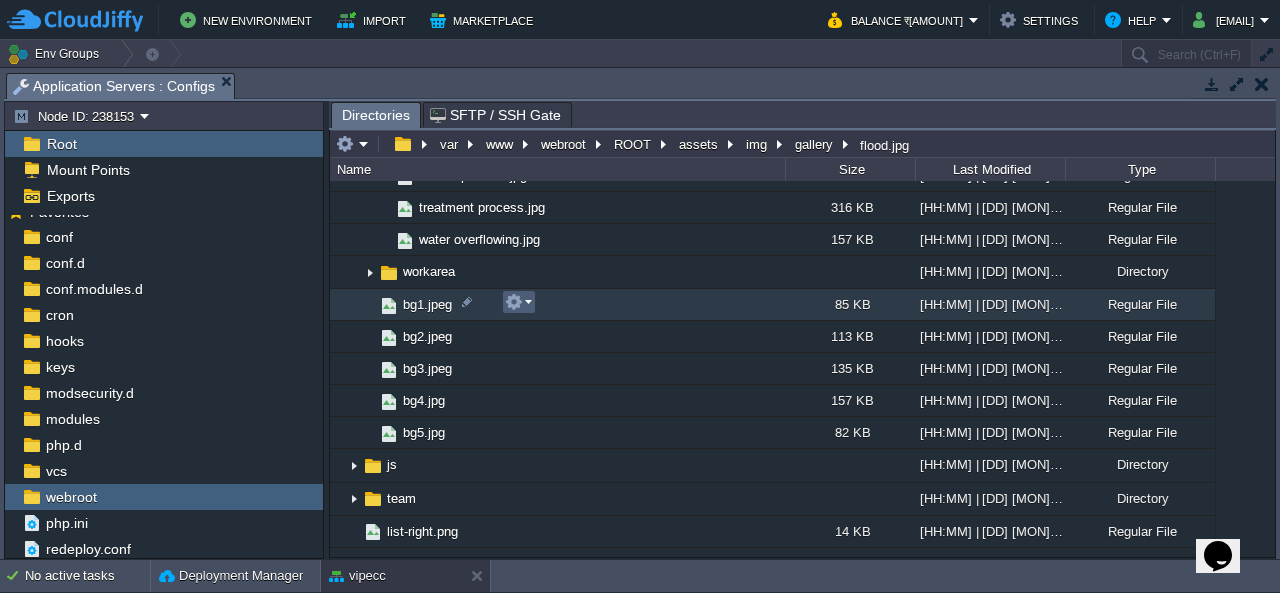click at bounding box center (518, 302) 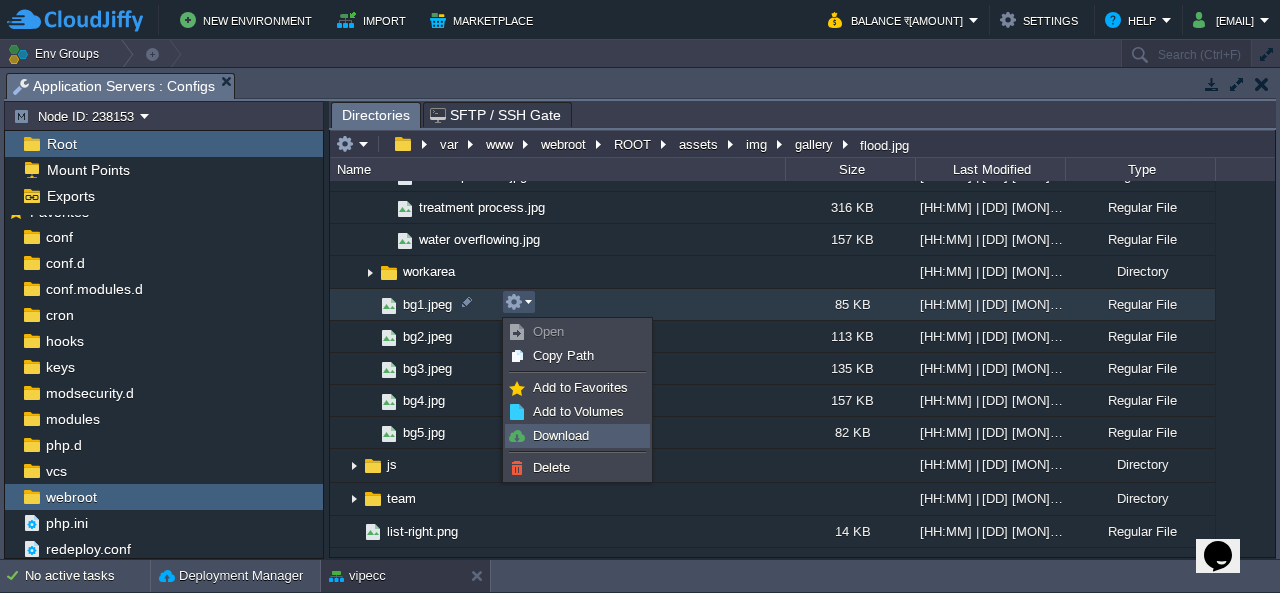 click on "Download" at bounding box center [561, 435] 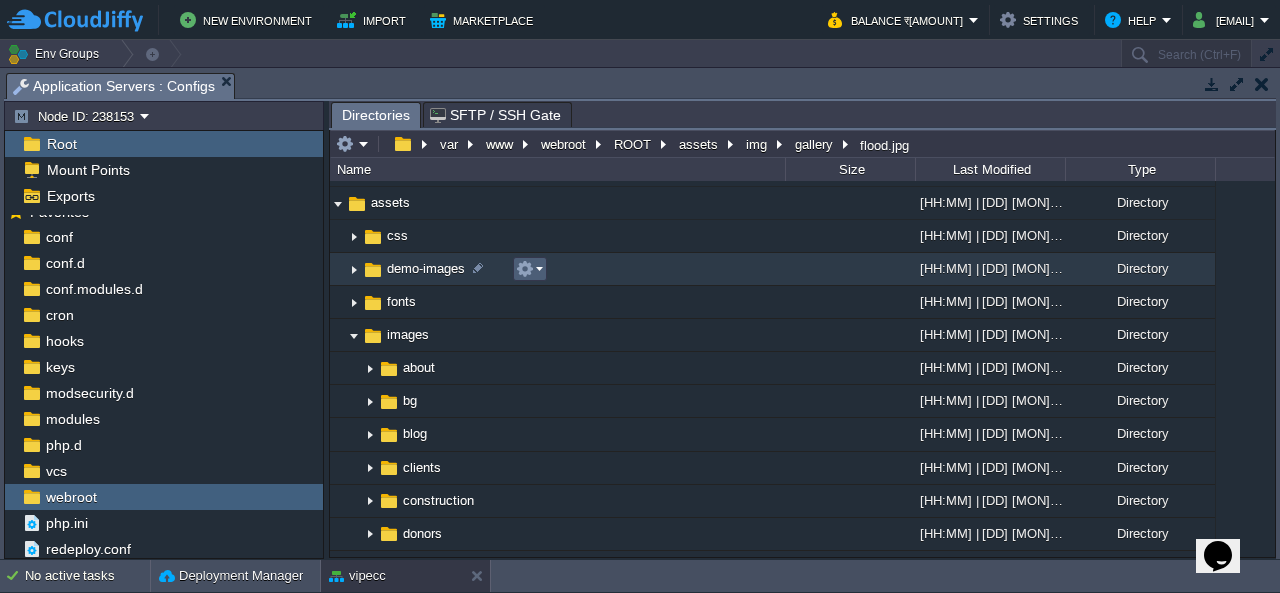 scroll, scrollTop: 0, scrollLeft: 0, axis: both 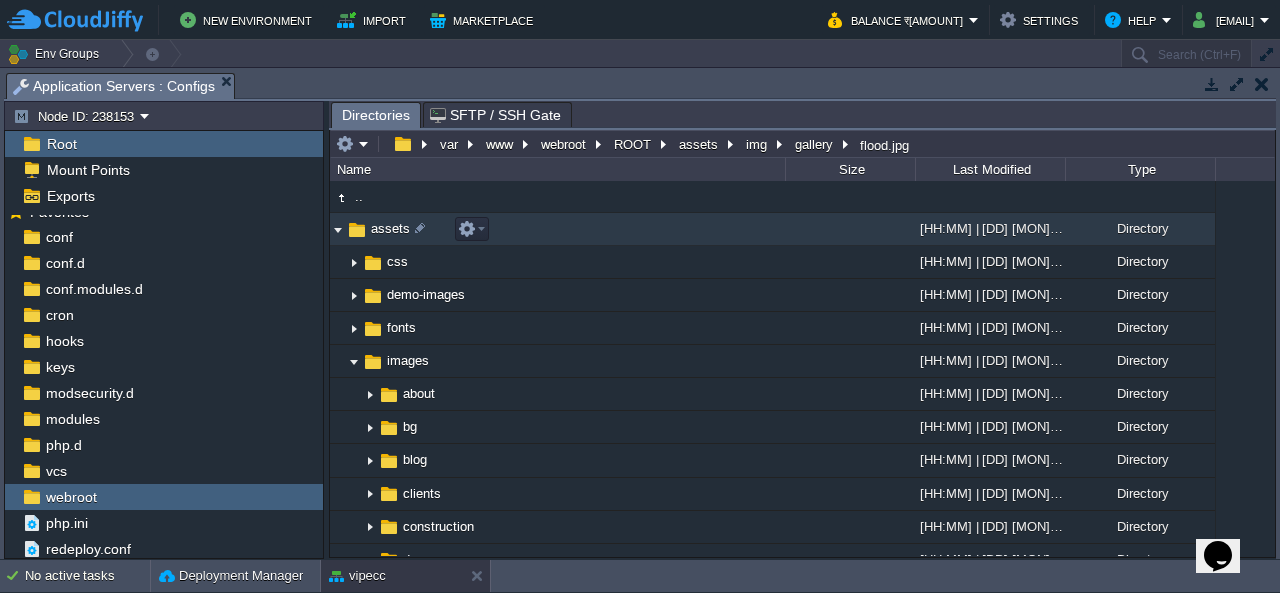 click at bounding box center [338, 229] 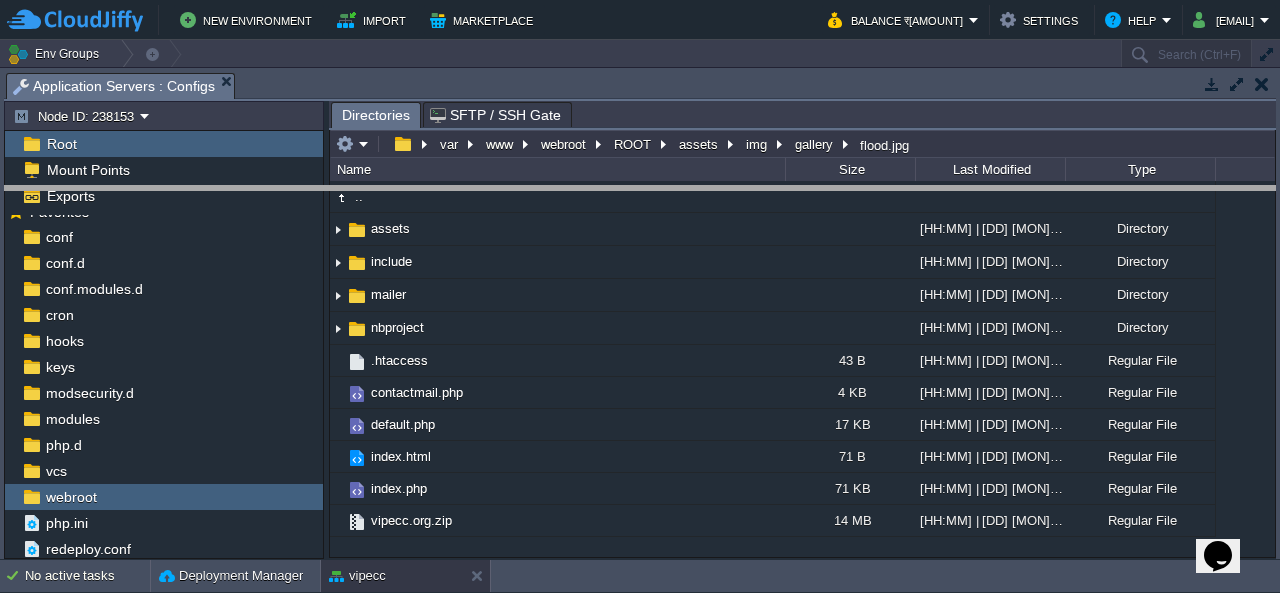 drag, startPoint x: 653, startPoint y: 90, endPoint x: 647, endPoint y: 244, distance: 154.11684 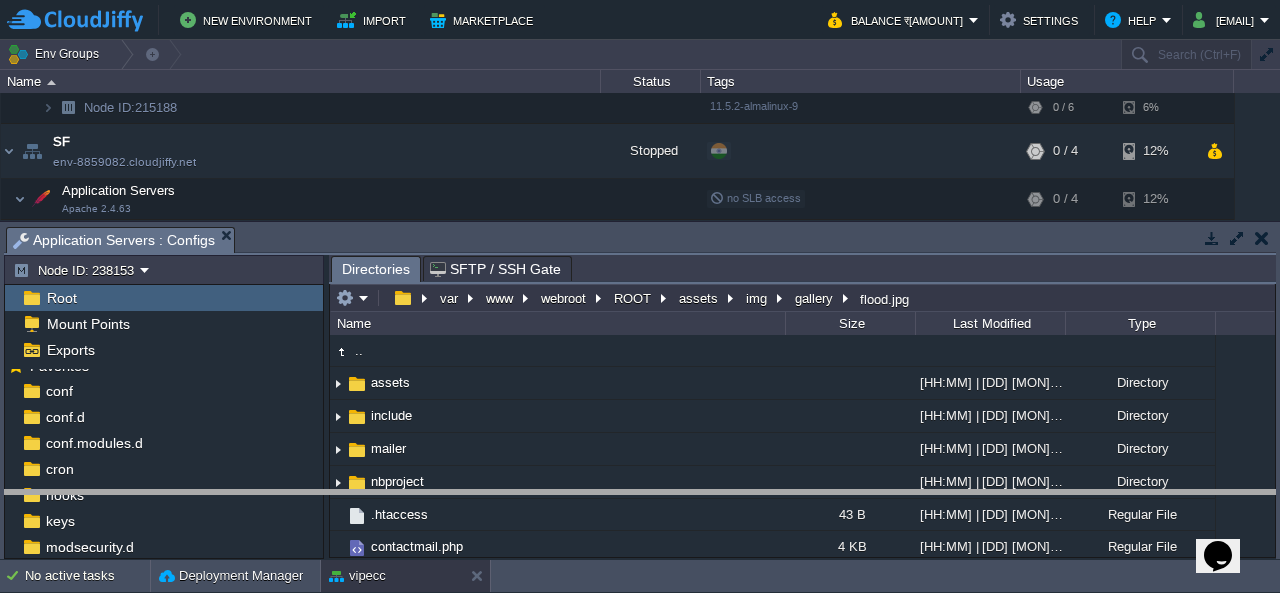 drag, startPoint x: 658, startPoint y: 235, endPoint x: 603, endPoint y: 498, distance: 268.68942 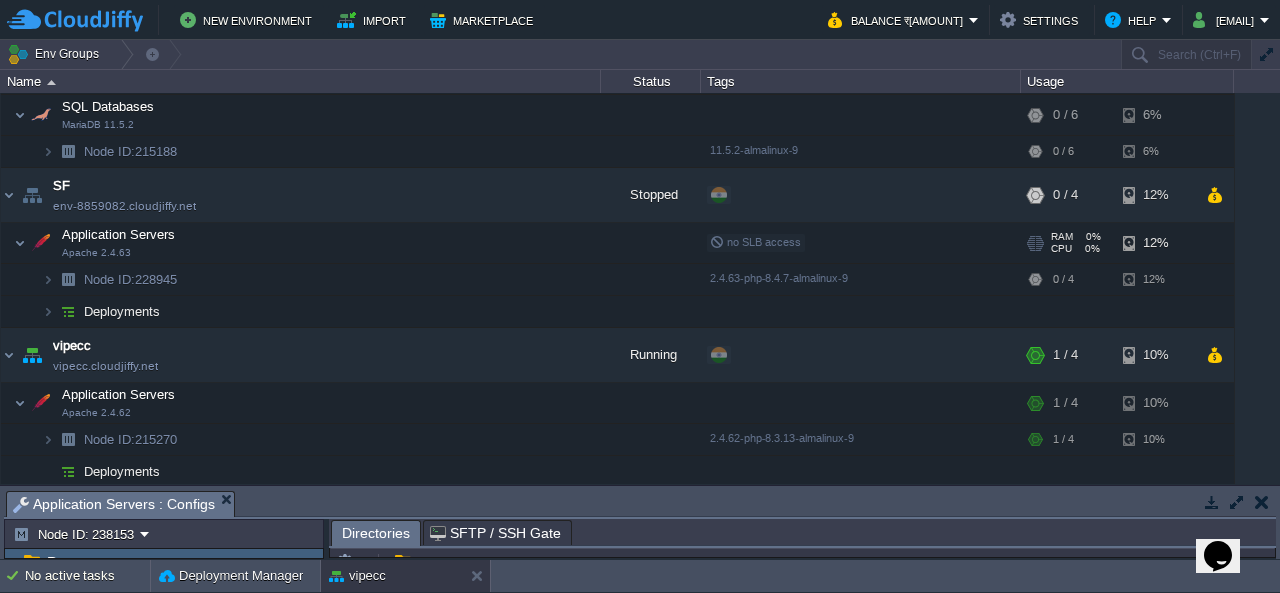 scroll, scrollTop: 651, scrollLeft: 0, axis: vertical 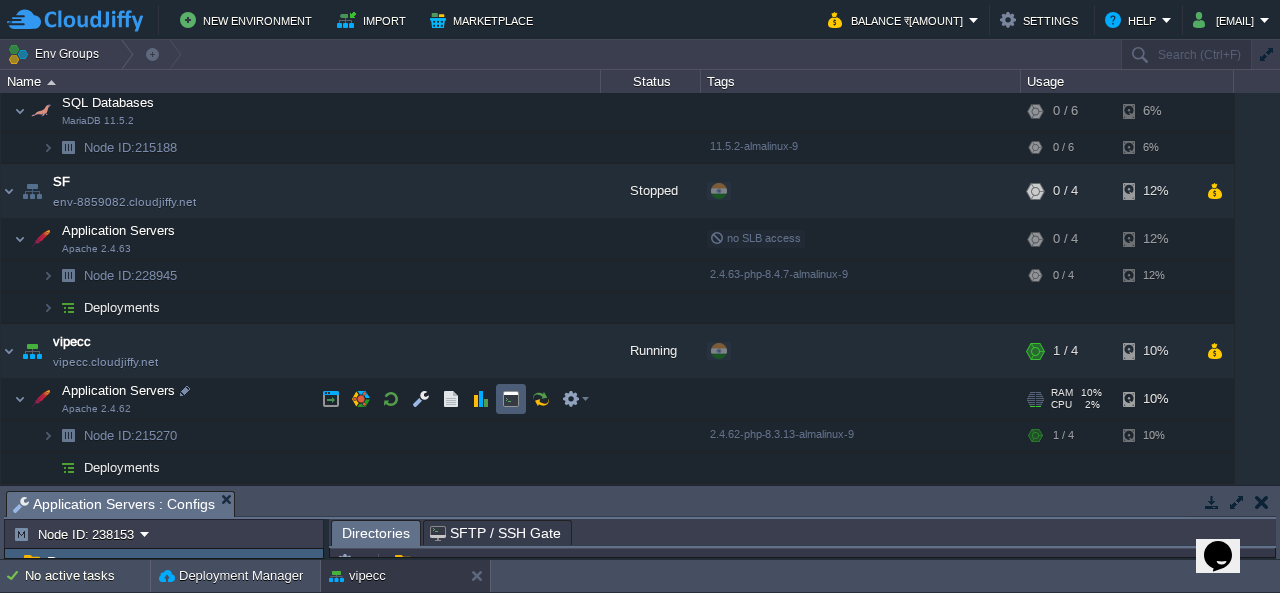 click at bounding box center (511, 399) 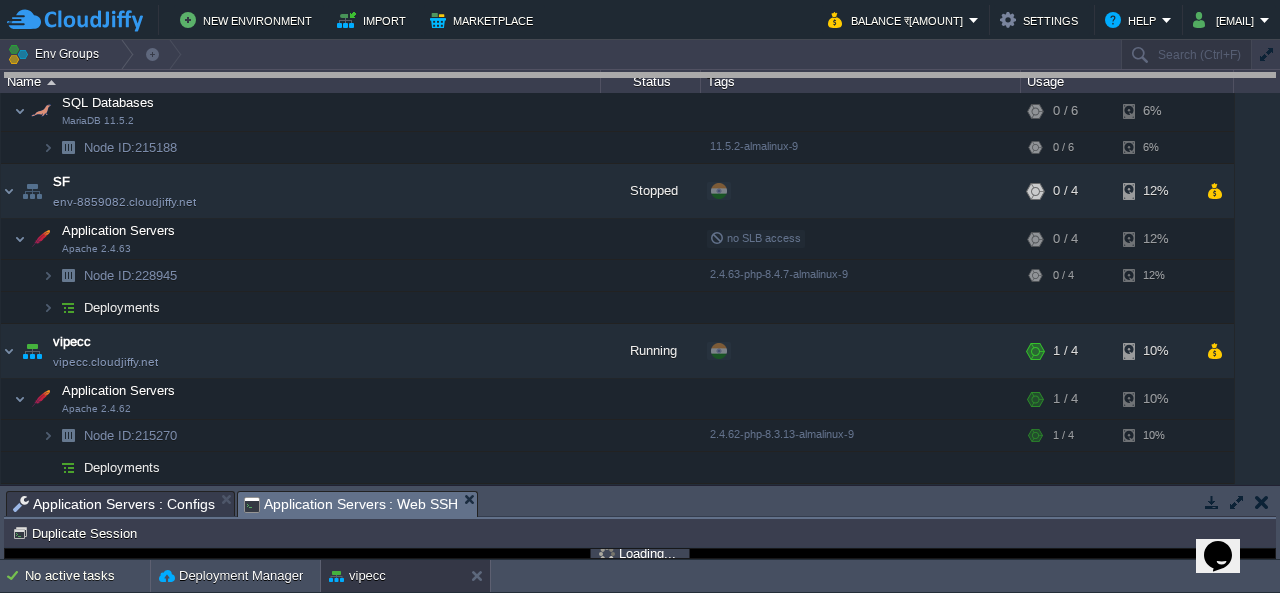 drag, startPoint x: 688, startPoint y: 509, endPoint x: 793, endPoint y: 7, distance: 512.8635 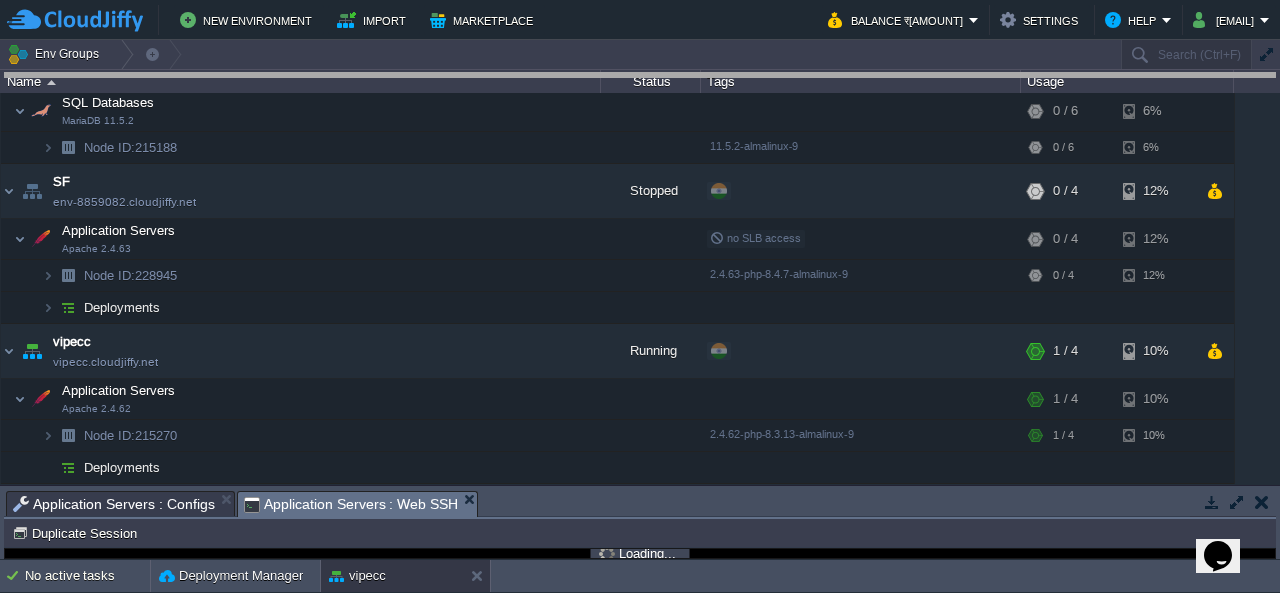 scroll, scrollTop: 645, scrollLeft: 0, axis: vertical 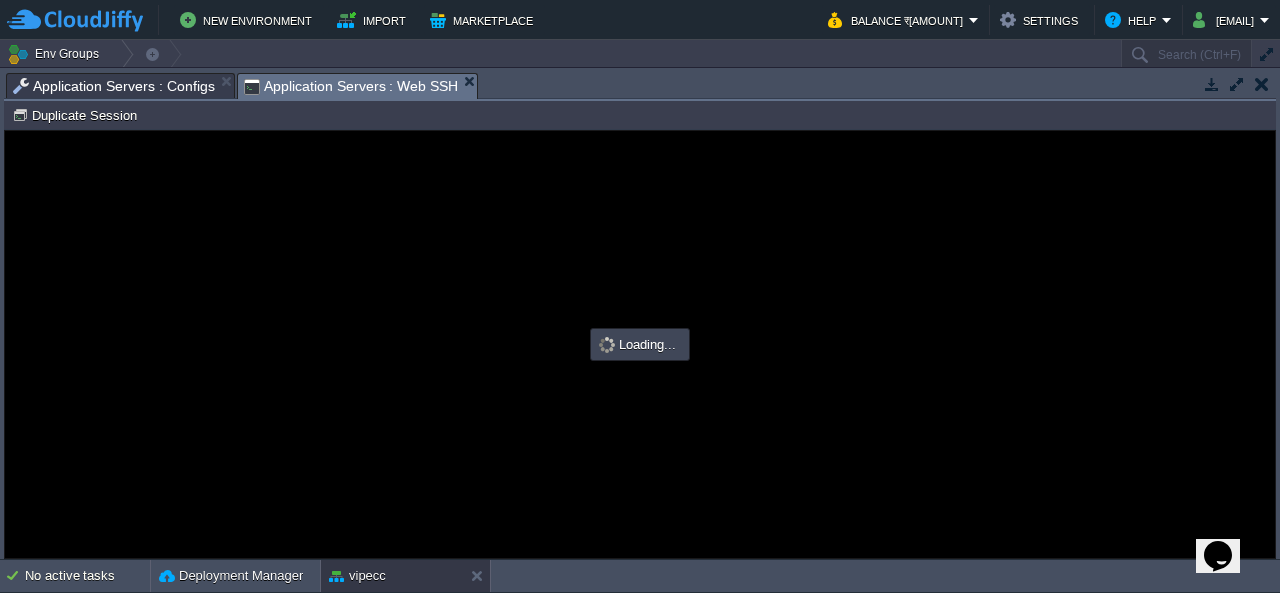 type on "#000000" 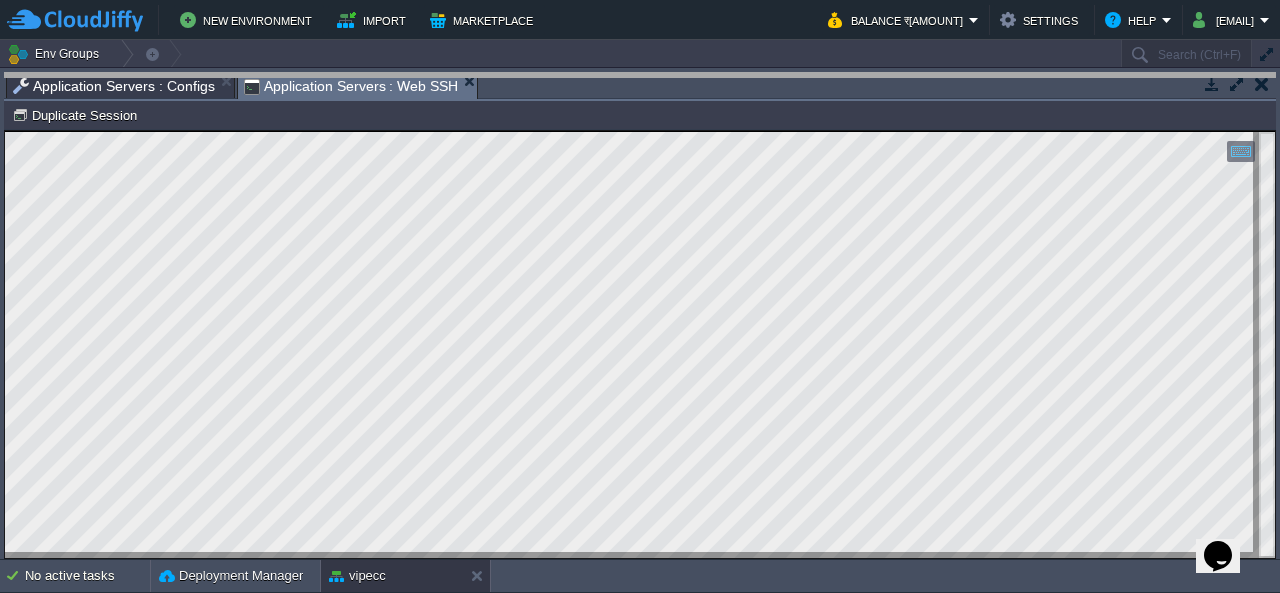 drag, startPoint x: 579, startPoint y: 86, endPoint x: 604, endPoint y: -4, distance: 93.40771 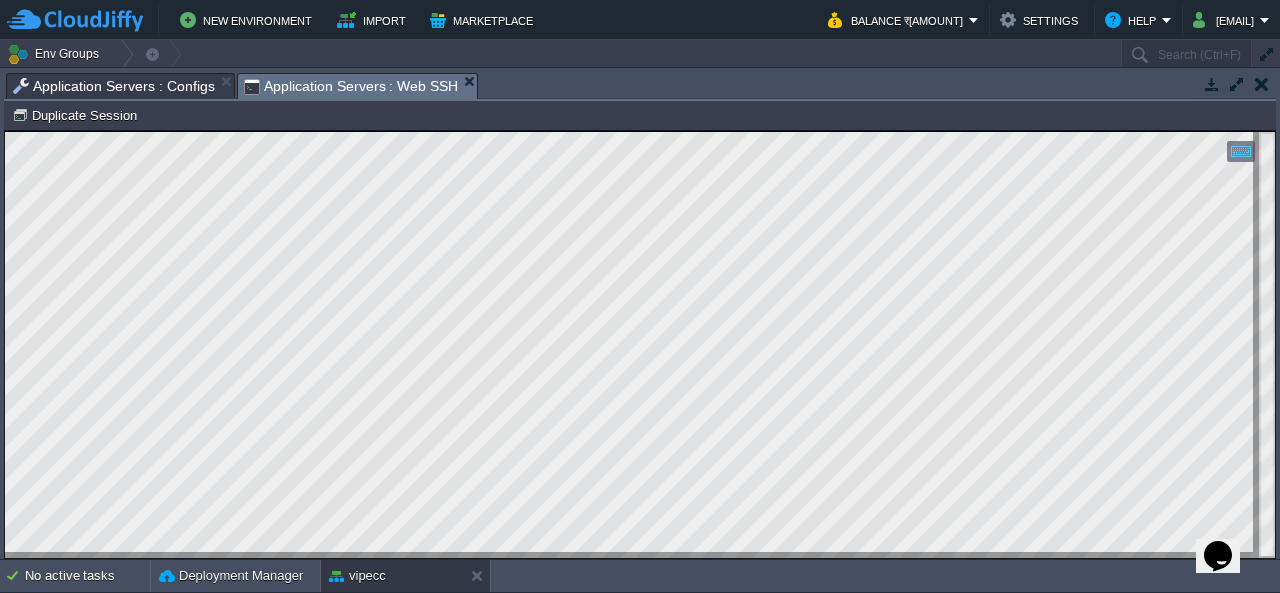 click on "Application Servers : Configs" at bounding box center [114, 86] 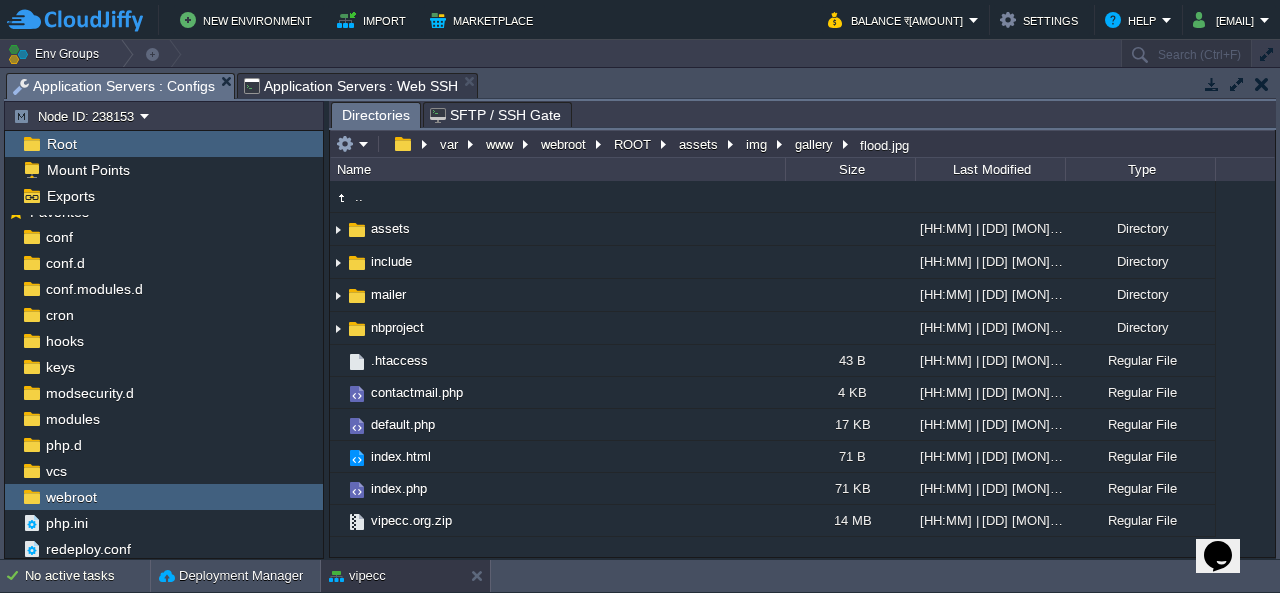 click on "Application Servers : Web SSH" at bounding box center [351, 86] 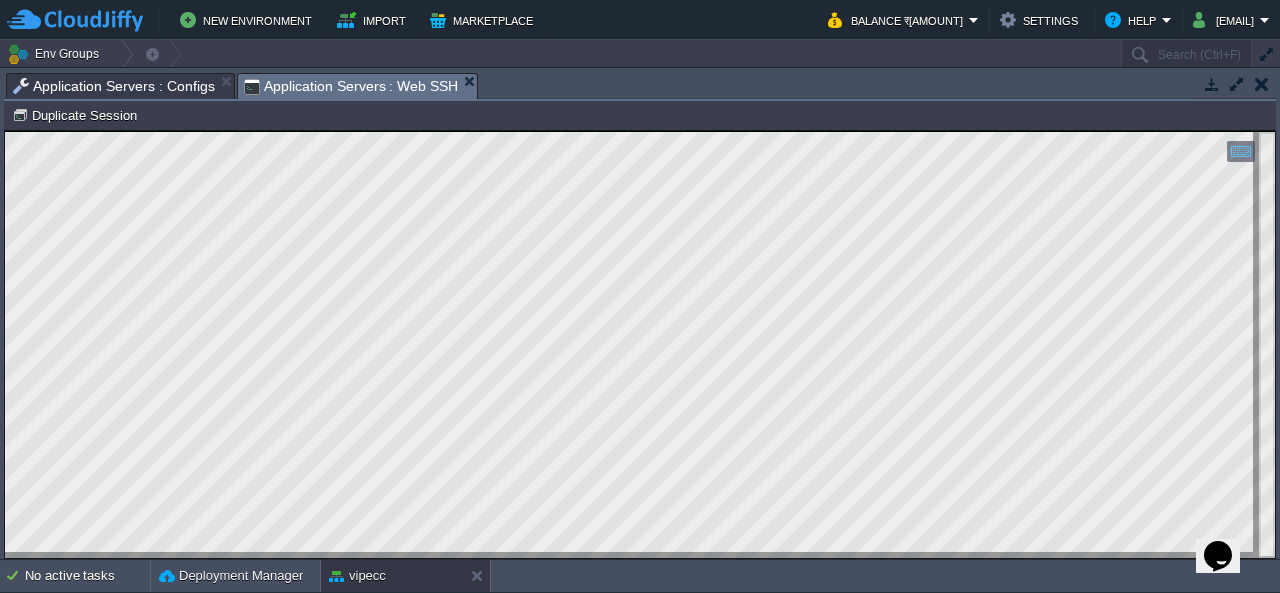 click on "Application Servers : Configs" at bounding box center [114, 86] 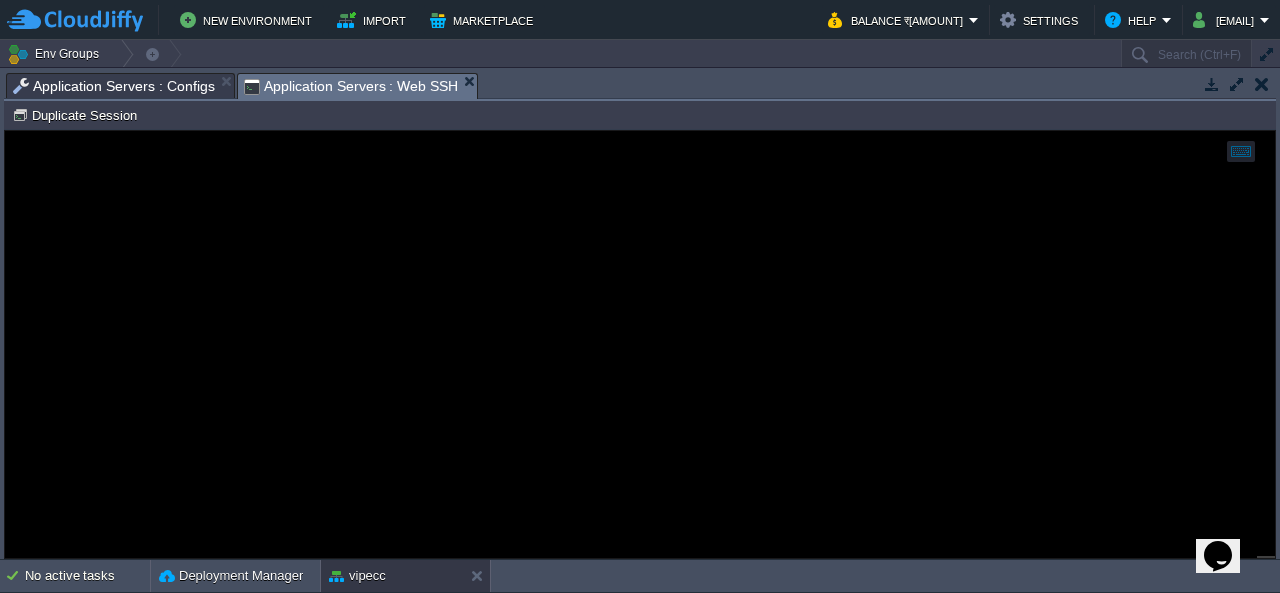 click on "Application Servers : Web SSH" at bounding box center (351, 86) 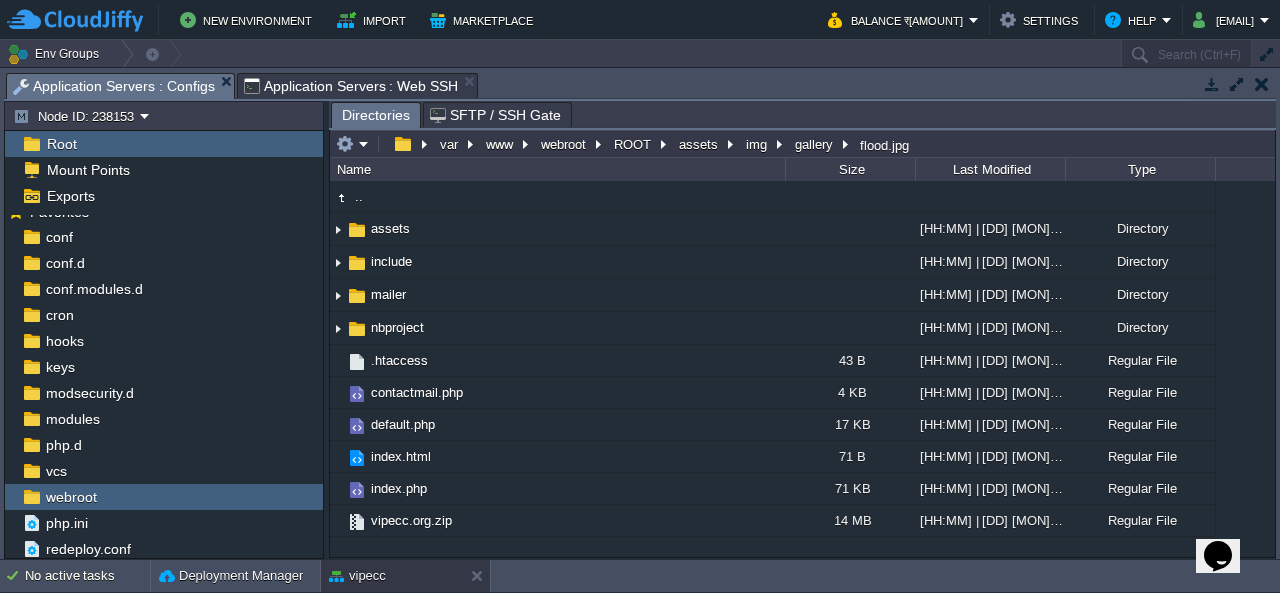click on "Application Servers : Configs" at bounding box center [114, 86] 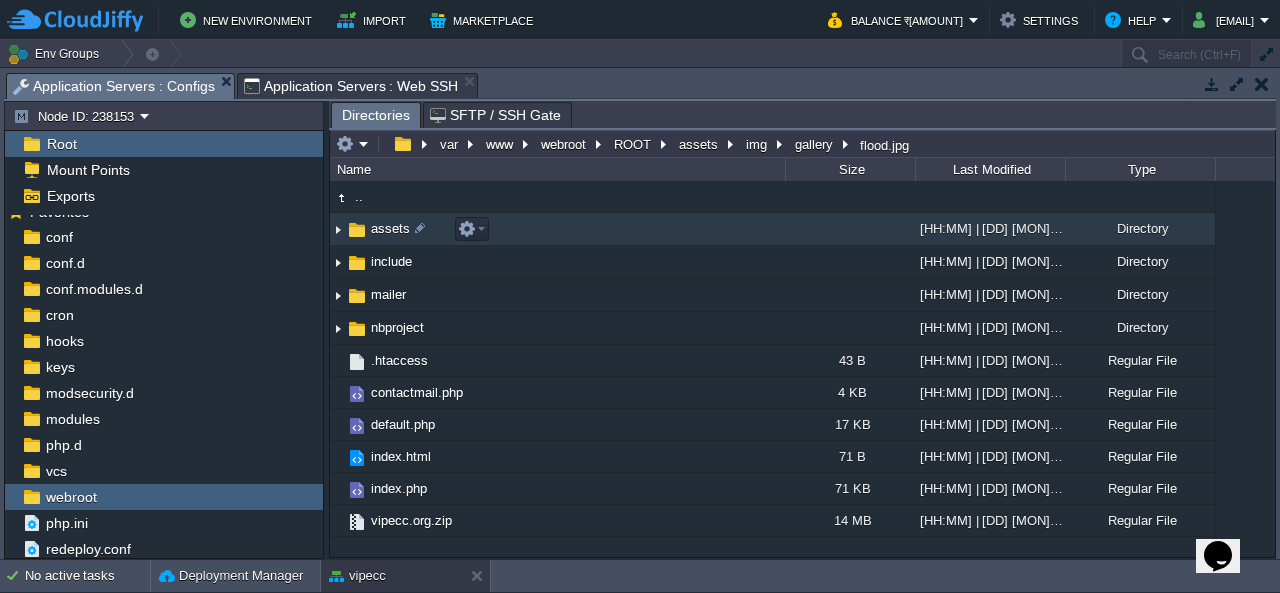 click at bounding box center (338, 229) 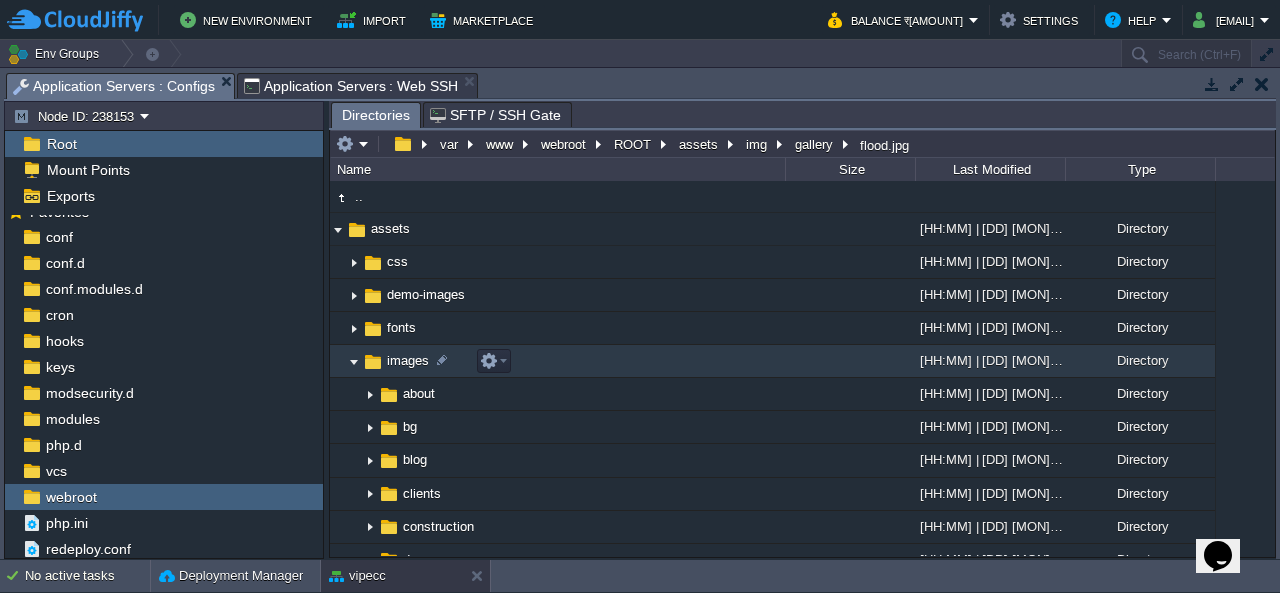 click at bounding box center (354, 361) 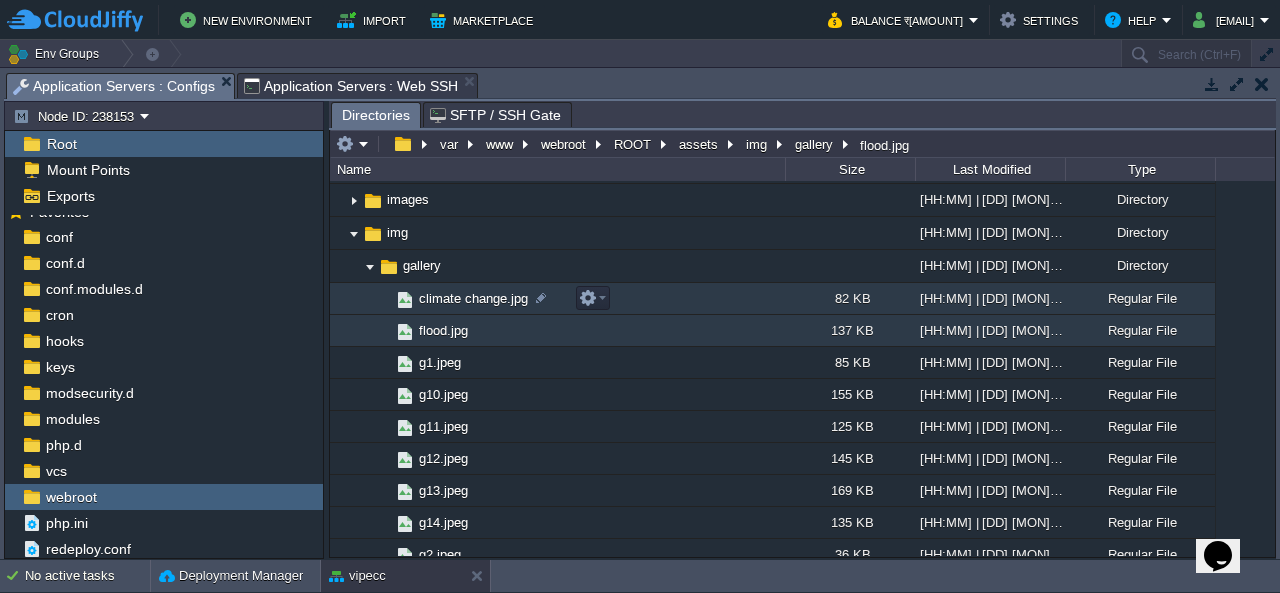 scroll, scrollTop: 200, scrollLeft: 0, axis: vertical 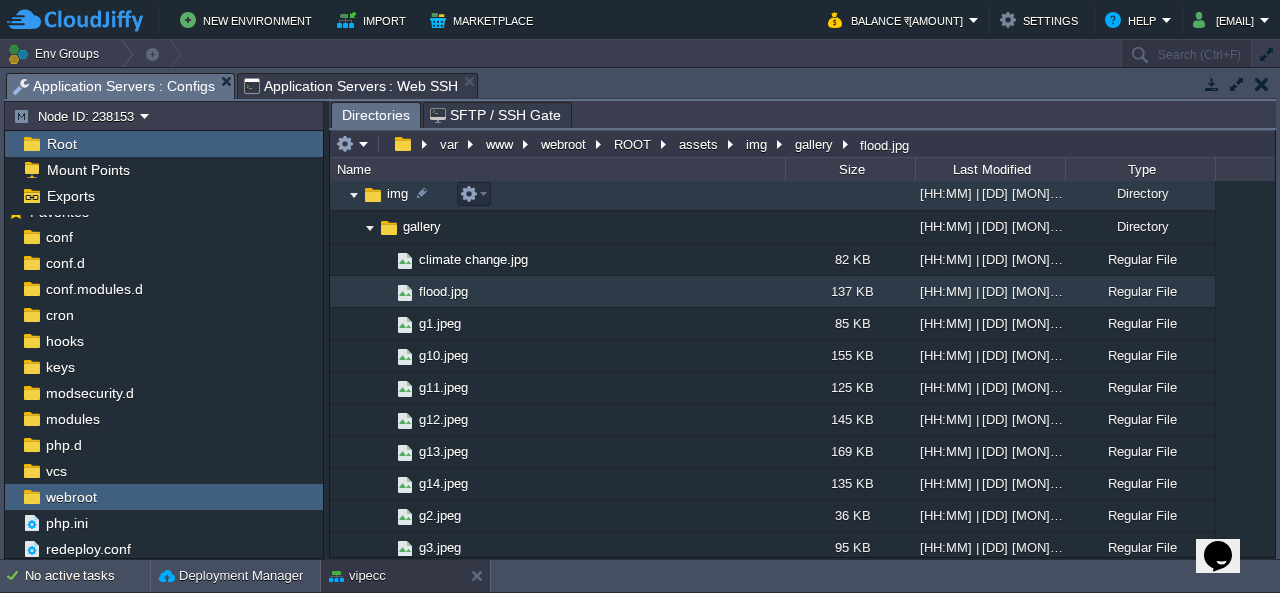 click at bounding box center [354, 194] 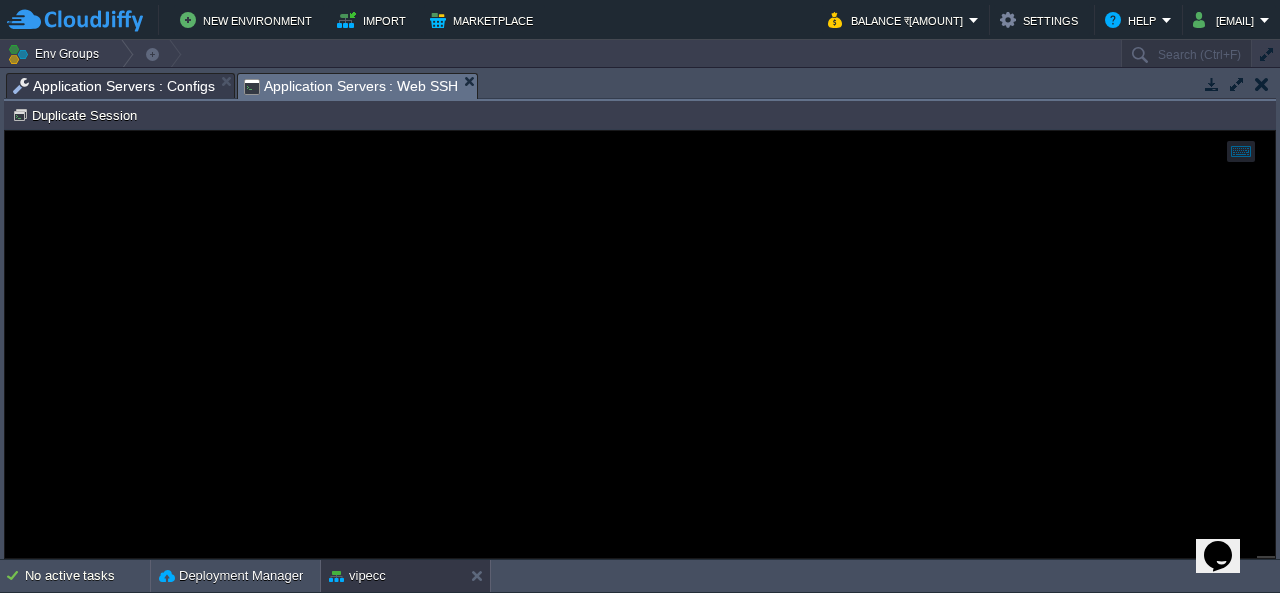 click on "Application Servers : Web SSH" at bounding box center [351, 86] 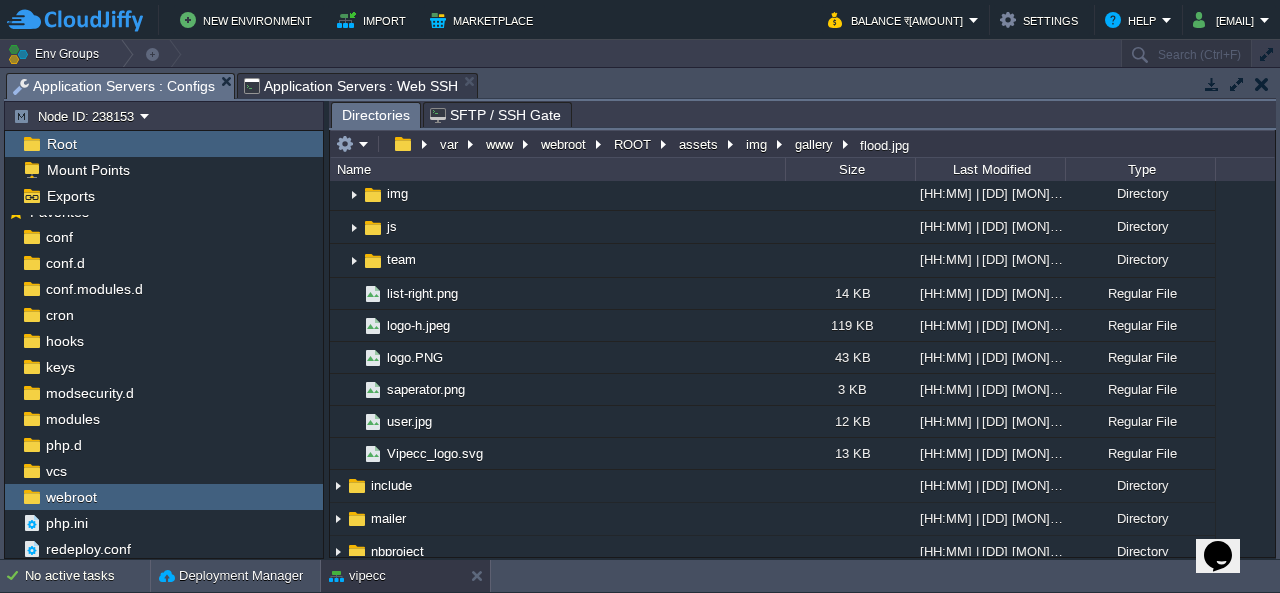 click on "Application Servers : Configs" at bounding box center (114, 86) 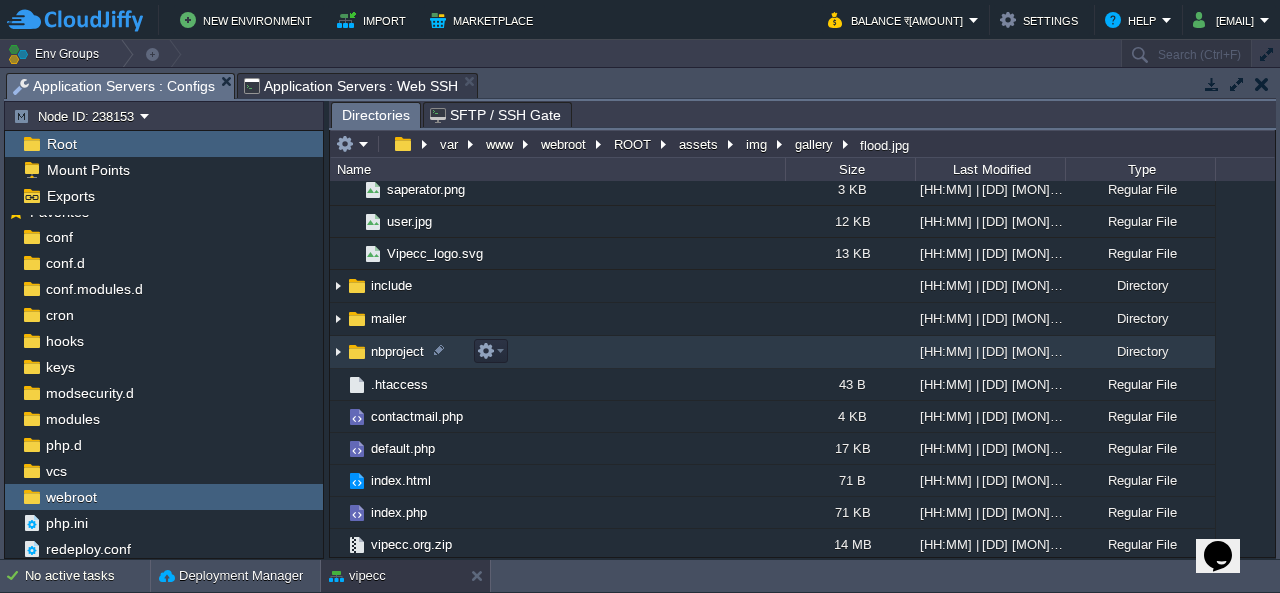 scroll, scrollTop: 403, scrollLeft: 0, axis: vertical 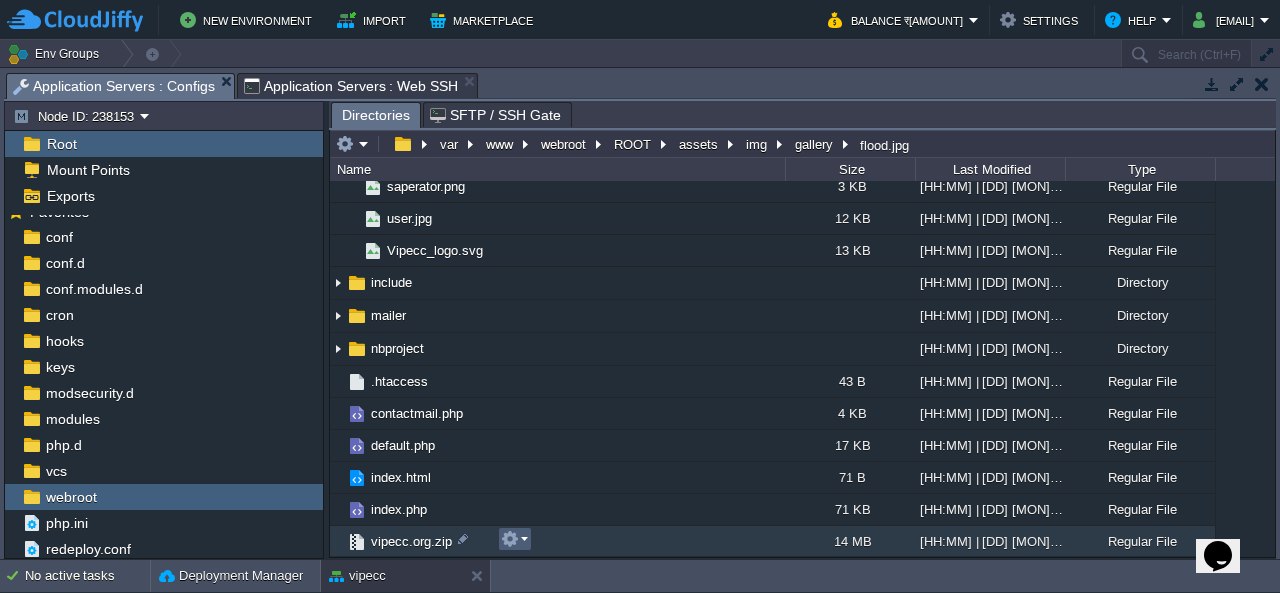 click at bounding box center (514, 539) 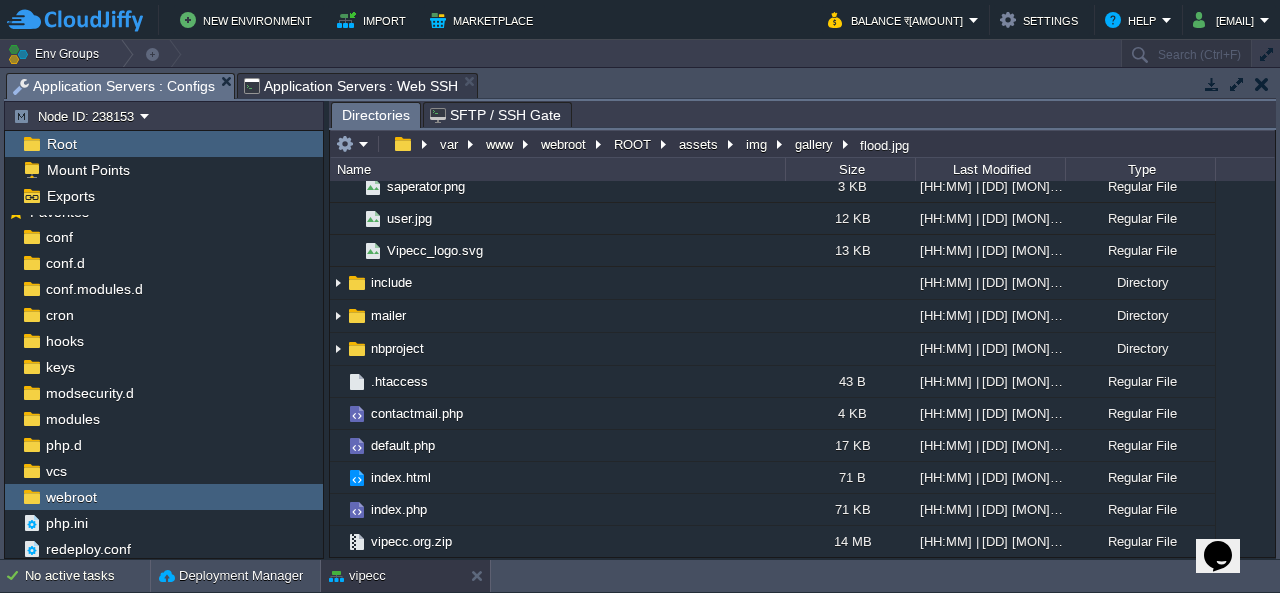 click on "Tasks Activity Log Archive Git / SVN Application Servers : Configs Application Servers : Web SSH" at bounding box center (2504, 85) 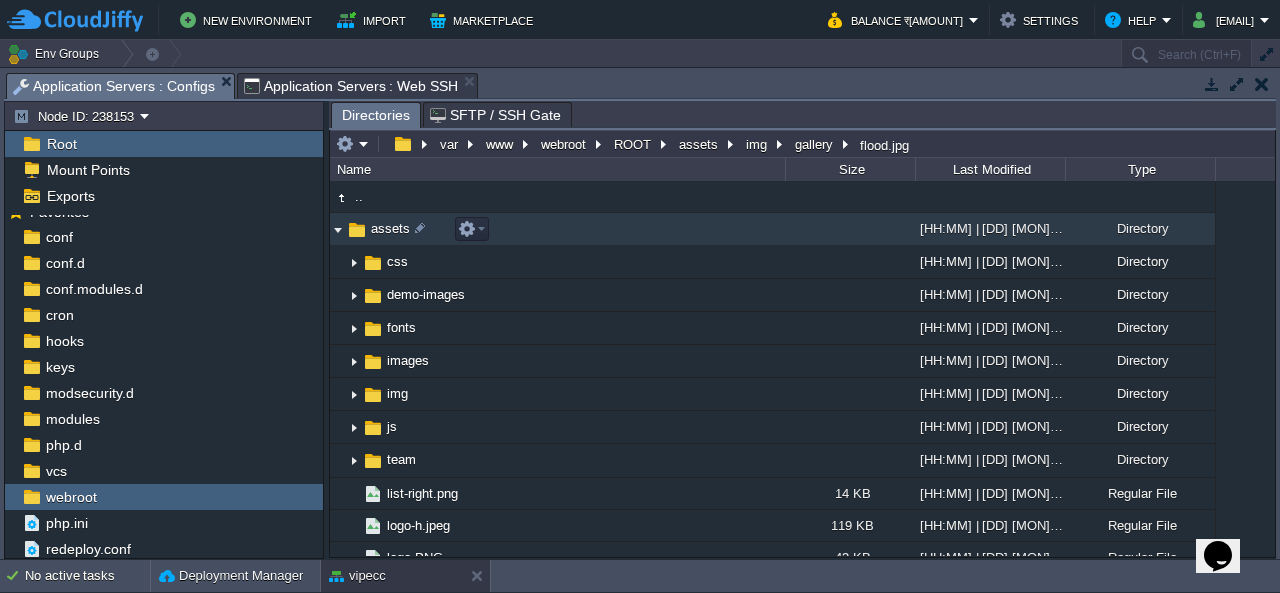 click at bounding box center (338, 229) 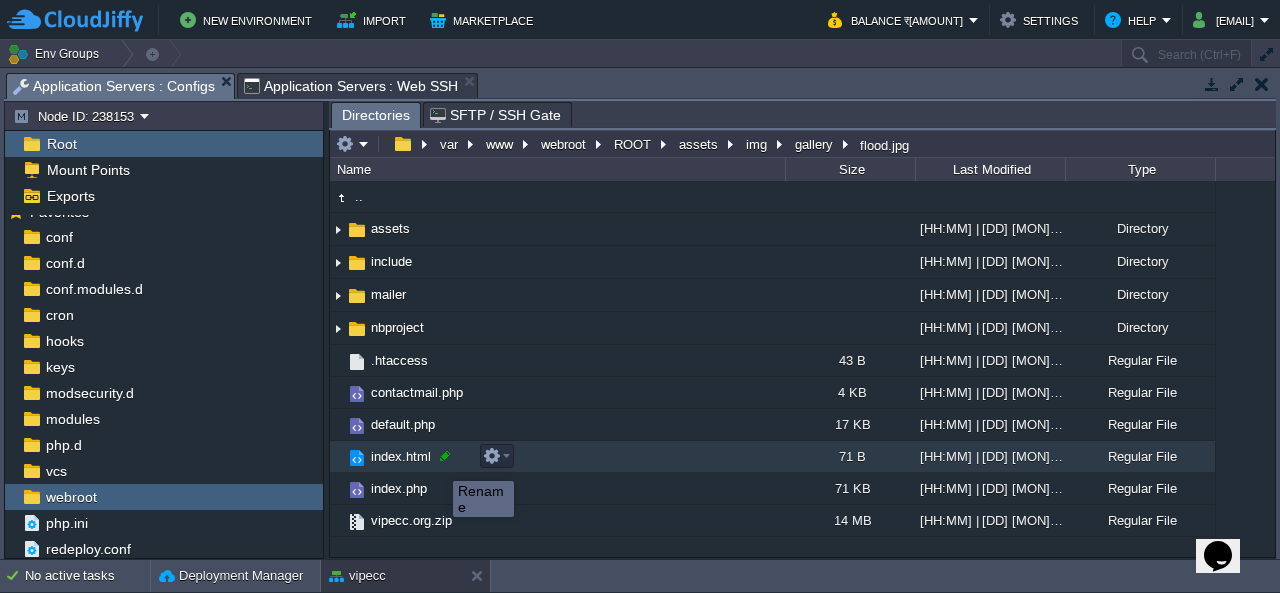 click at bounding box center (445, 456) 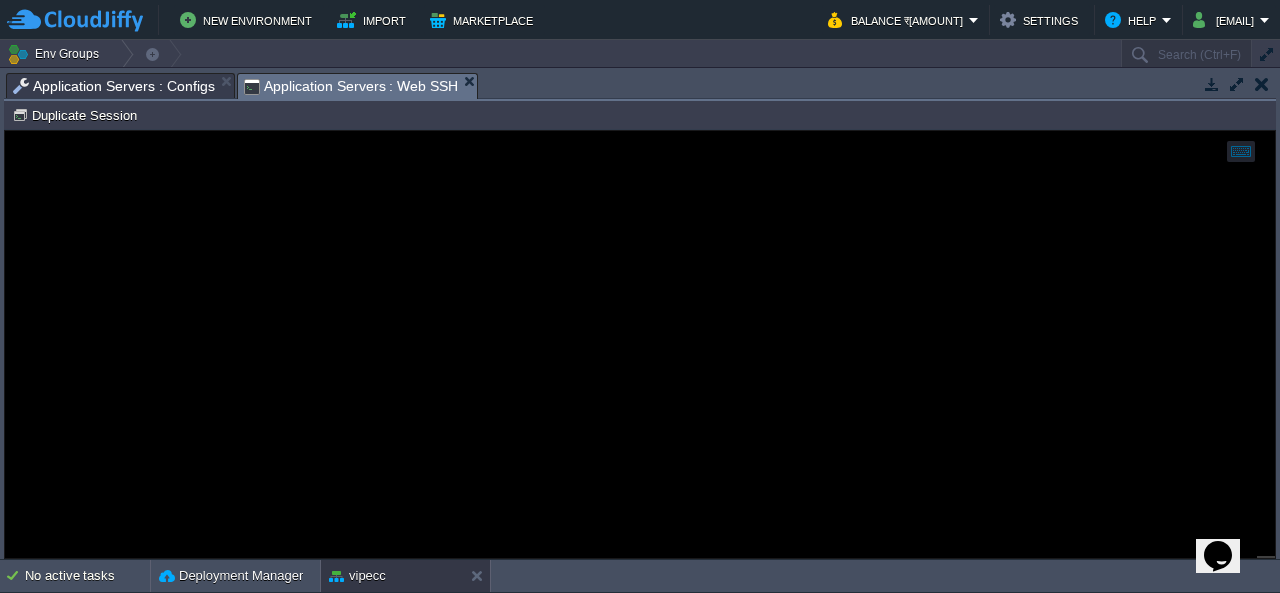 click on "Application Servers : Web SSH" at bounding box center [351, 86] 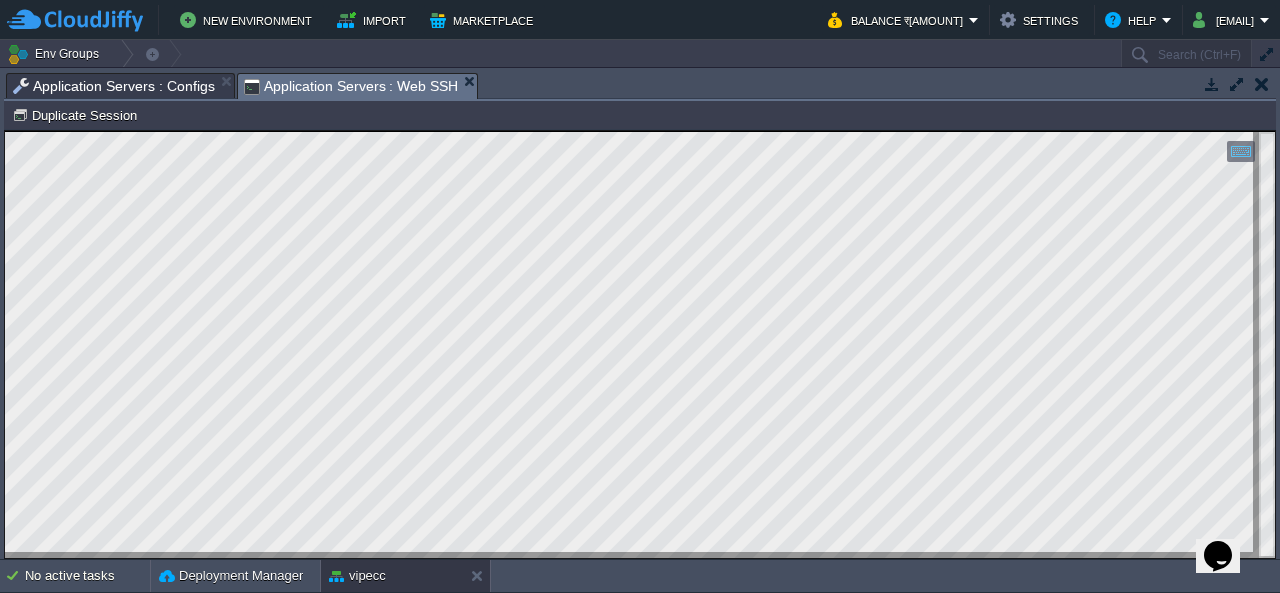 click on "Application Servers : Configs" at bounding box center (114, 86) 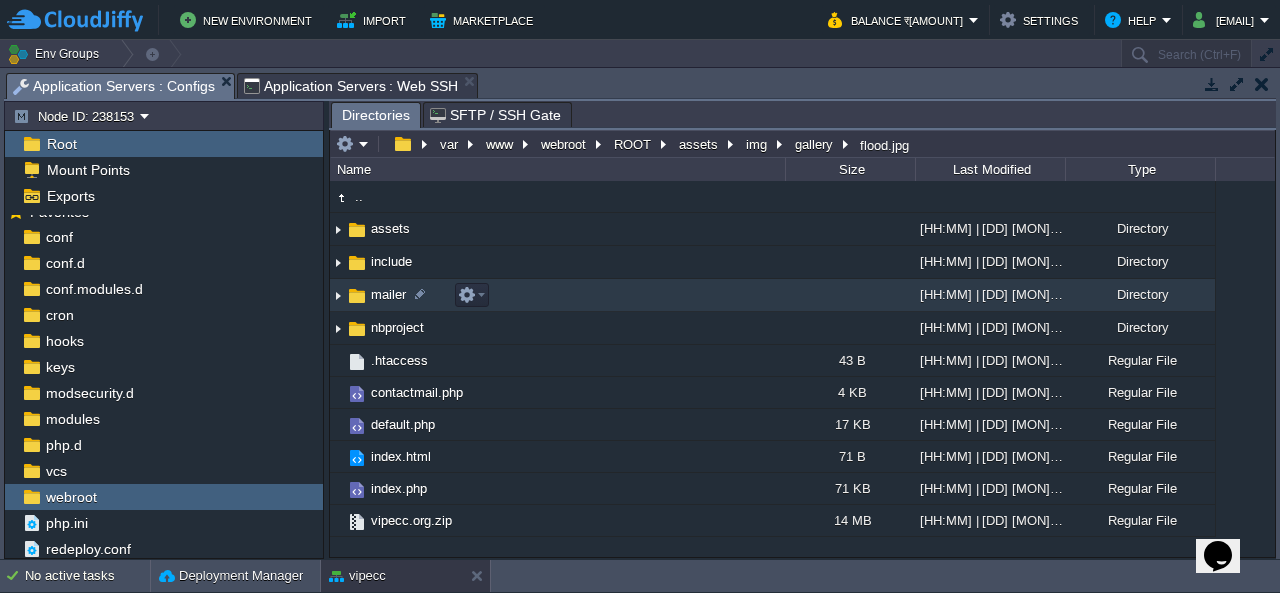 click at bounding box center (338, 295) 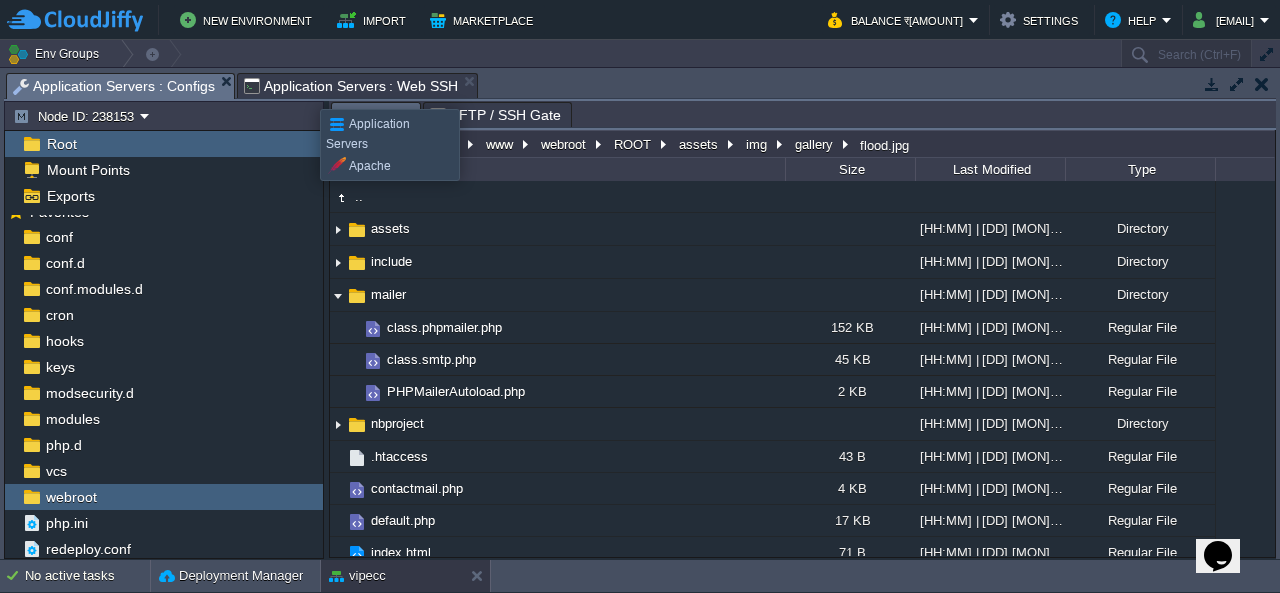 click on "Application Servers : Web SSH" at bounding box center [351, 86] 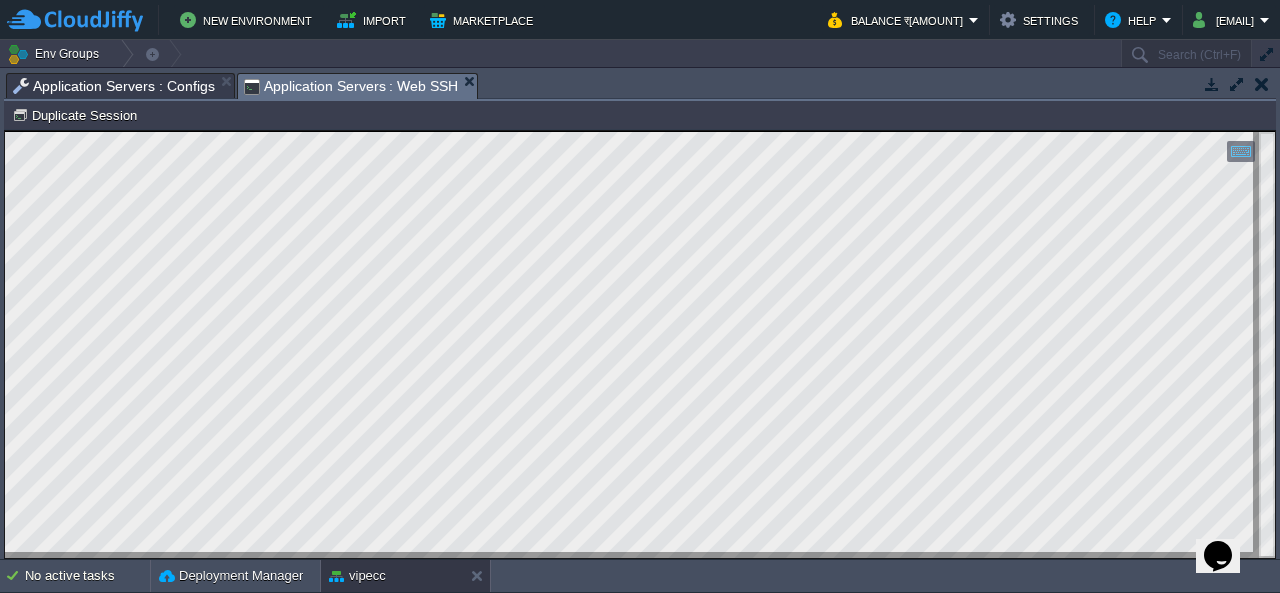 click on "Application Servers : Configs" at bounding box center [114, 86] 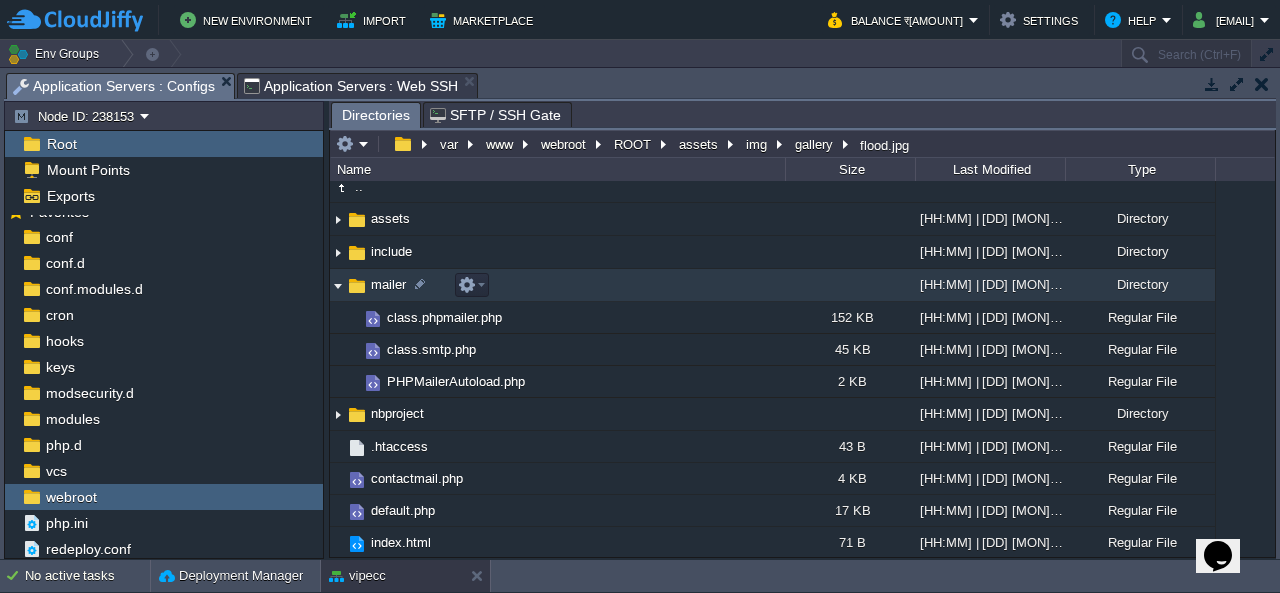 scroll, scrollTop: 0, scrollLeft: 0, axis: both 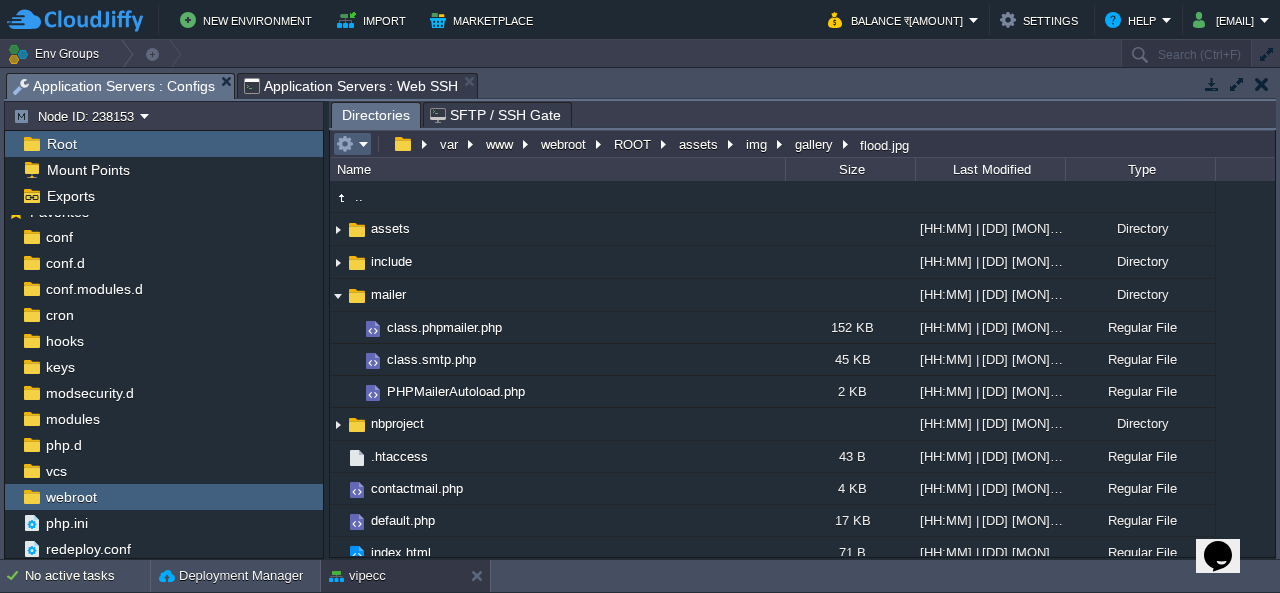 click at bounding box center (352, 144) 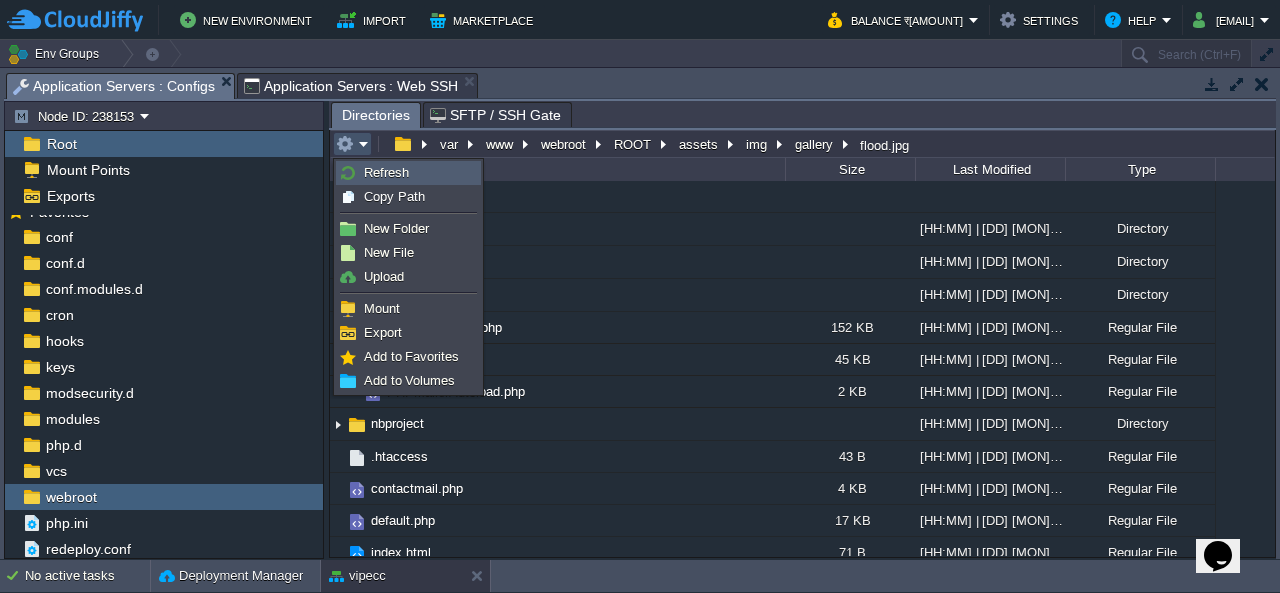 click on "Refresh" at bounding box center (386, 172) 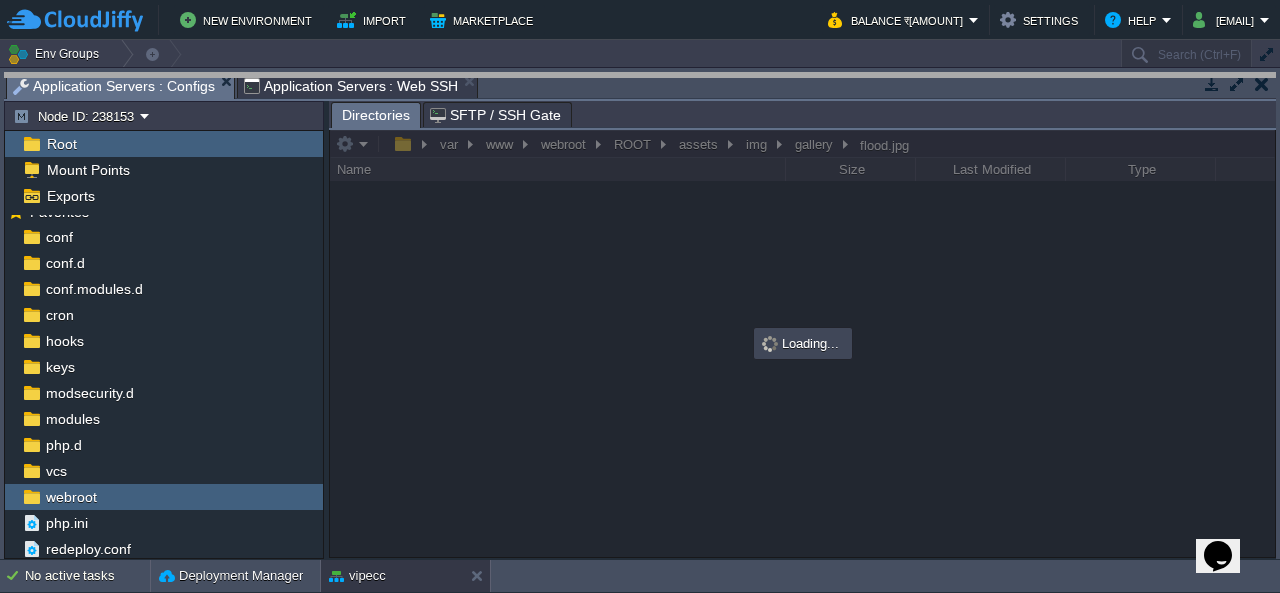 drag, startPoint x: 991, startPoint y: 88, endPoint x: 1010, endPoint y: 25, distance: 65.802734 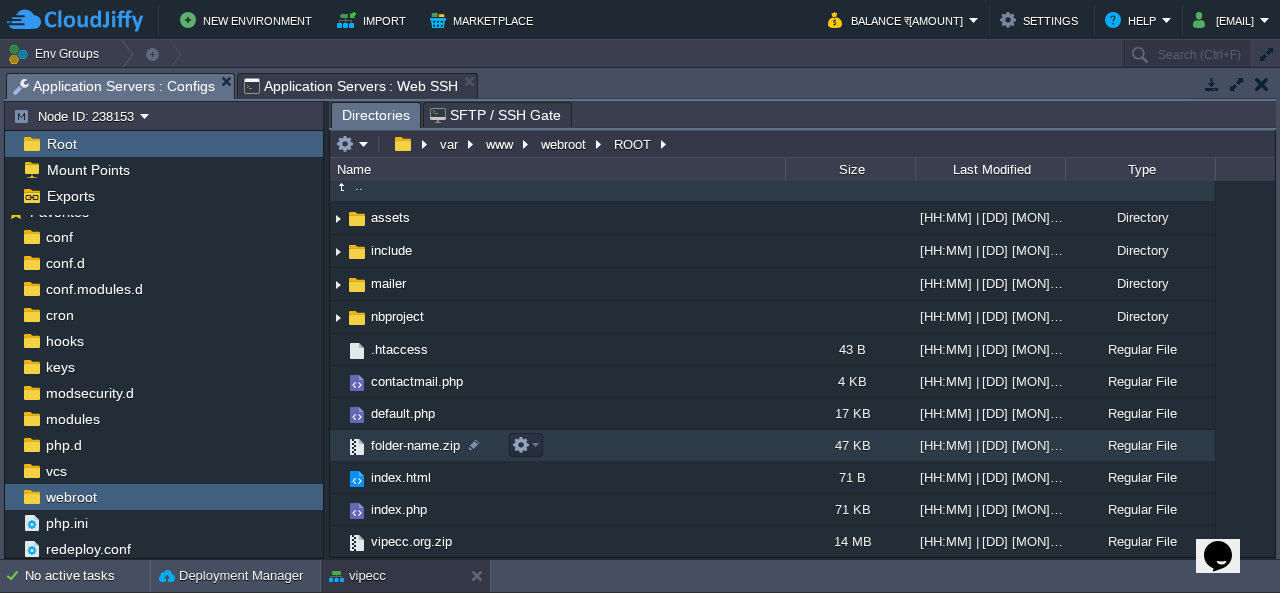 scroll, scrollTop: 13, scrollLeft: 0, axis: vertical 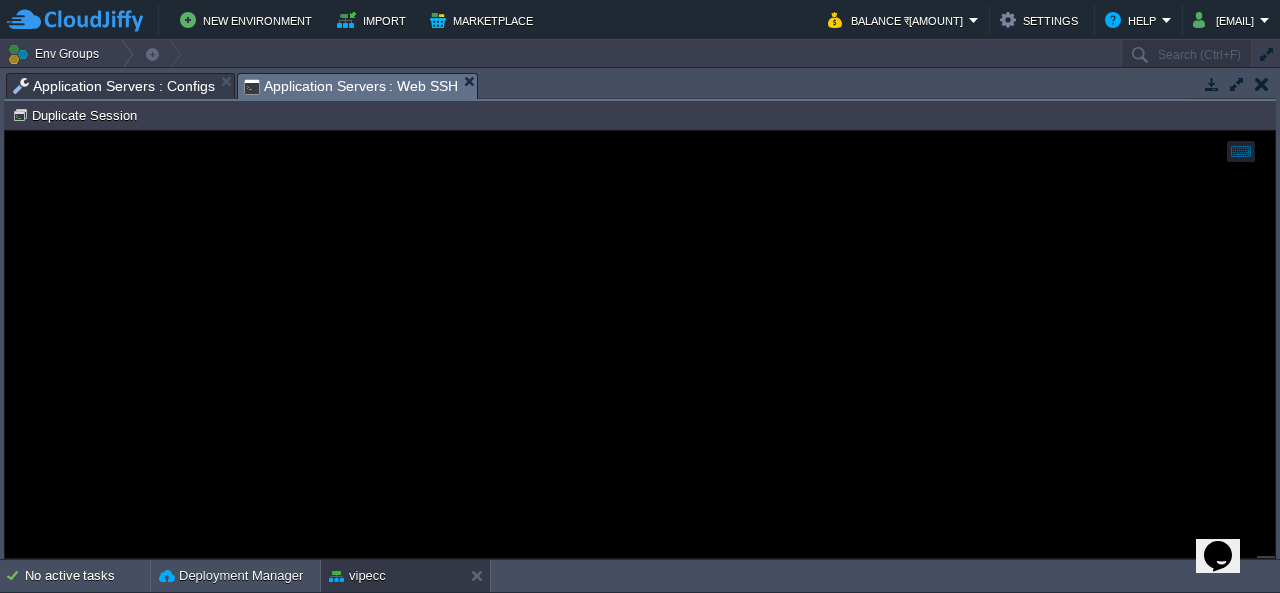 click on "Application Servers : Web SSH" at bounding box center [351, 86] 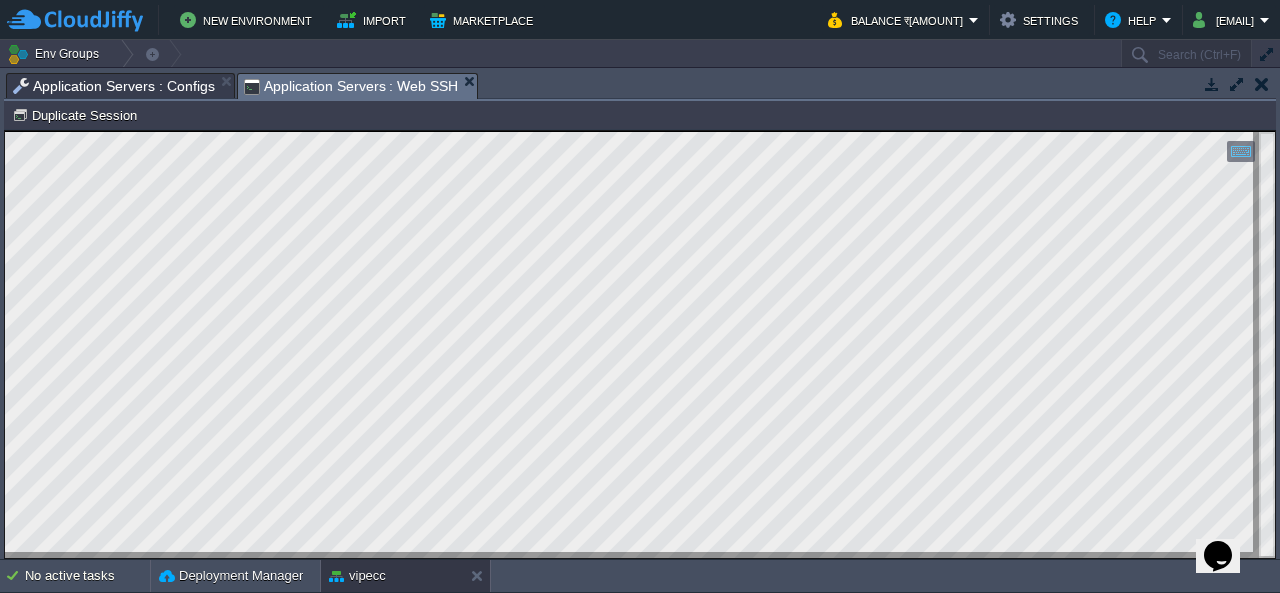 click on "Application Servers : Configs" at bounding box center (114, 86) 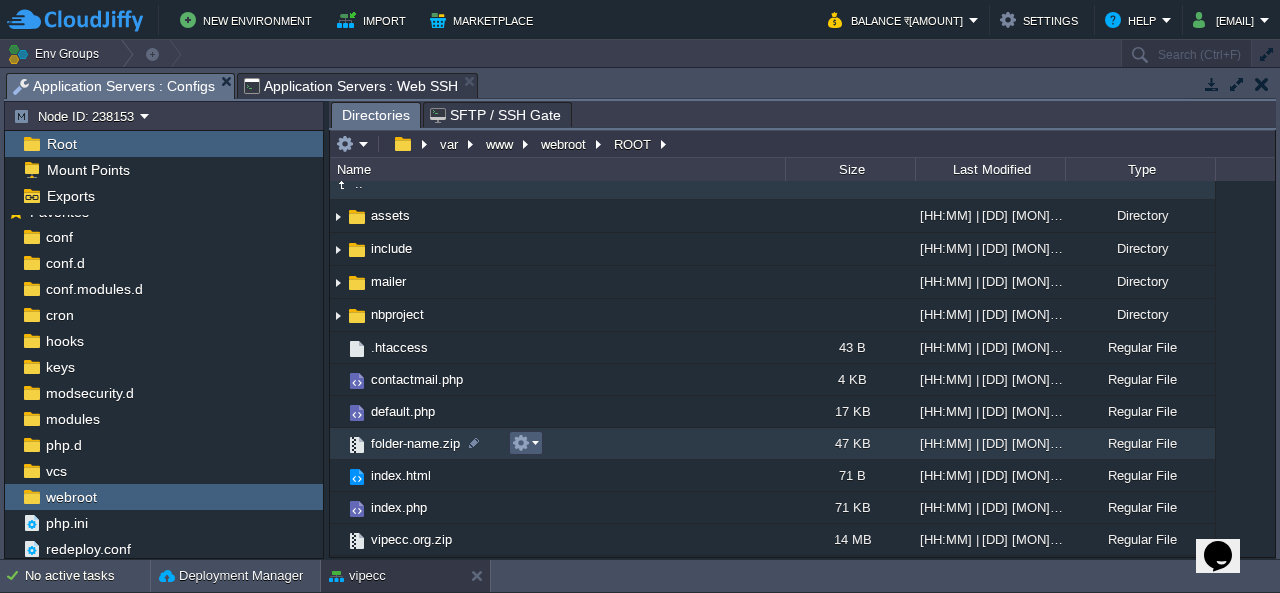click at bounding box center (526, 443) 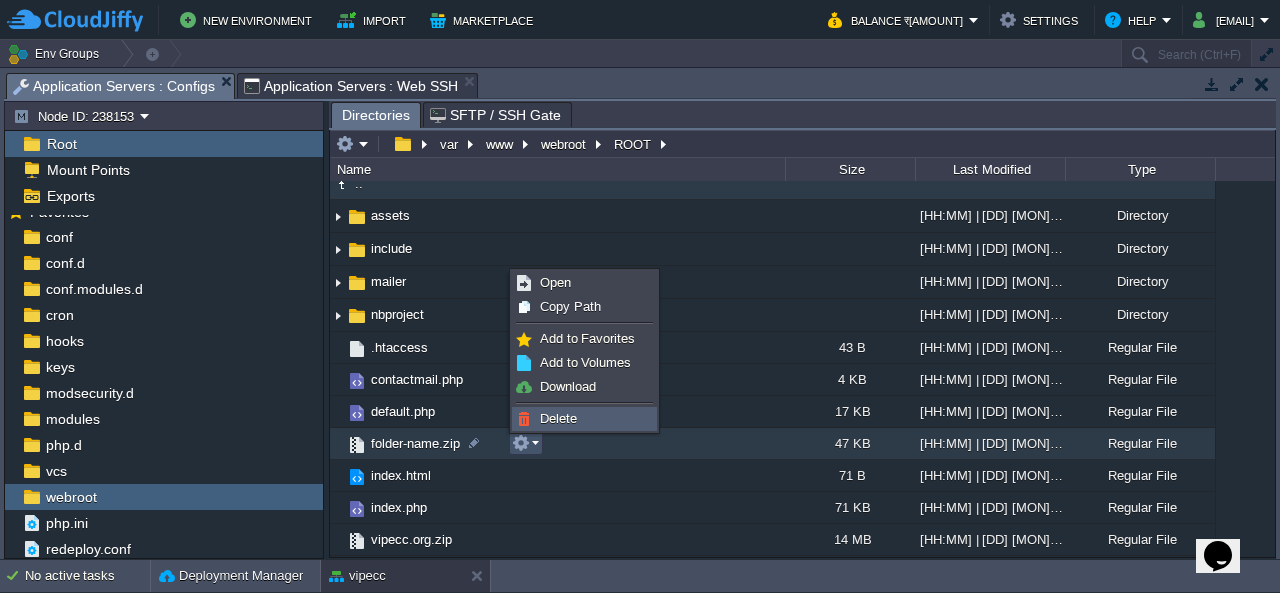 click on "Delete" at bounding box center [558, 418] 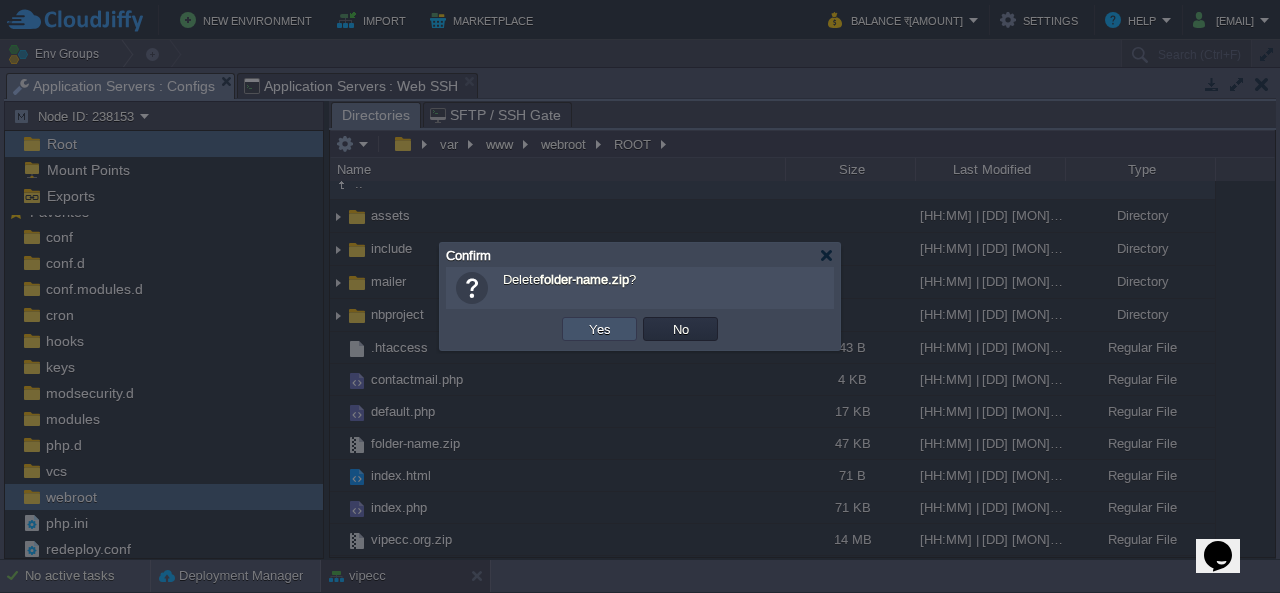 click on "Yes" at bounding box center [600, 329] 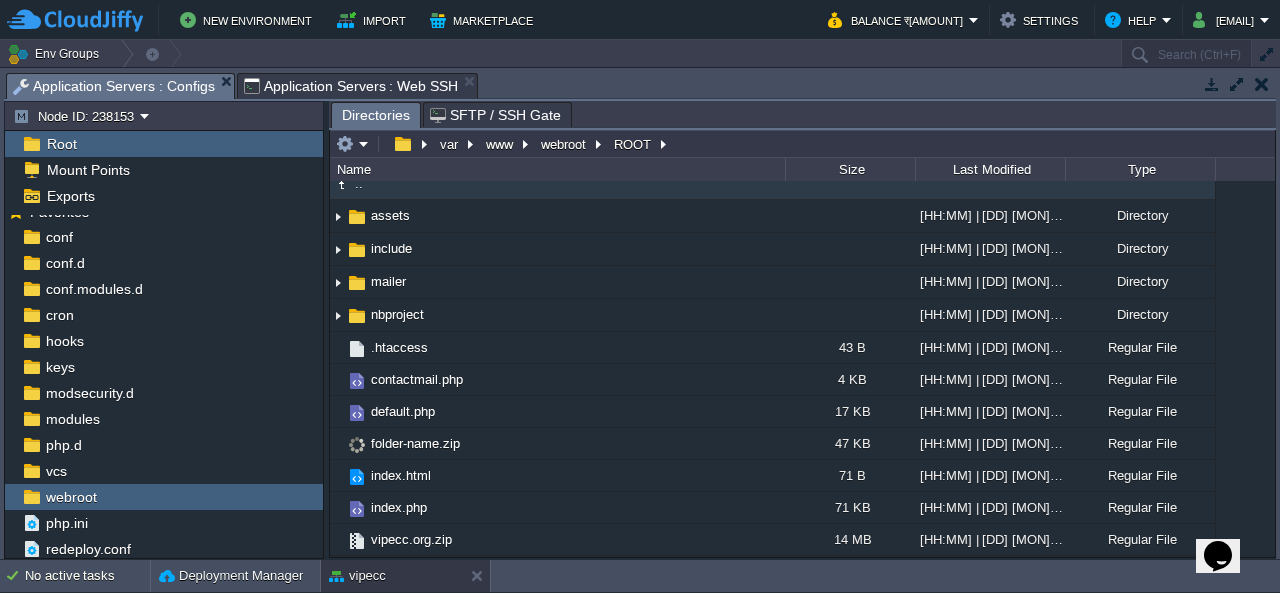 scroll, scrollTop: 0, scrollLeft: 0, axis: both 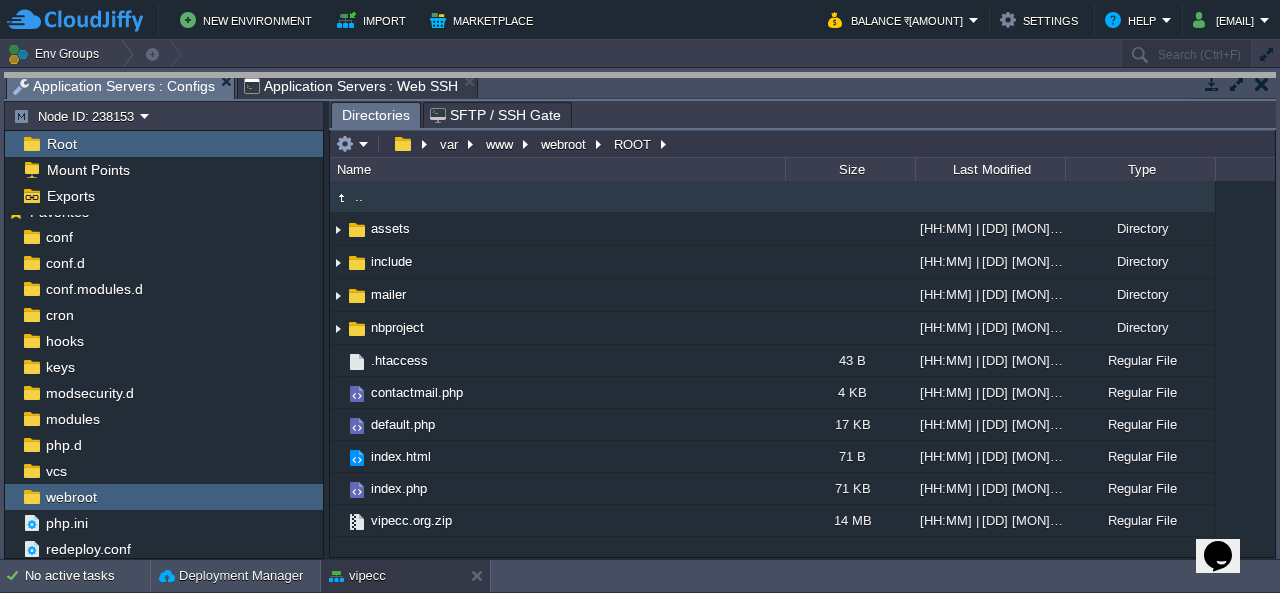 drag, startPoint x: 796, startPoint y: 79, endPoint x: 833, endPoint y: 38, distance: 55.226807 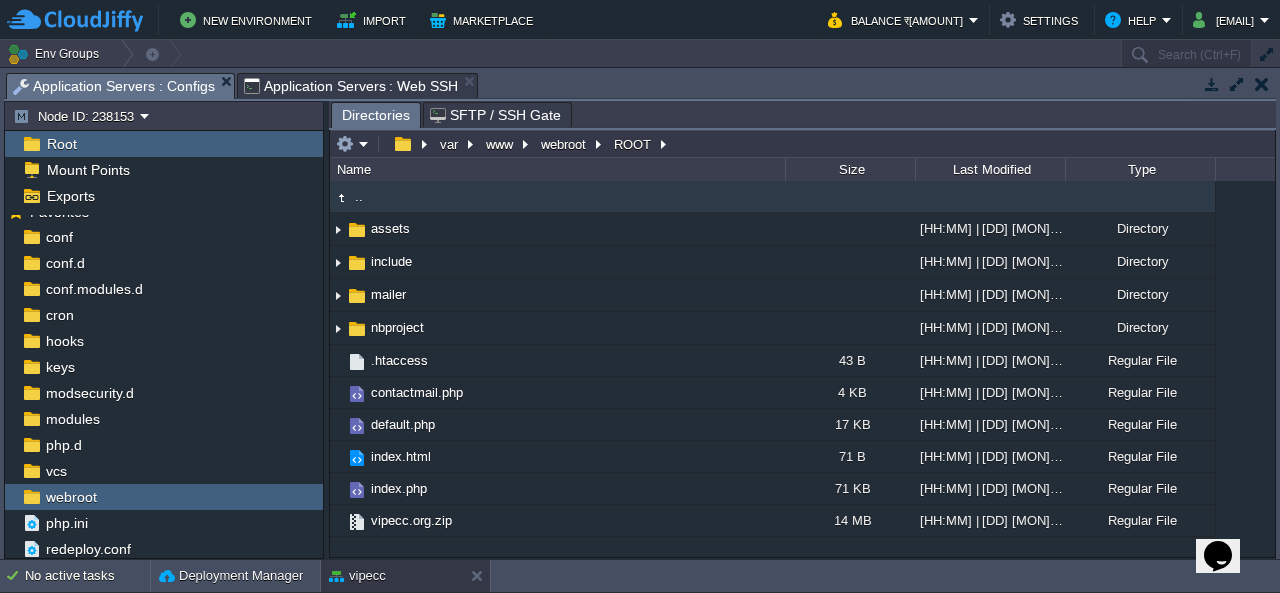 click on "Application Servers : Web SSH" at bounding box center [351, 86] 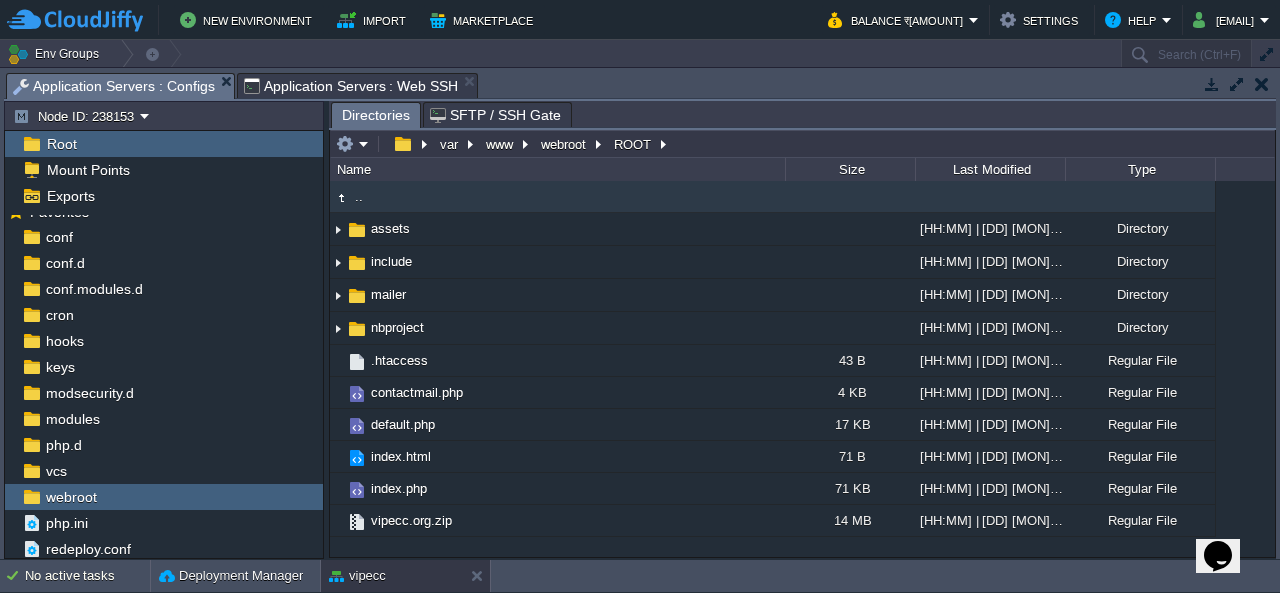 click on "Application Servers : Configs" at bounding box center [114, 86] 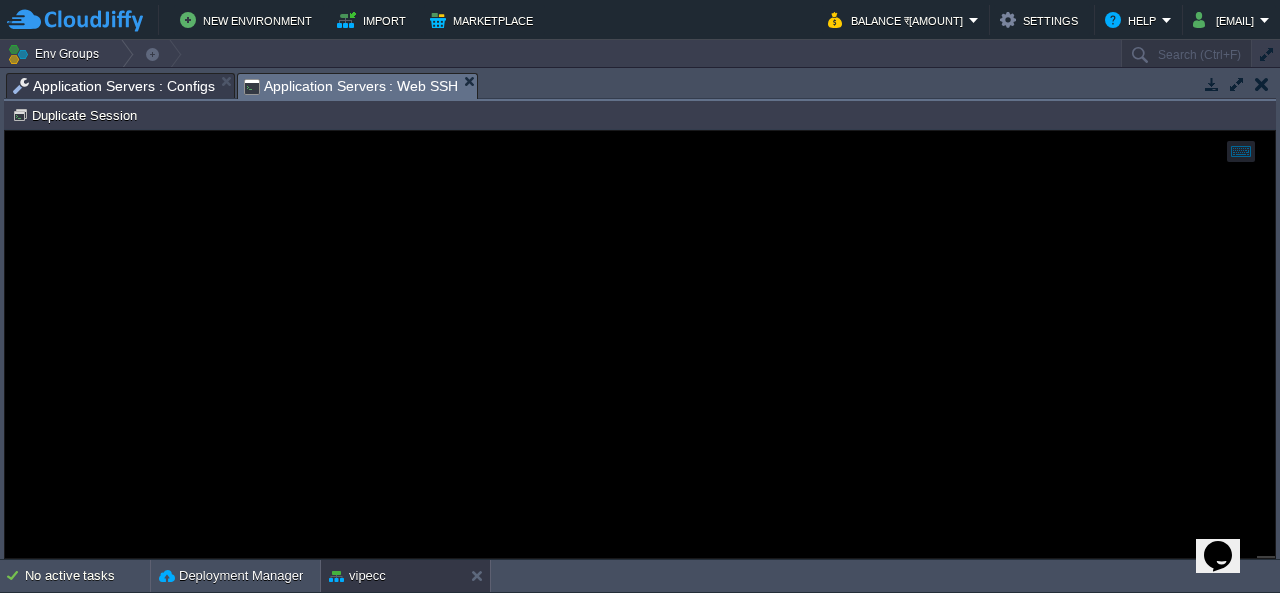 click on "Application Servers : Web SSH" at bounding box center (351, 86) 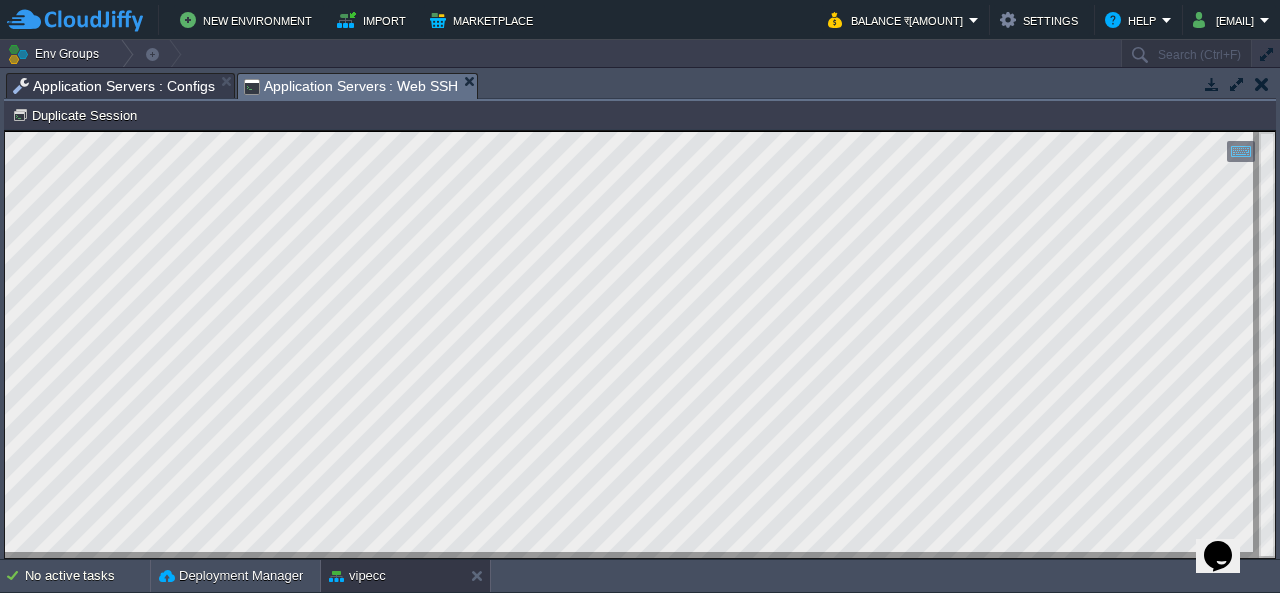 click on "Application Servers : Configs" at bounding box center [114, 86] 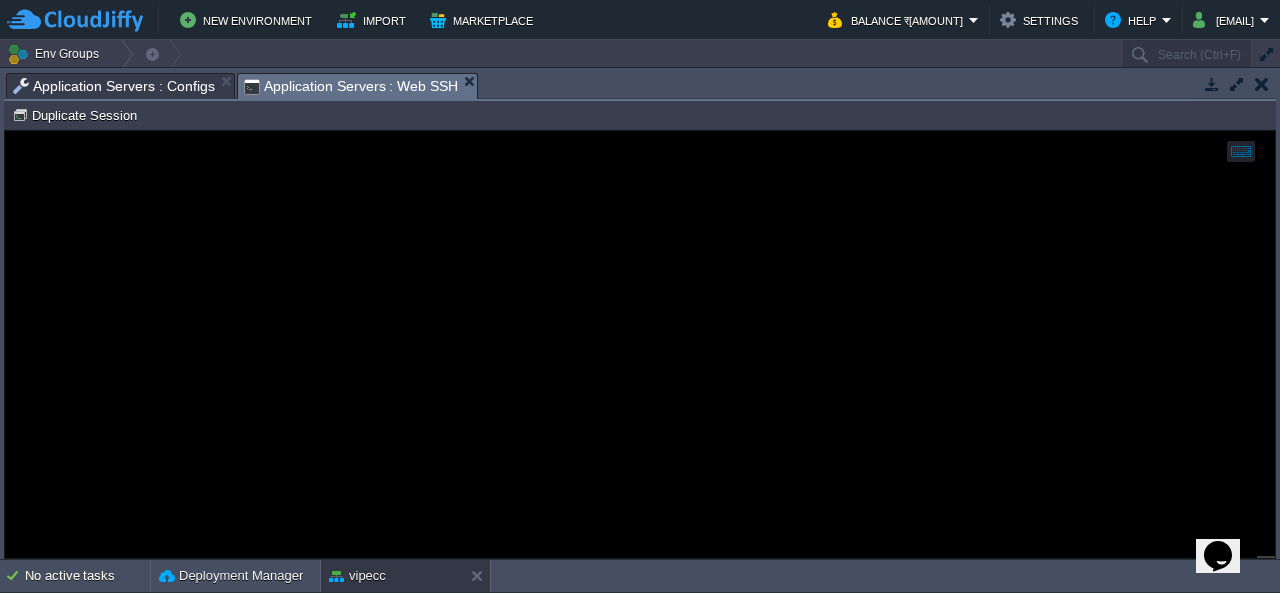 click on "Application Servers : Web SSH" at bounding box center (351, 86) 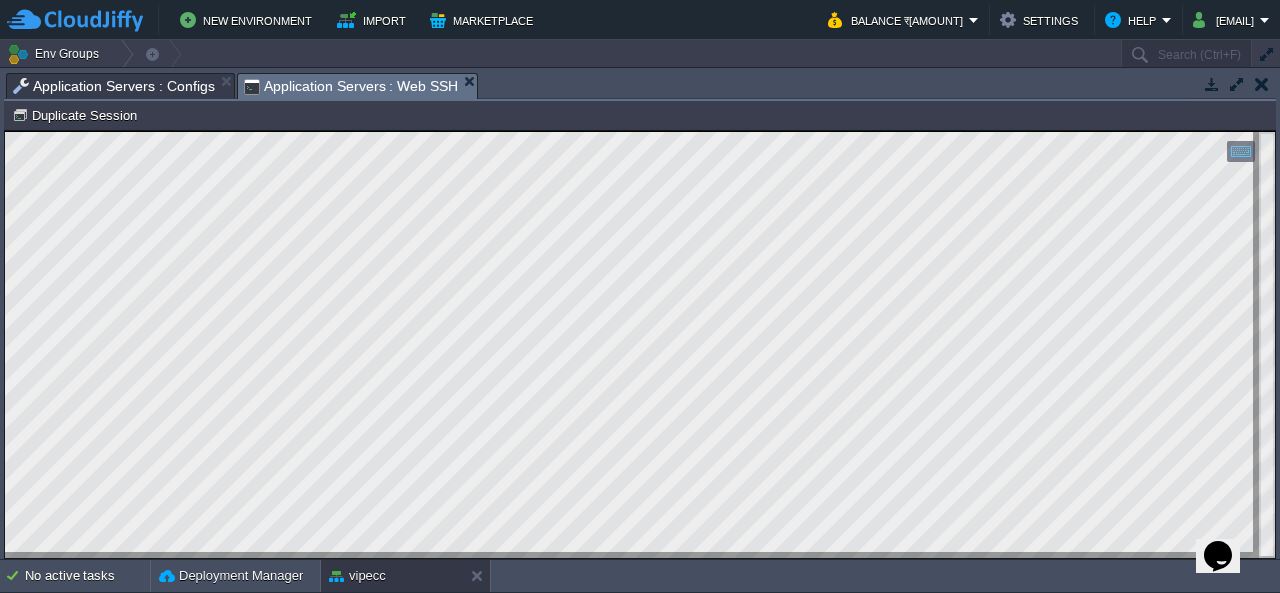 click at bounding box center [1212, 84] 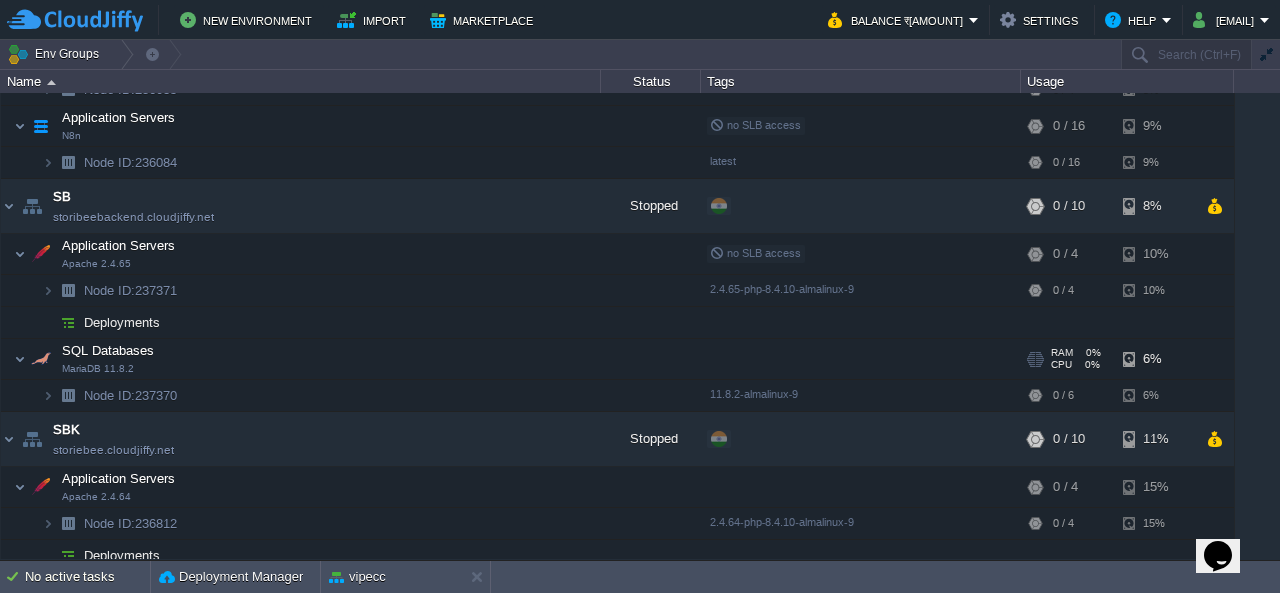 scroll, scrollTop: 0, scrollLeft: 0, axis: both 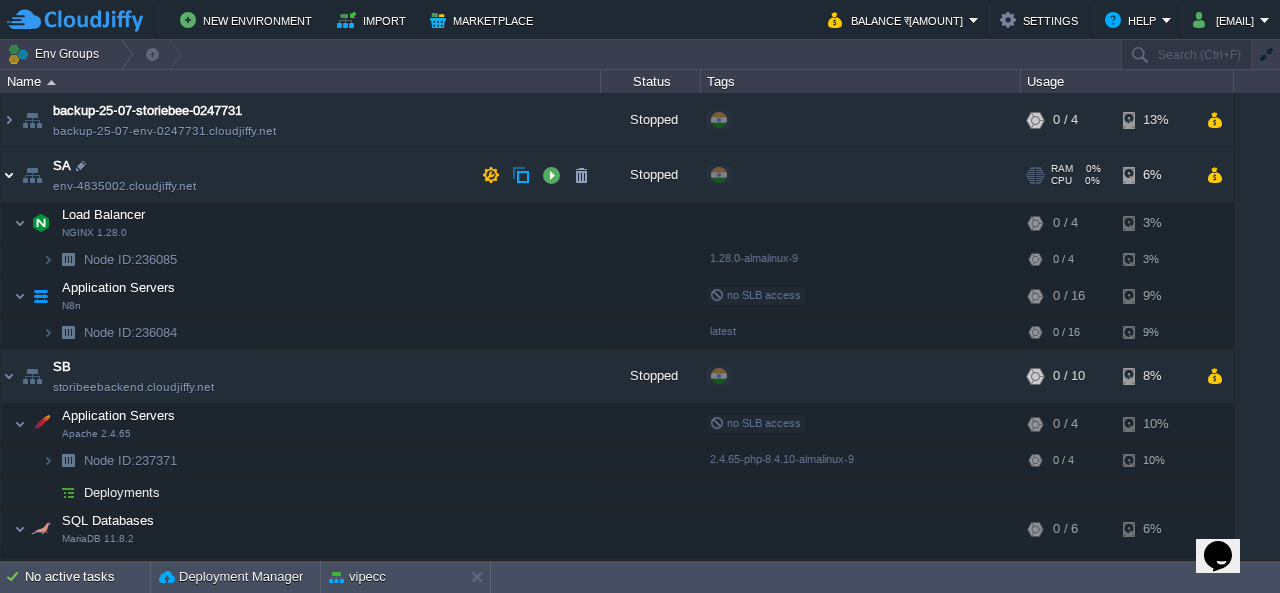 click at bounding box center [9, 175] 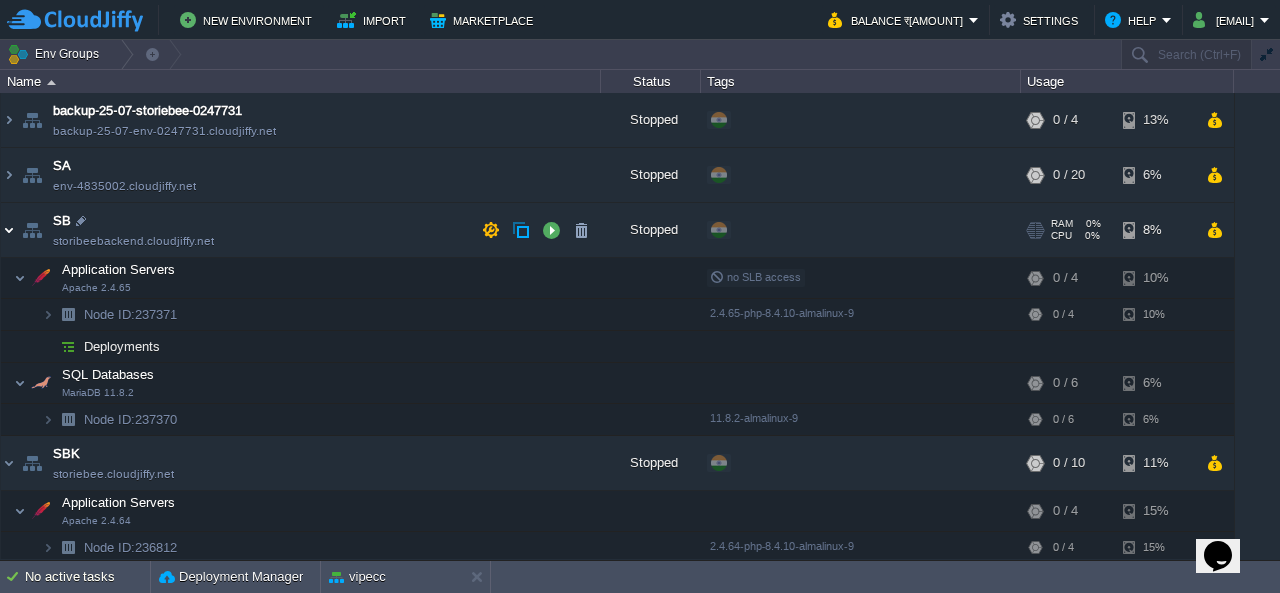 click at bounding box center (9, 230) 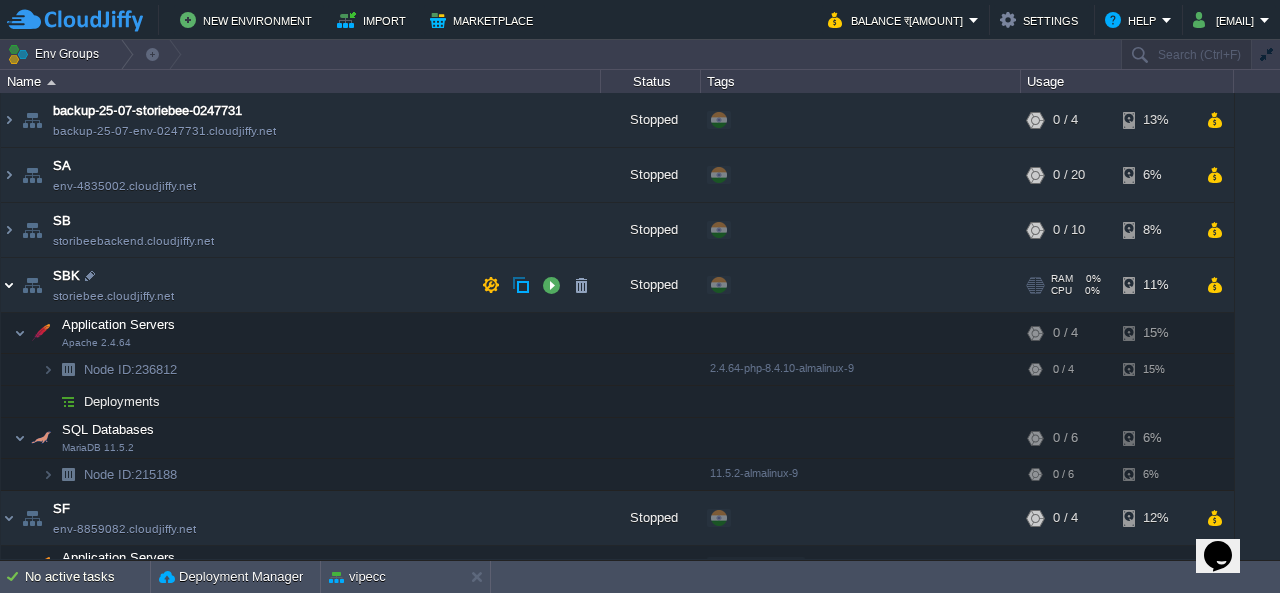 click at bounding box center [9, 285] 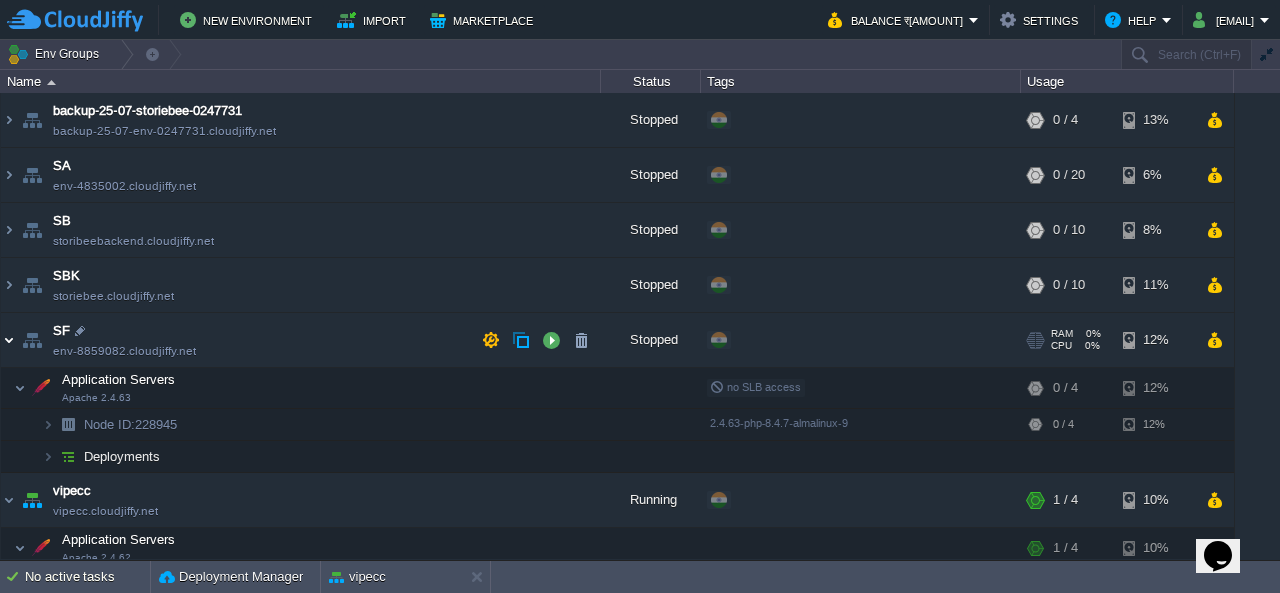 click at bounding box center [9, 340] 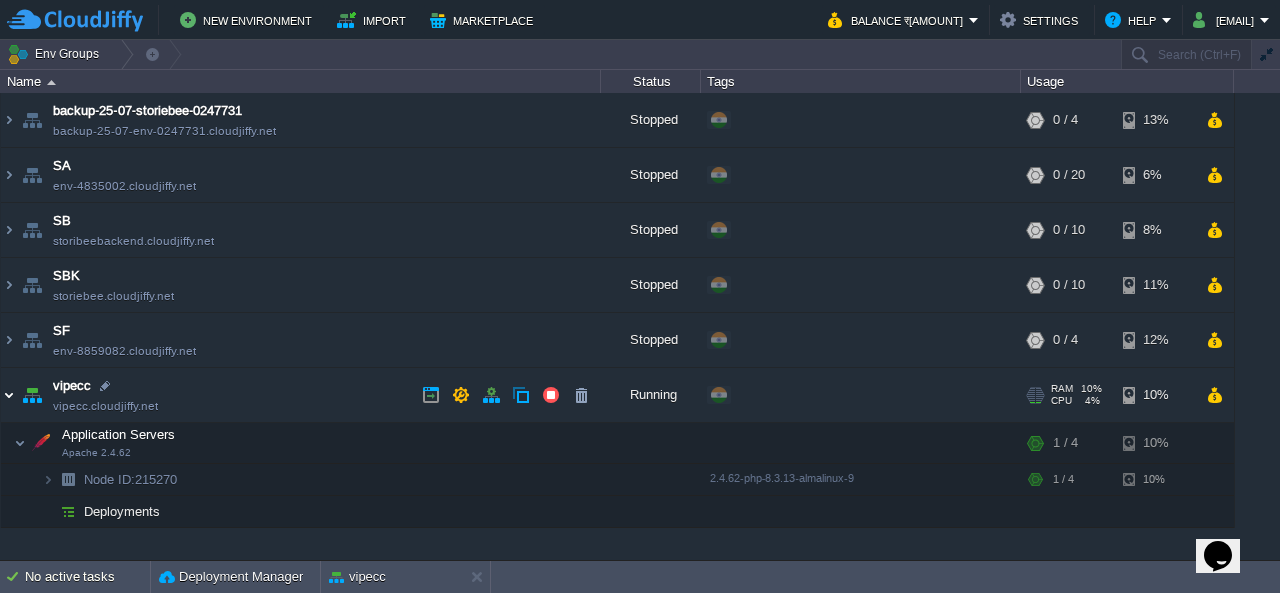 click at bounding box center [9, 395] 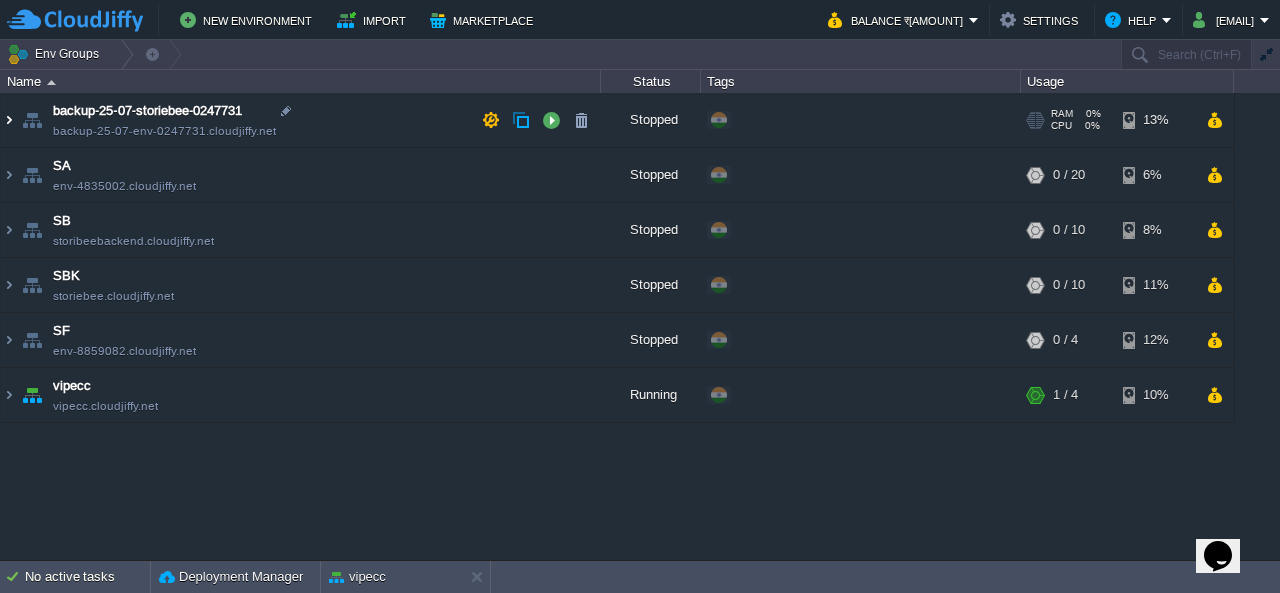 click at bounding box center [9, 120] 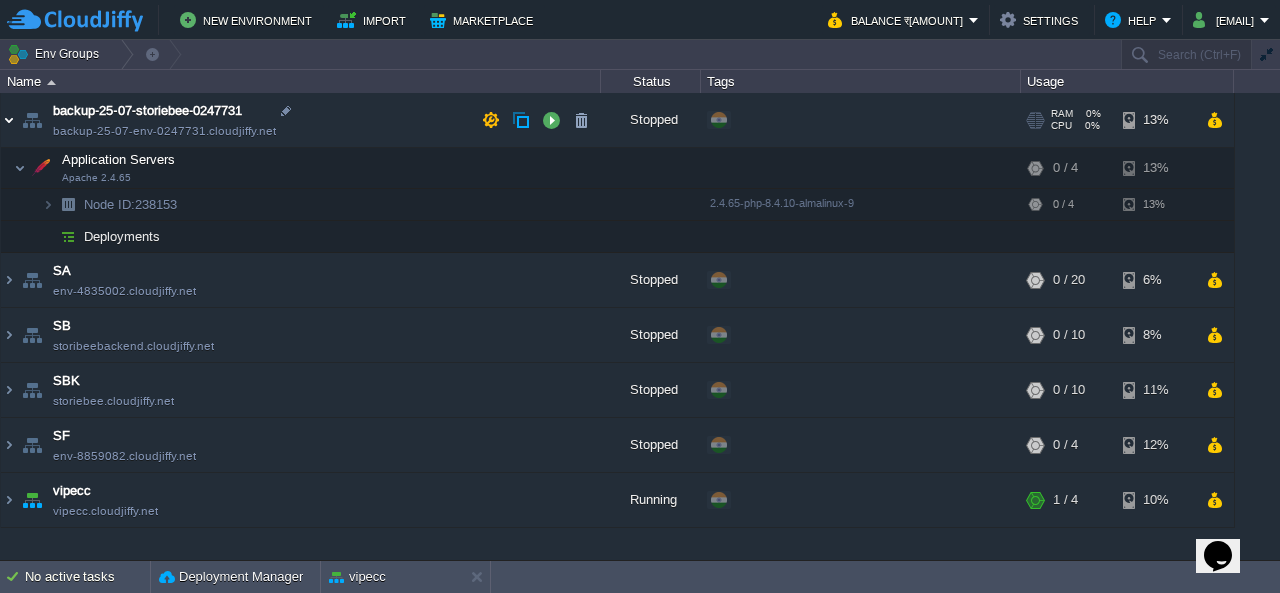 click at bounding box center [9, 120] 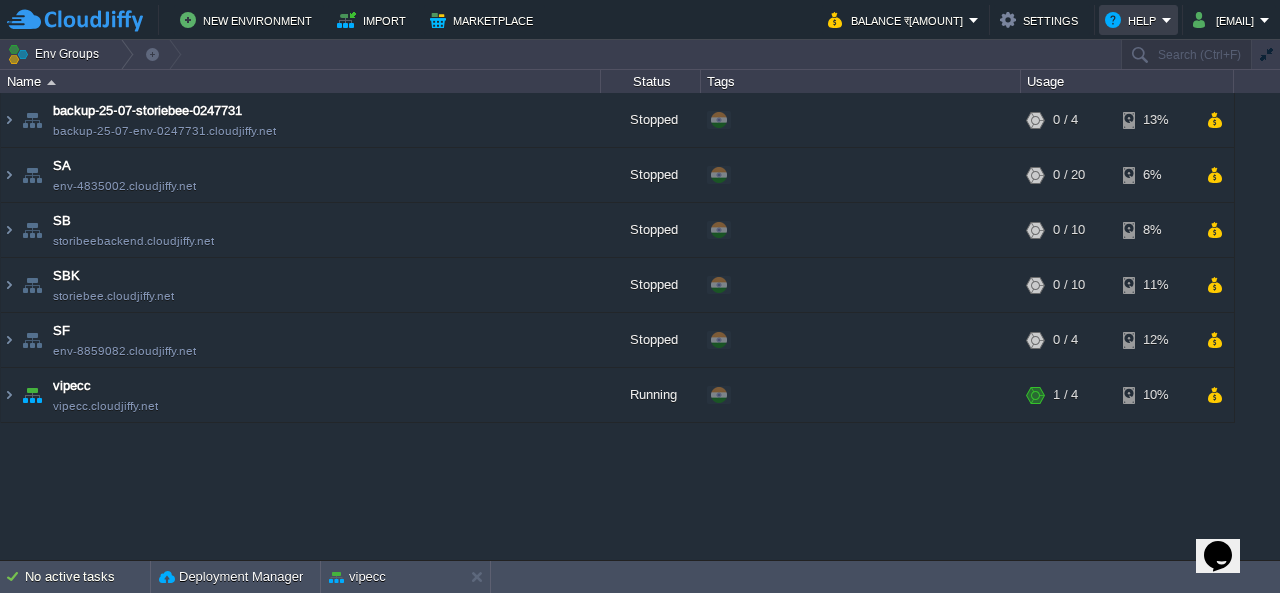 click on "Help" at bounding box center [1133, 20] 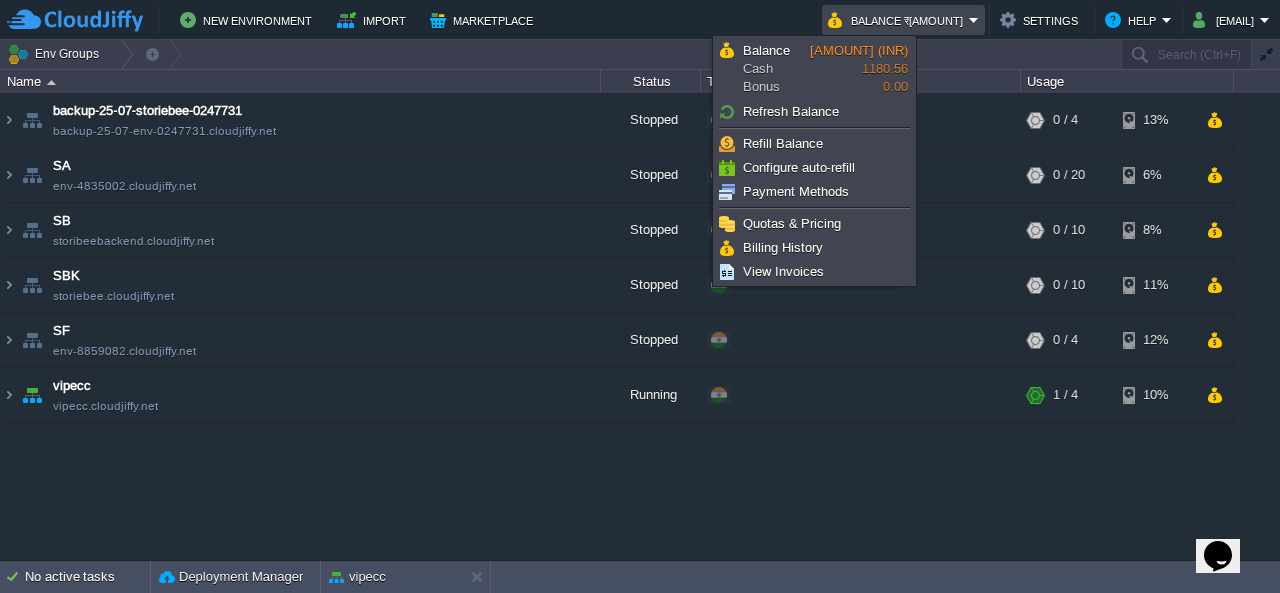 click on "Balance ₹[AMOUNT]" at bounding box center [903, 20] 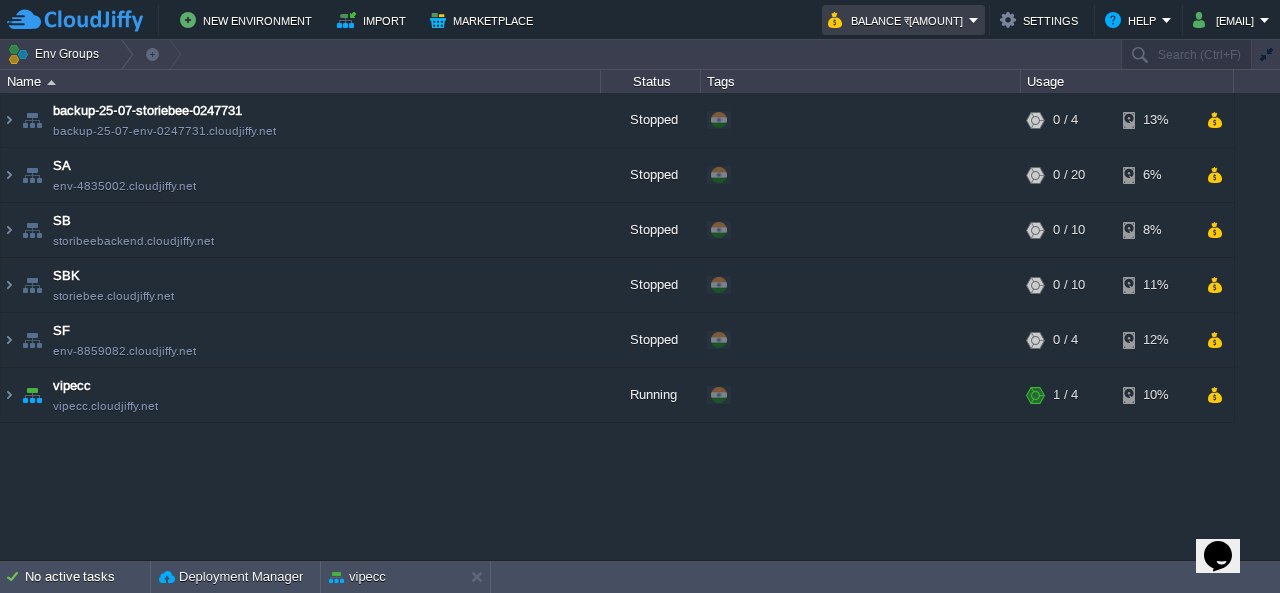 click on "Balance ₹[AMOUNT]" at bounding box center (903, 20) 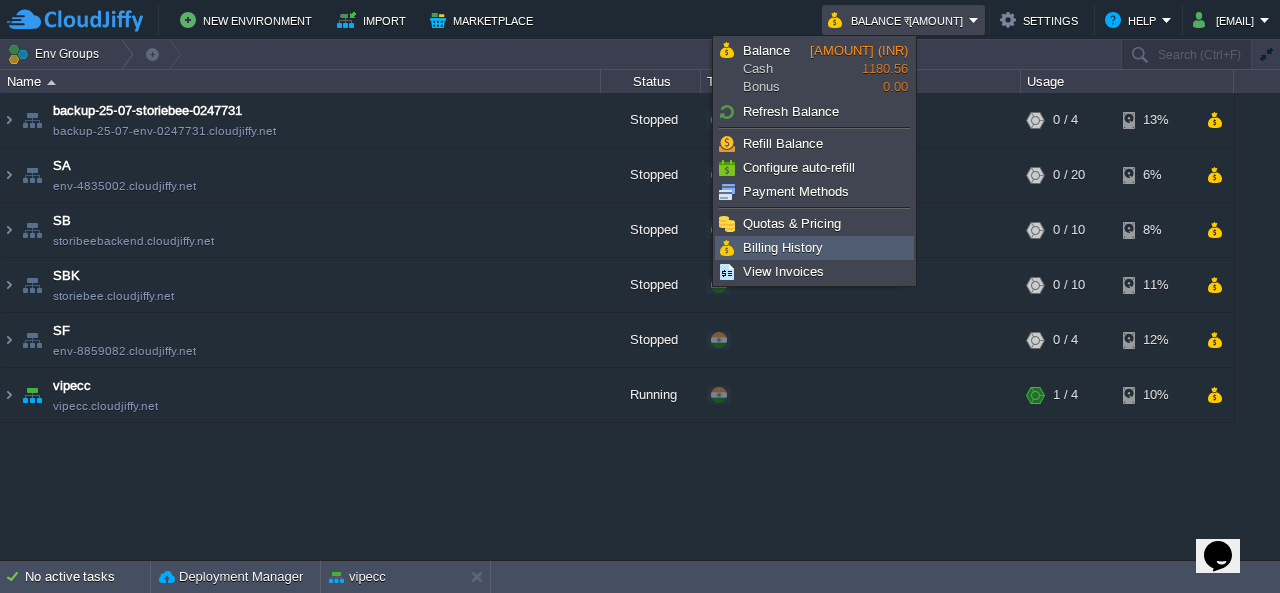 click at bounding box center (727, 248) 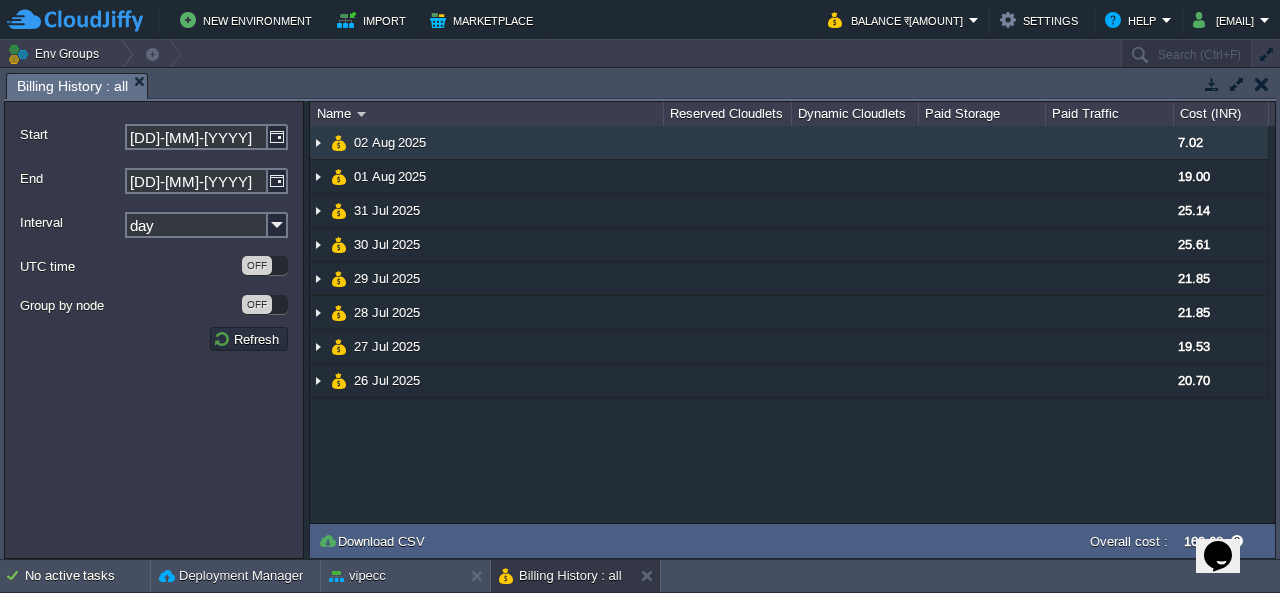 click at bounding box center (318, 142) 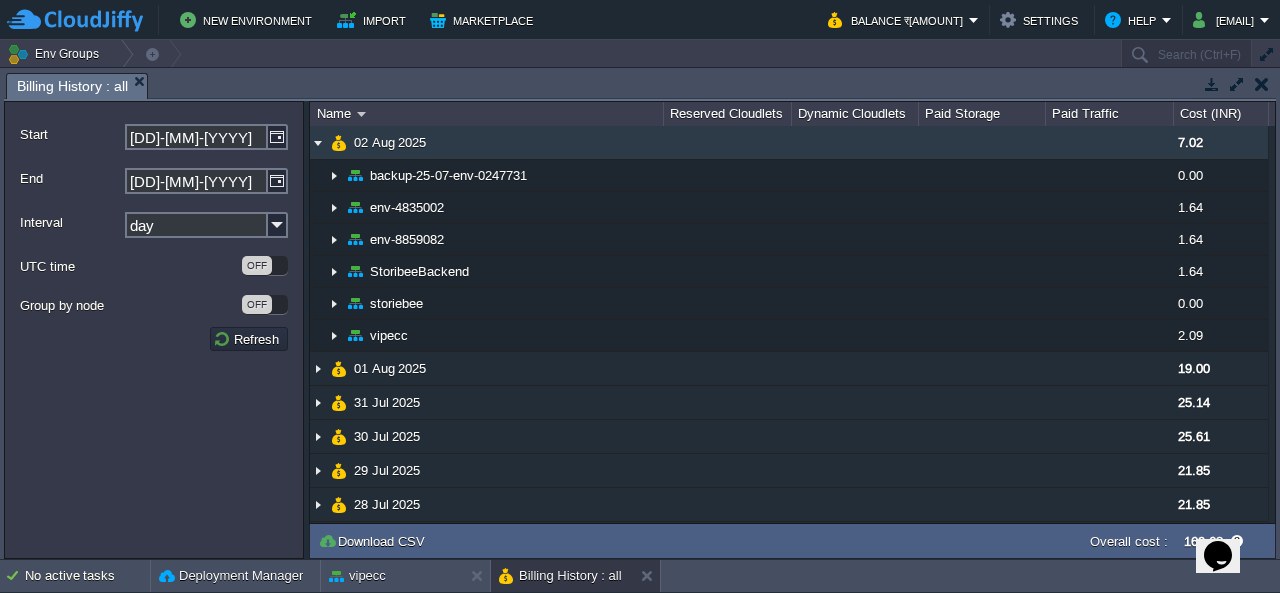 click at bounding box center [318, 142] 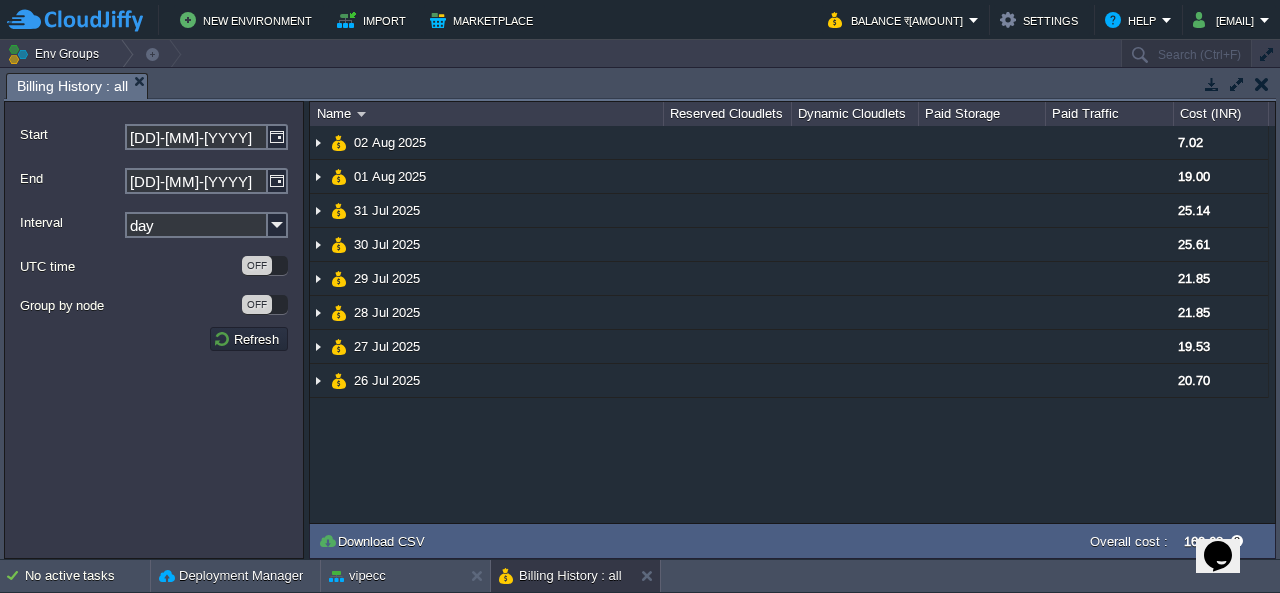 click at bounding box center (1262, 84) 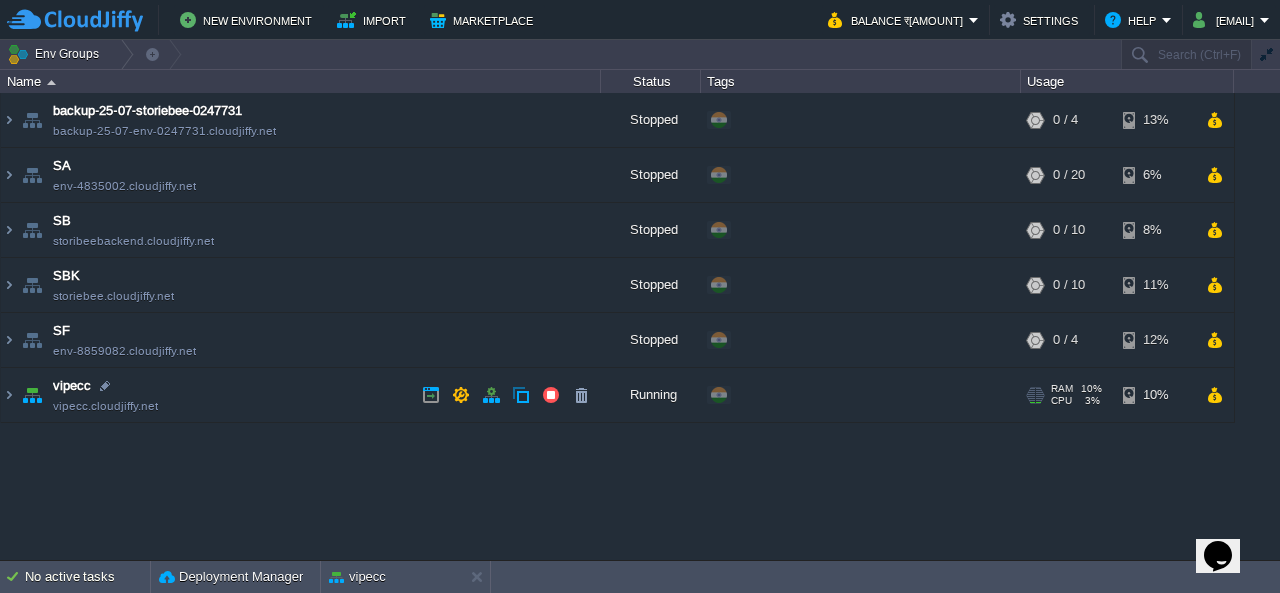 drag, startPoint x: 279, startPoint y: 383, endPoint x: 232, endPoint y: 399, distance: 49.648766 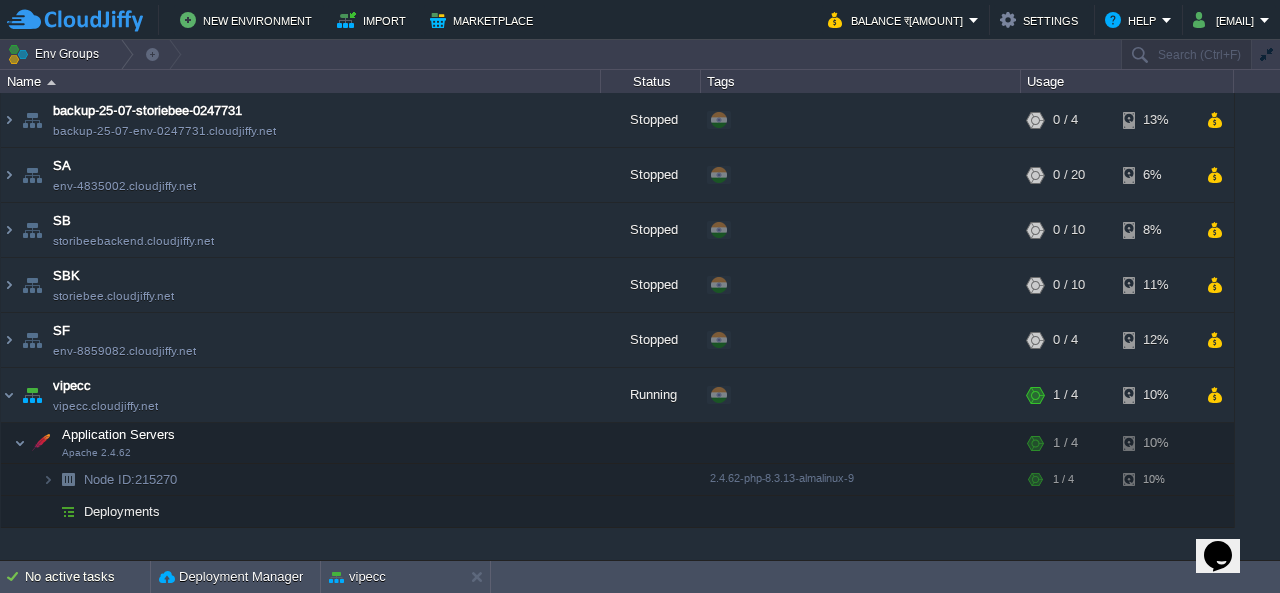 click on "backup-25-07-storiebee-0247731 backup-25-07-env-0247731.cloudjiffy.net Stopped                                 + Add to Env Group                                                                                                                                                            RAM                 0%                                         CPU                 0%                             0 / 4                    13%       Application Servers Apache 2.4.65                                                                                                                                                            RAM                 0%                                         CPU                 0%                             0 / 4                    13%     Node ID:  238153                                                2.4.65-php-8.4.10-almalinux-9" at bounding box center [640, 326] 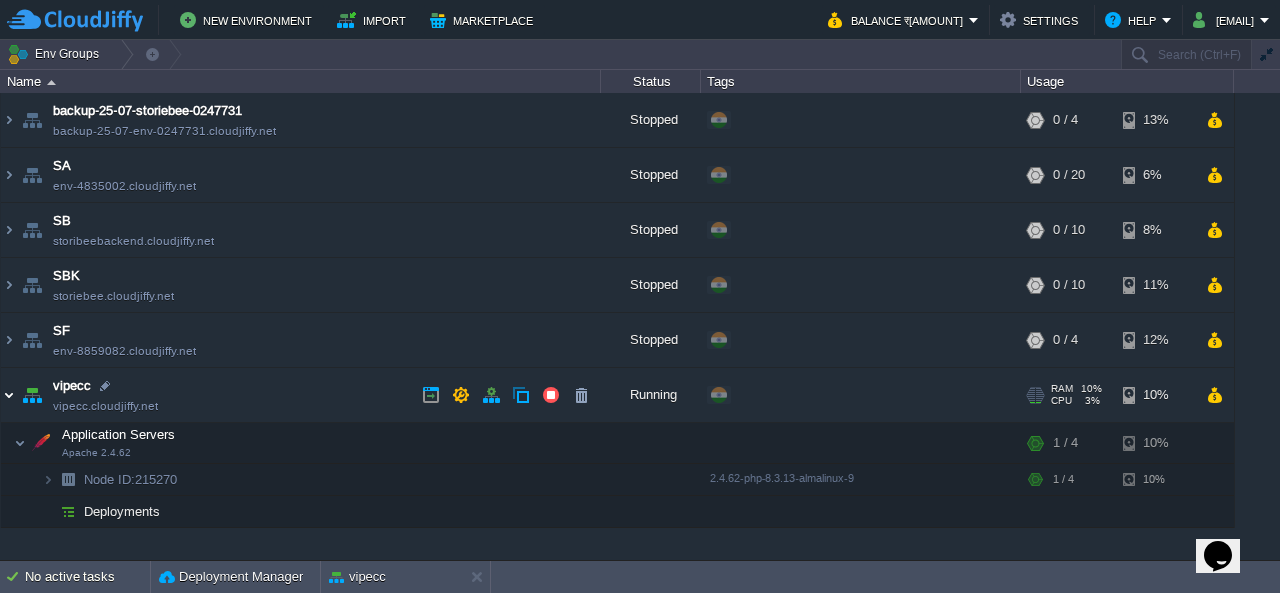 click at bounding box center (9, 395) 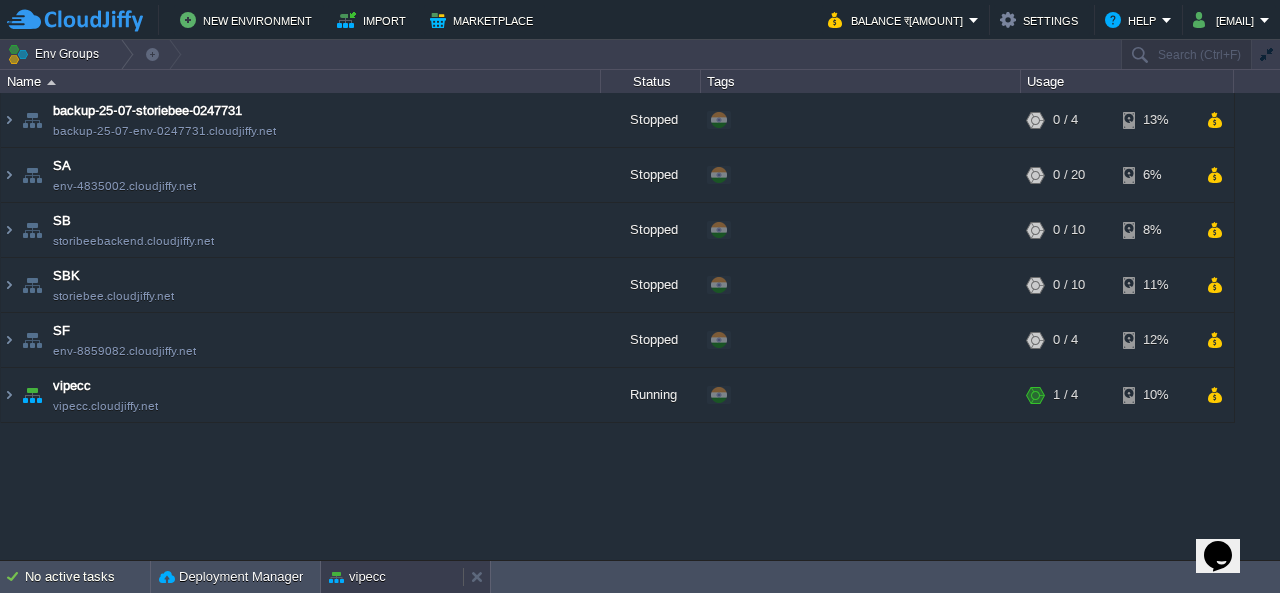click on "vipecc" at bounding box center [357, 577] 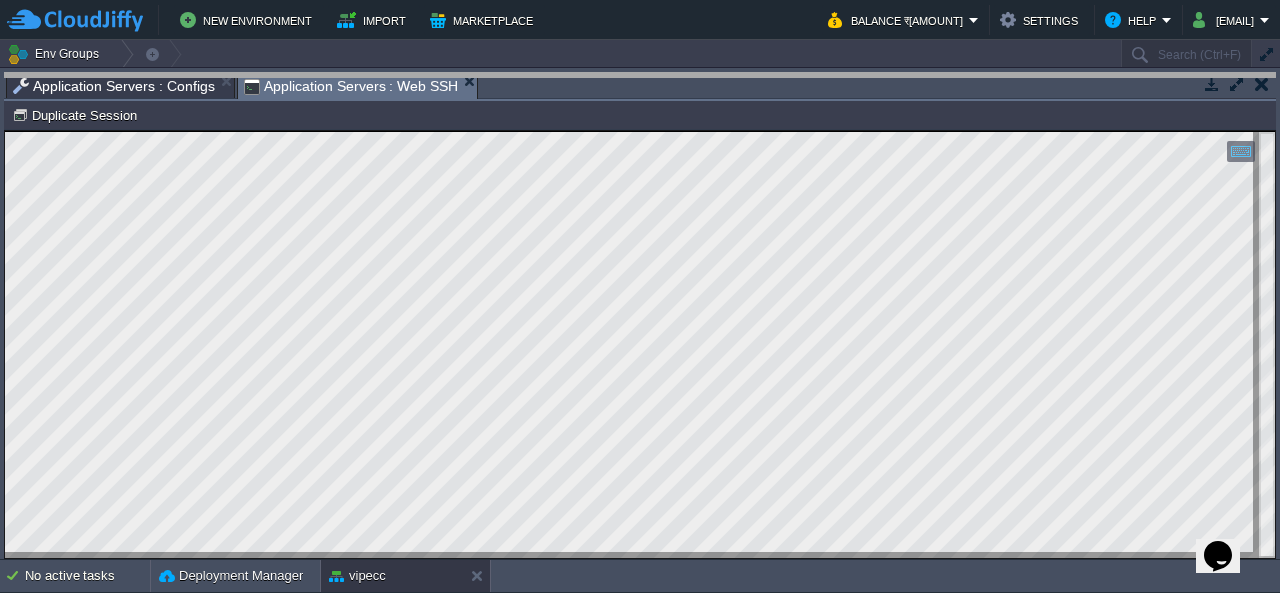 drag, startPoint x: 953, startPoint y: 80, endPoint x: 949, endPoint y: 39, distance: 41.19466 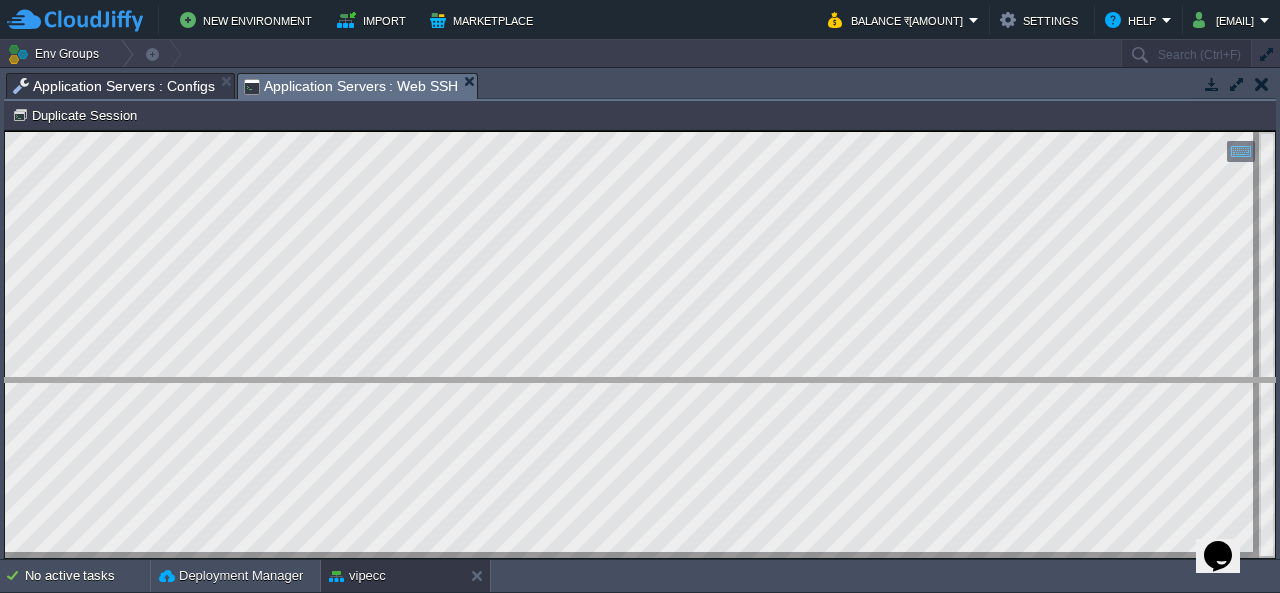 drag, startPoint x: 720, startPoint y: 86, endPoint x: 770, endPoint y: 433, distance: 350.5838 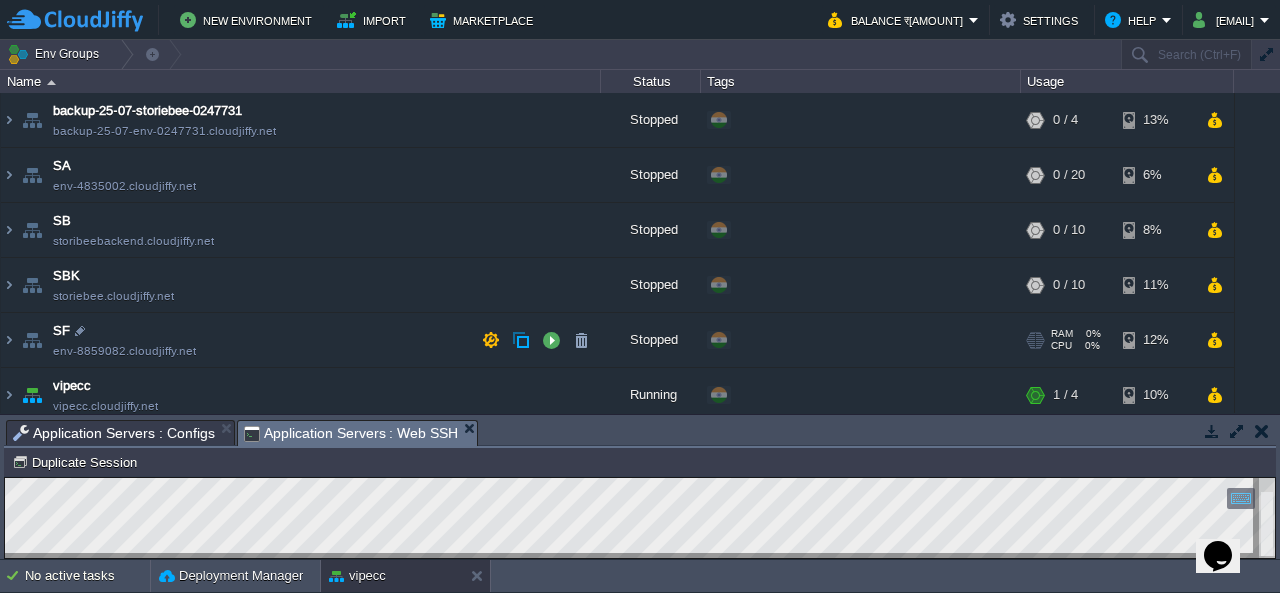scroll, scrollTop: 10, scrollLeft: 0, axis: vertical 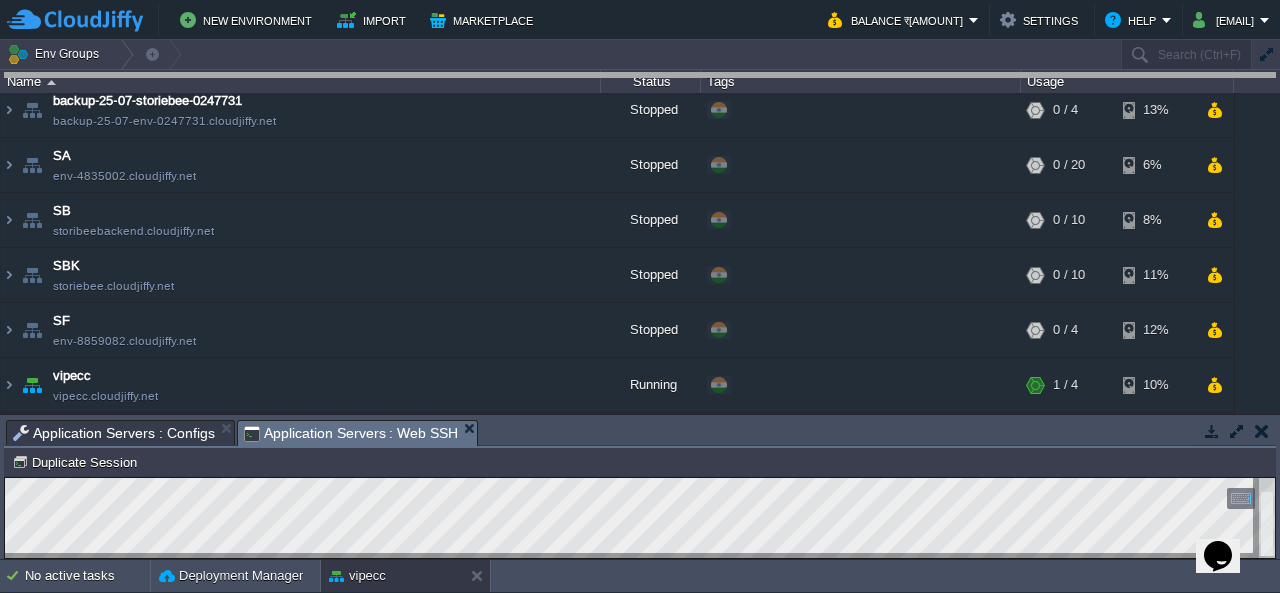 drag, startPoint x: 692, startPoint y: 429, endPoint x: 709, endPoint y: 70, distance: 359.40228 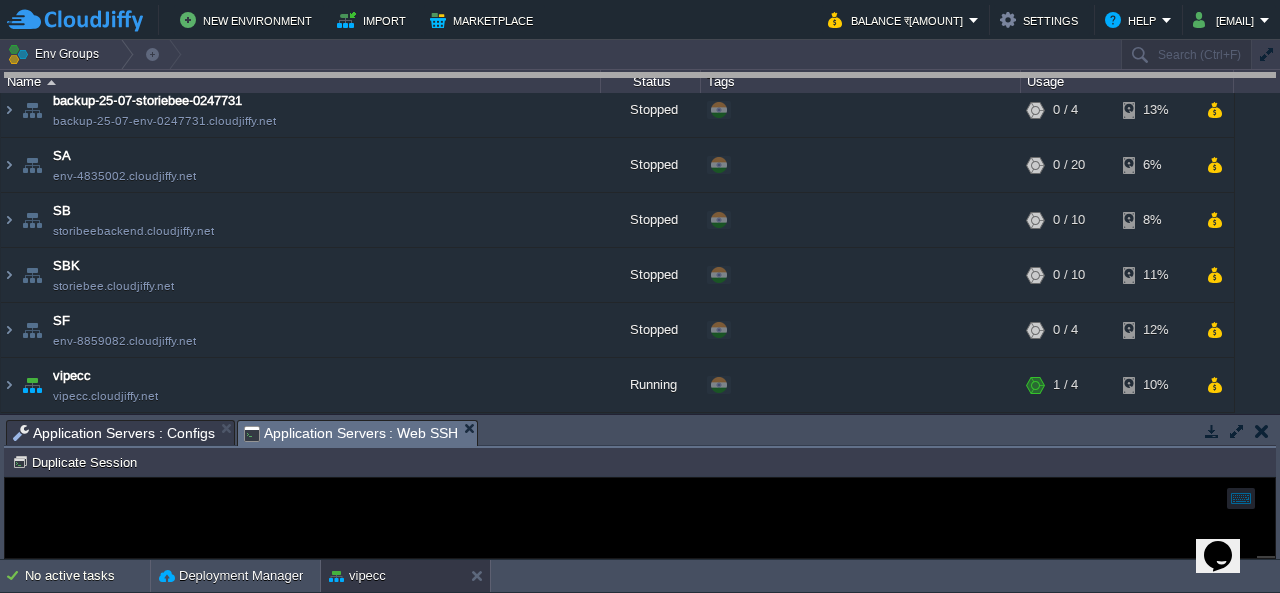 scroll, scrollTop: 4, scrollLeft: 0, axis: vertical 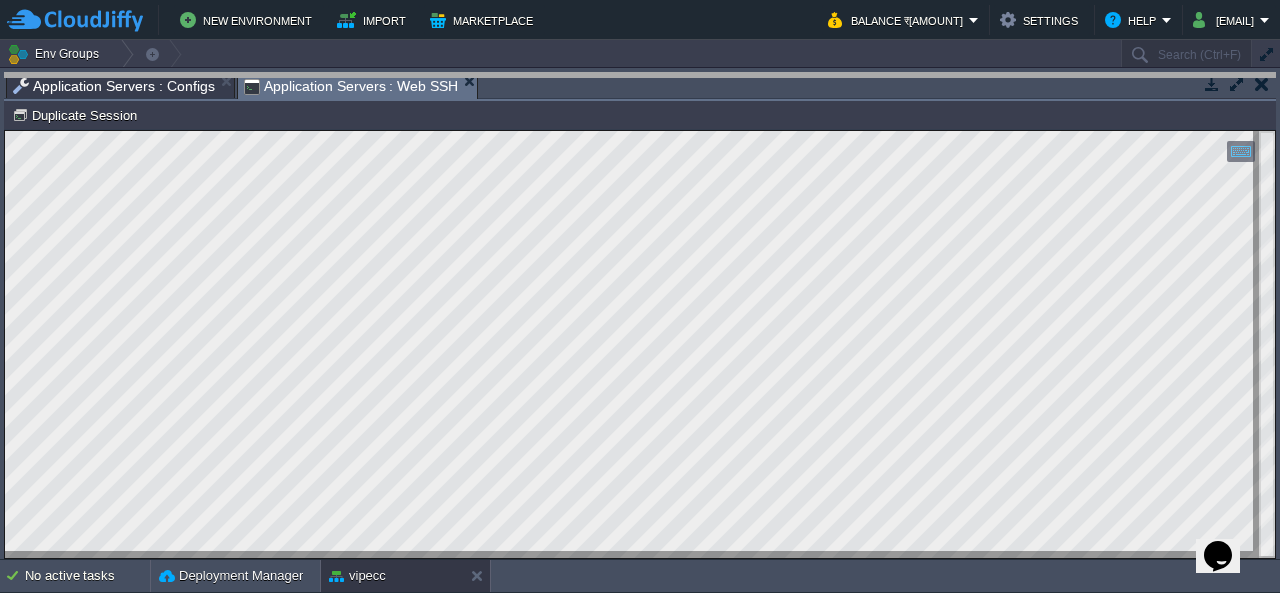 drag, startPoint x: 803, startPoint y: 91, endPoint x: 819, endPoint y: 42, distance: 51.546097 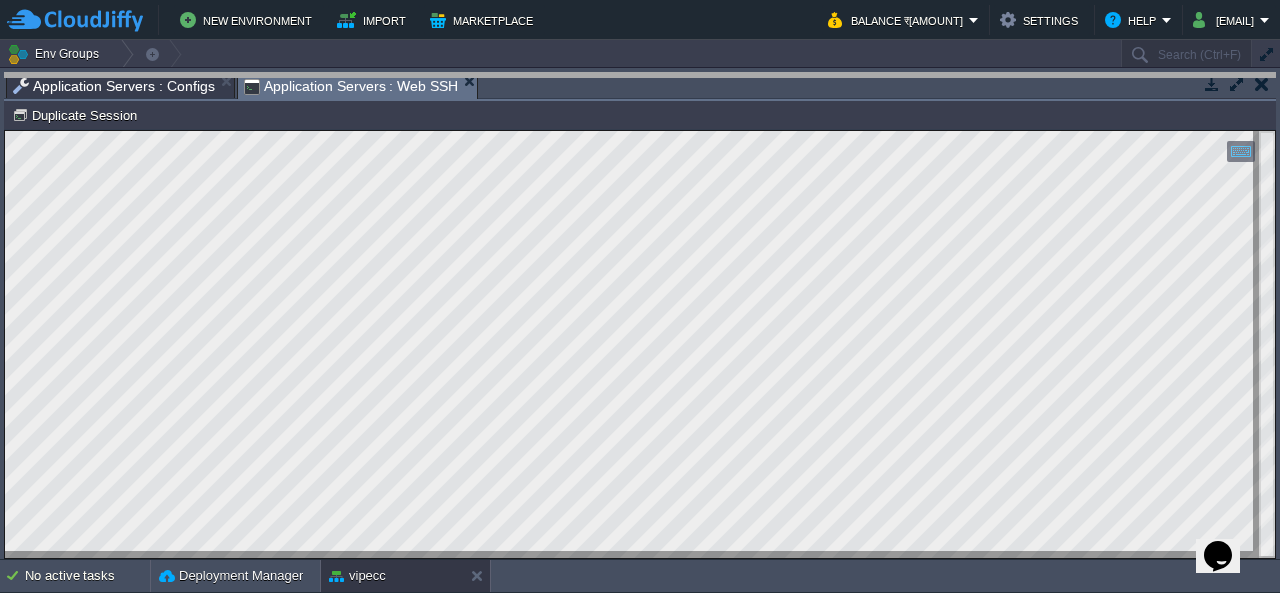 drag, startPoint x: 827, startPoint y: 79, endPoint x: 850, endPoint y: -12, distance: 93.8616 